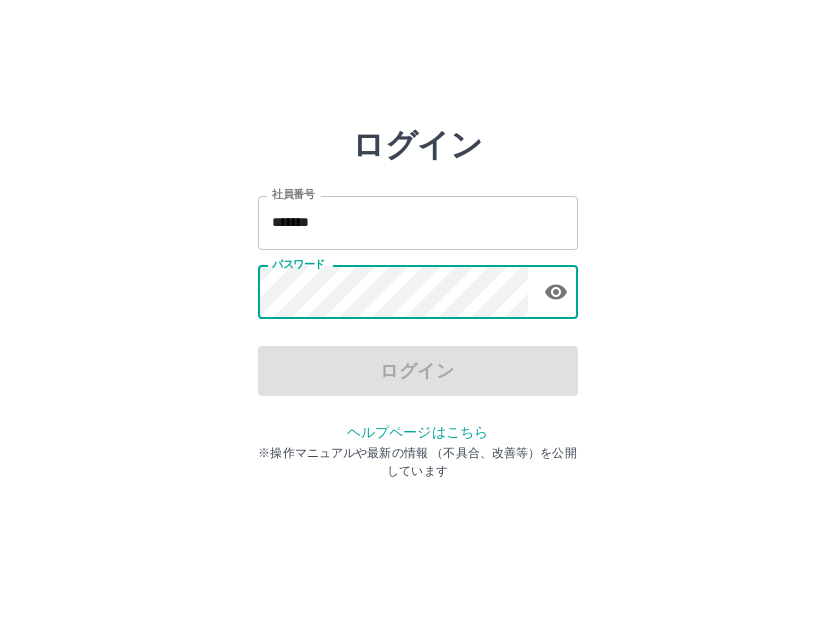 scroll, scrollTop: 0, scrollLeft: 0, axis: both 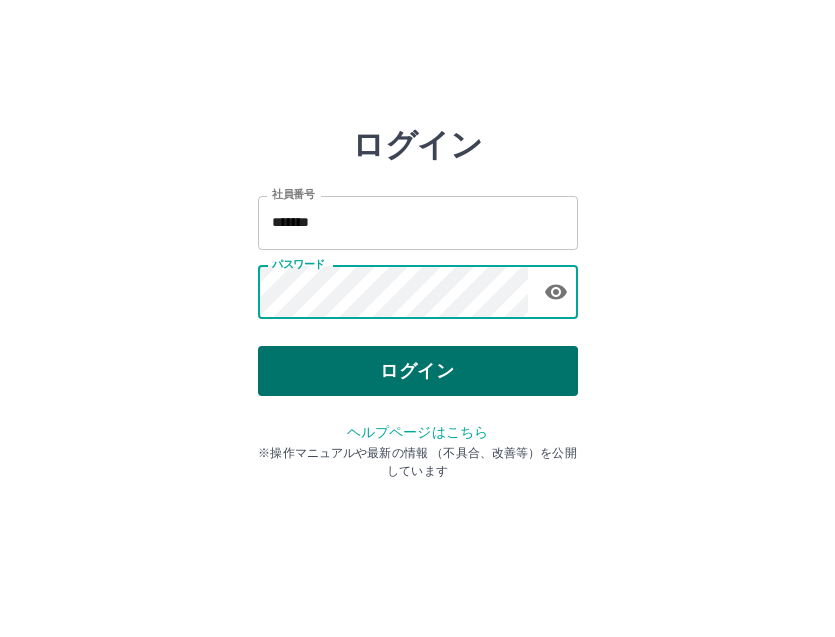 click on "ログイン" at bounding box center (418, 371) 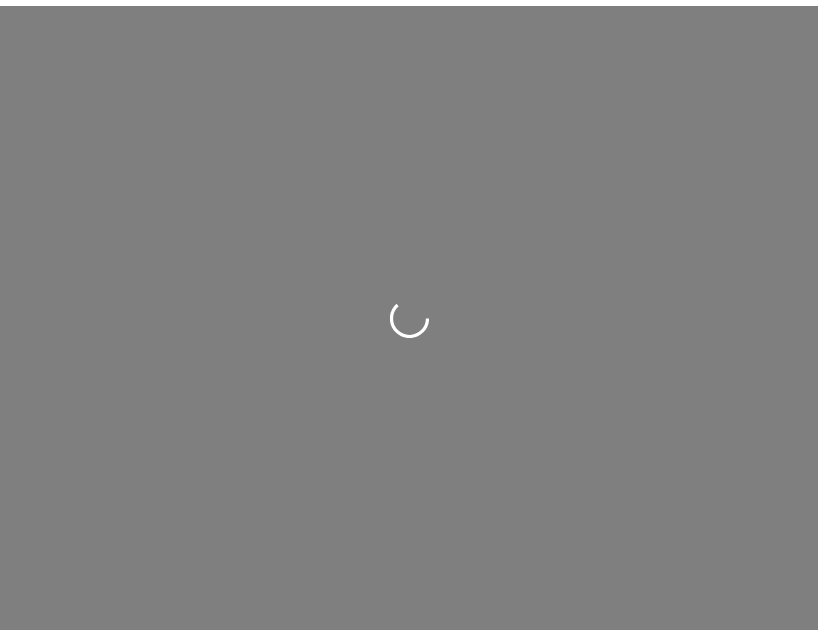 scroll, scrollTop: 0, scrollLeft: 0, axis: both 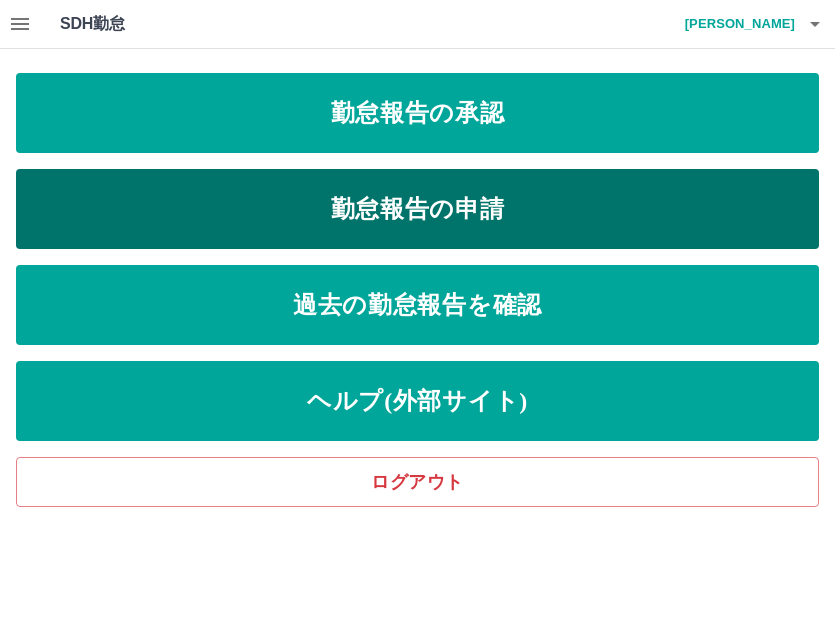 click on "勤怠報告の申請" at bounding box center [417, 209] 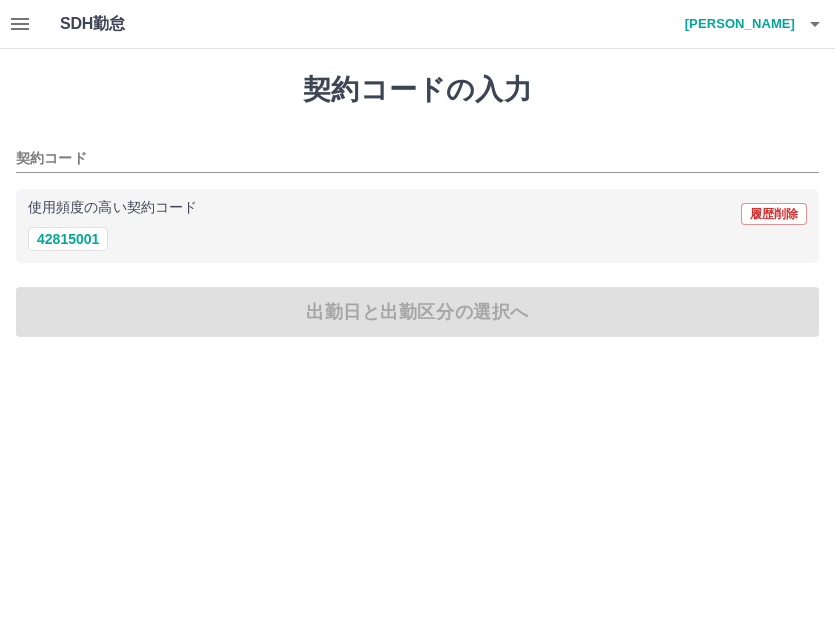 click 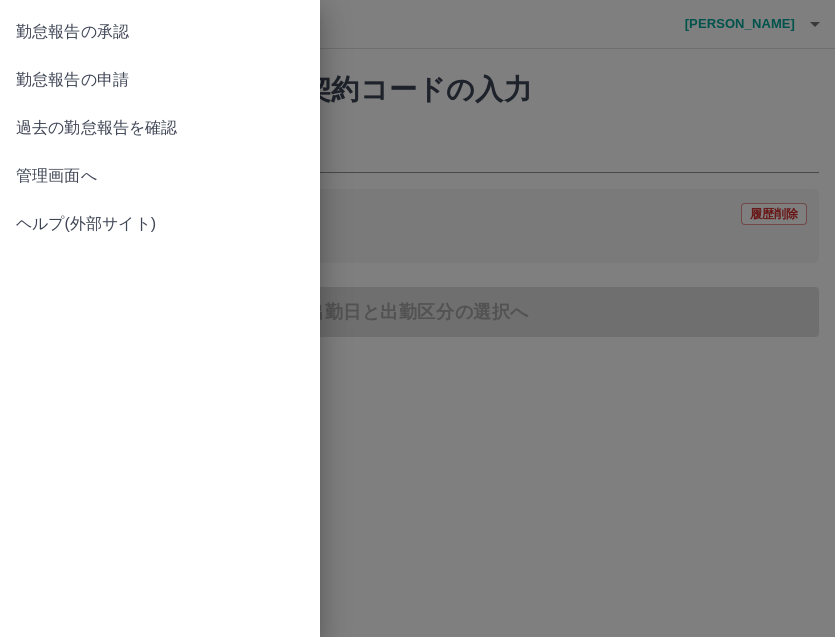 click on "勤怠報告の承認" at bounding box center (160, 32) 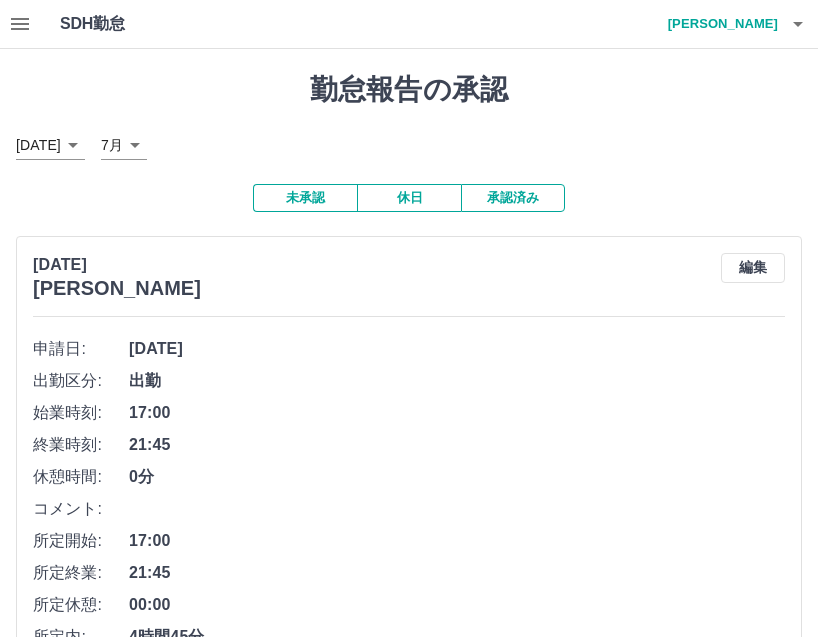 scroll, scrollTop: 400, scrollLeft: 0, axis: vertical 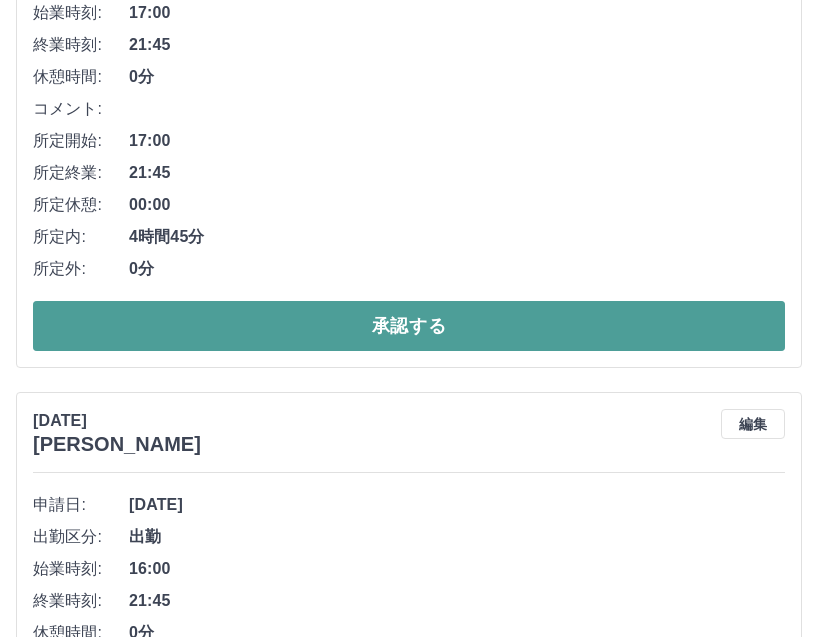 click on "承認する" at bounding box center [409, 326] 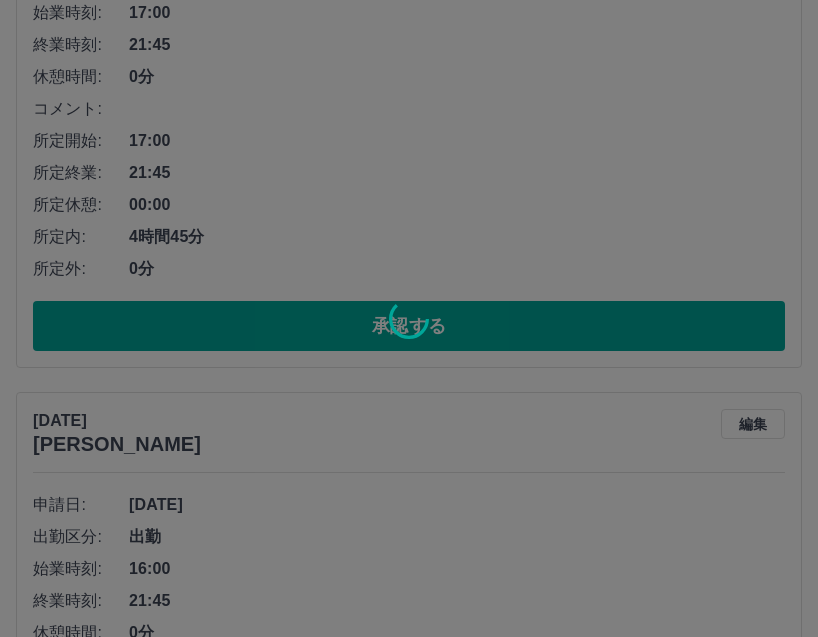 click at bounding box center (409, 318) 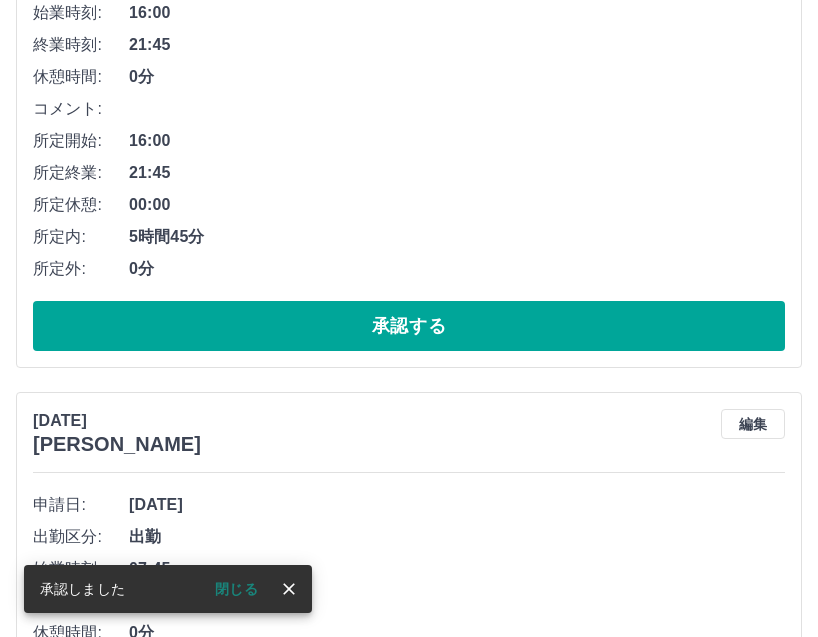 scroll, scrollTop: 0, scrollLeft: 0, axis: both 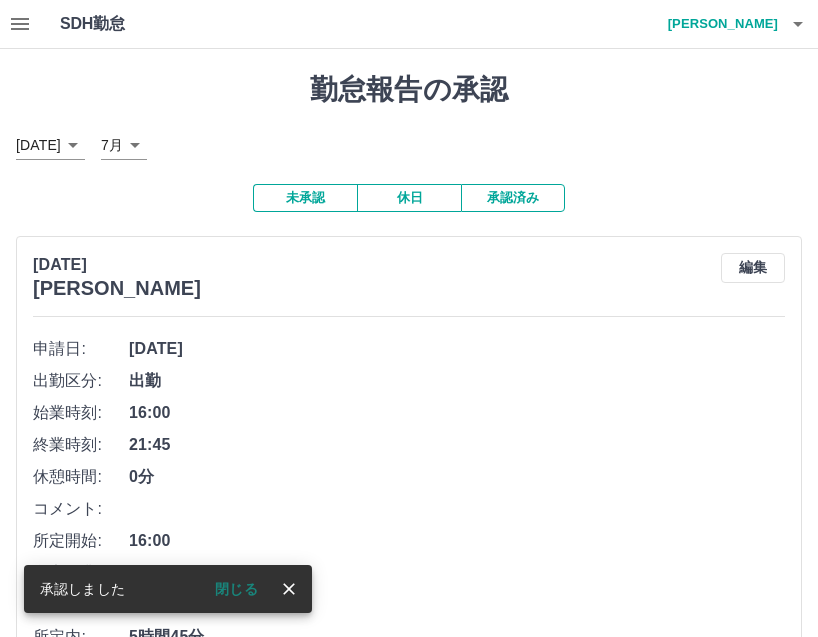 click on "[DATE]" at bounding box center [457, 349] 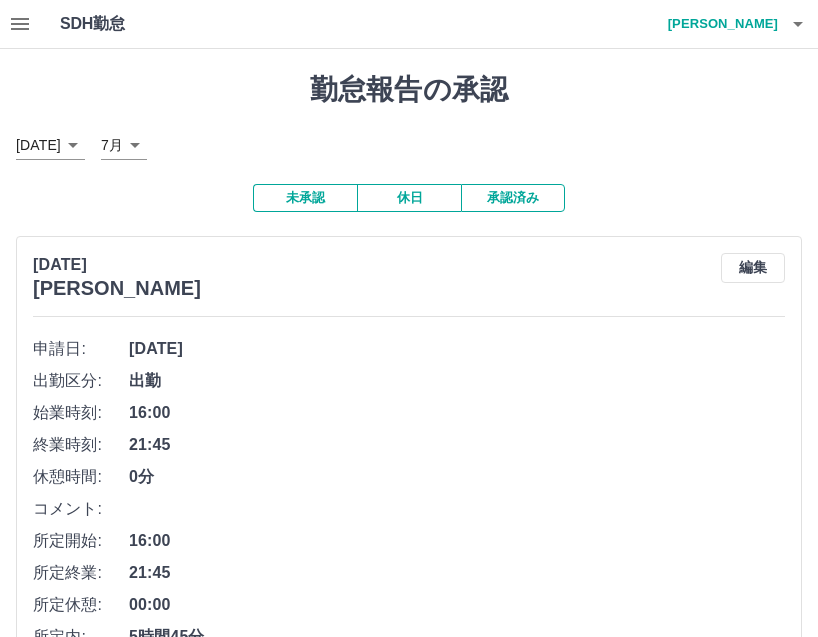 click on "[DATE]" at bounding box center [457, 349] 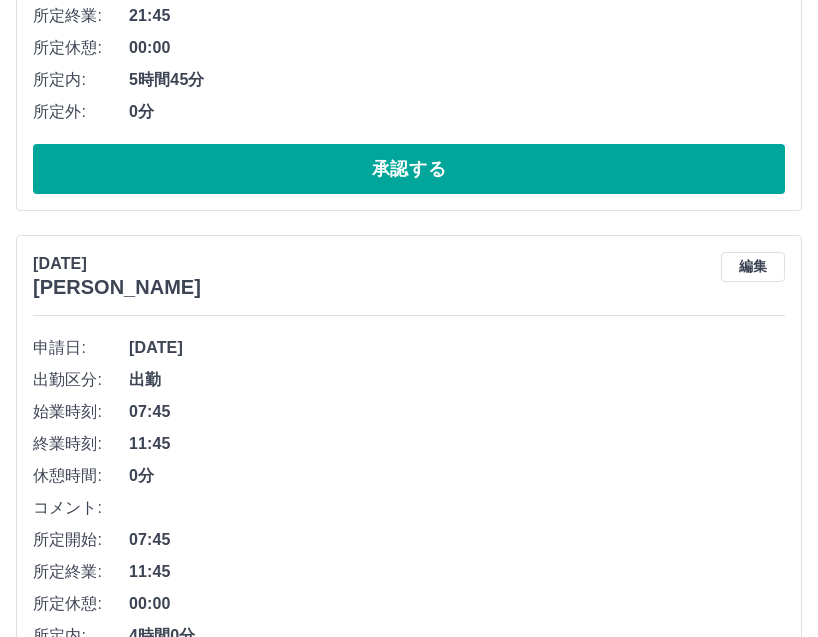 scroll, scrollTop: 11759, scrollLeft: 0, axis: vertical 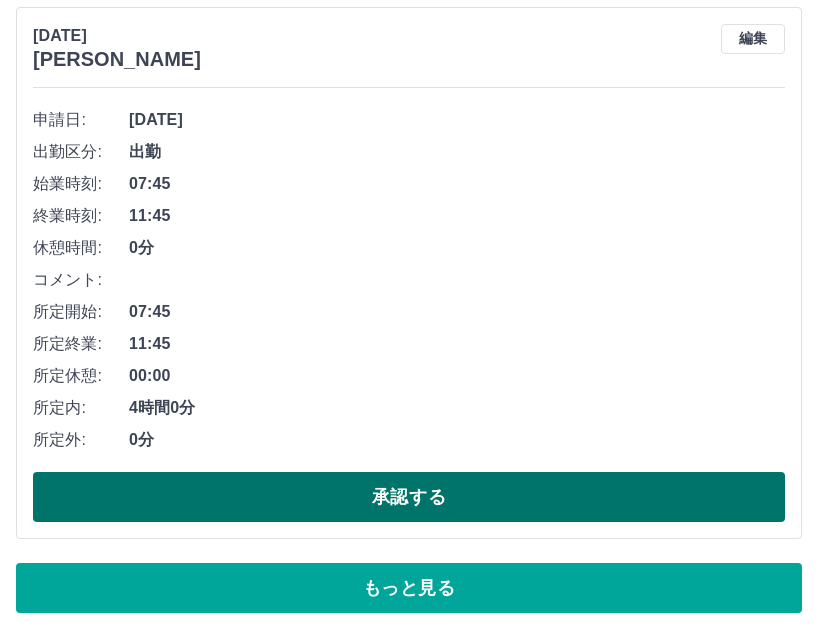 click on "承認する" at bounding box center (409, 497) 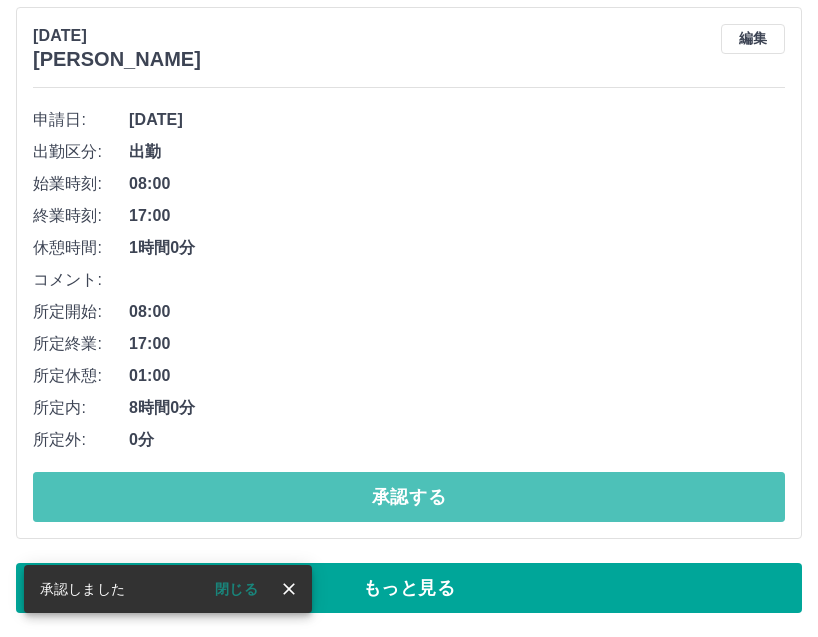 click on "承認する" at bounding box center [409, 497] 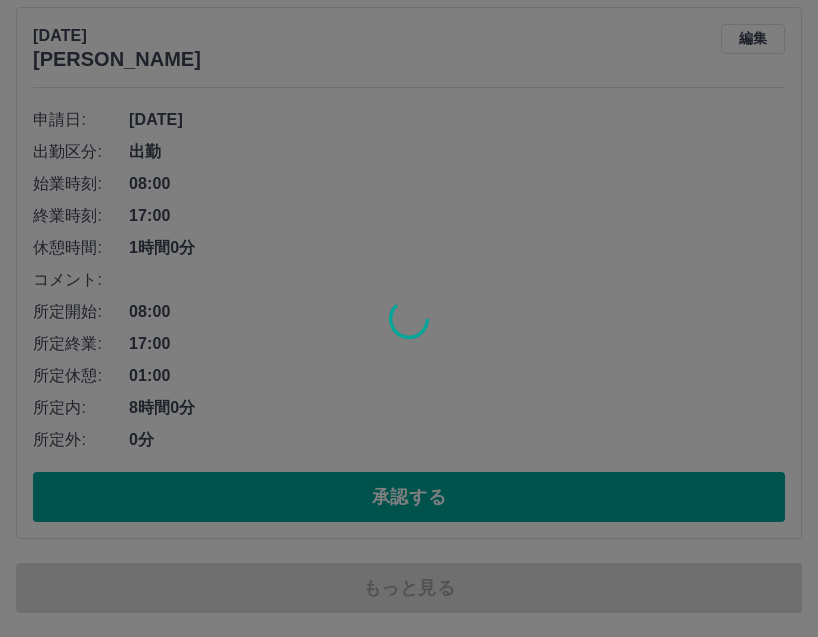 click at bounding box center (409, 318) 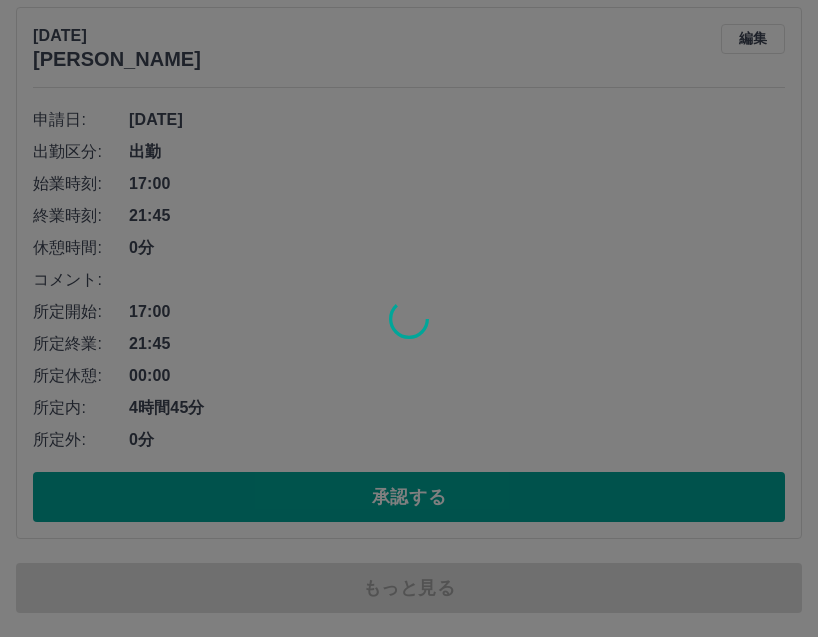 click at bounding box center (409, 318) 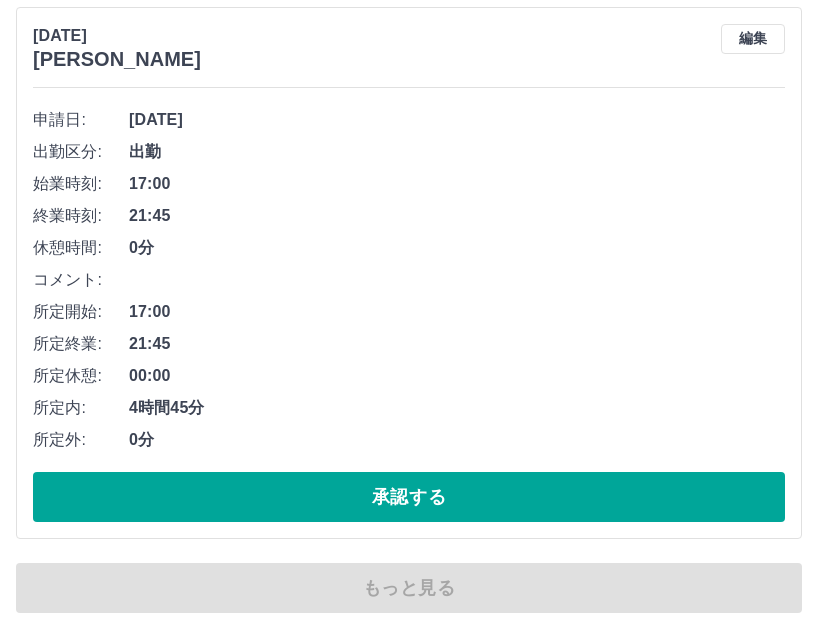 click on "承認する" at bounding box center [409, 497] 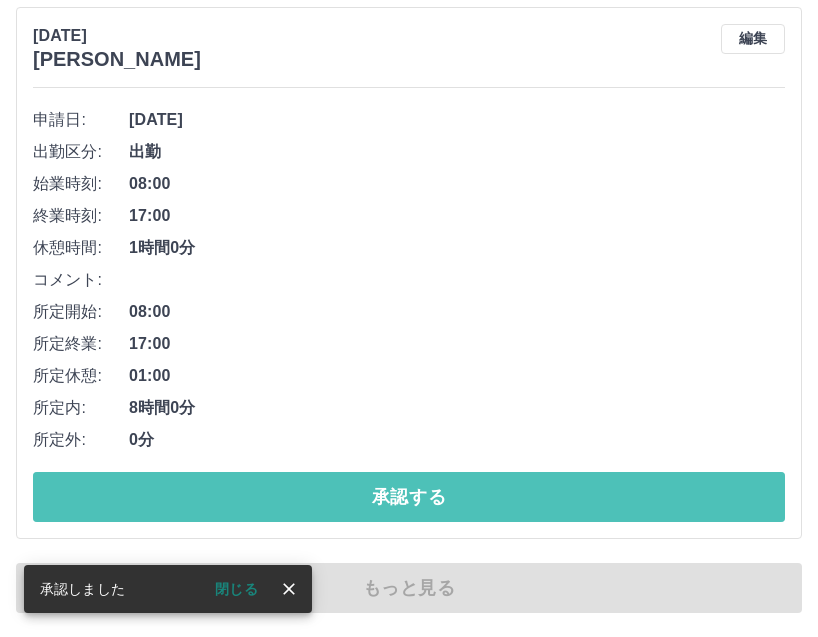 click on "SDH勤怠 [PERSON_NAME] 承認しました 閉じる 勤怠報告の承認 [DATE] **** 7月 * 未承認 休日 承認済み [DATE] [PERSON_NAME] 編集 申請日: [DATE] 出勤区分: 出勤 始業時刻: 16:00 終業時刻: 21:45 休憩時間: 0分 コメント: 所定開始: 16:00 所定終業: 21:45 所定休憩: 00:00 所定内: 5時間45分 所定外: 0分 承認する [DATE] [PERSON_NAME] 編集 申請日: [DATE] 出勤区分: 出勤 始業時刻: 07:45 終業時刻: 11:45 休憩時間: 0分 コメント: 所定開始: 07:45 所定終業: 11:45 所定休憩: 00:00 所定内: 4時間0分 所定外: 0分 承認する [DATE] [PERSON_NAME] 編集 申請日: [DATE] 出勤区分: 出勤 始業時刻: 17:00 終業時刻: 21:45 休憩時間: 0分 コメント: 所定開始: 17:00 所定終業: 21:45 所定休憩: 00:00 所定内: 4時間45分 所定外: 0分 承認する [DATE] [PERSON_NAME] 編集" at bounding box center [409, -5560] 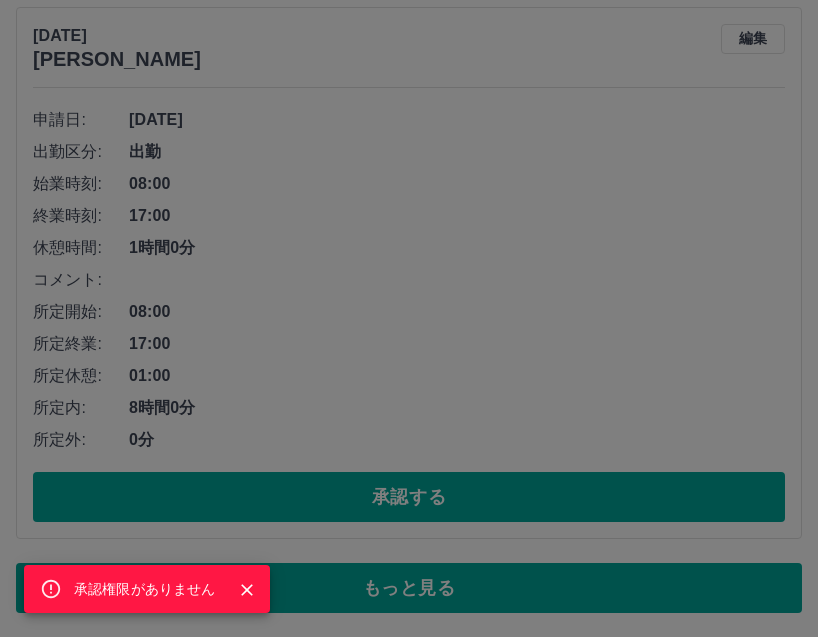 click on "承認権限がありません" at bounding box center [409, 318] 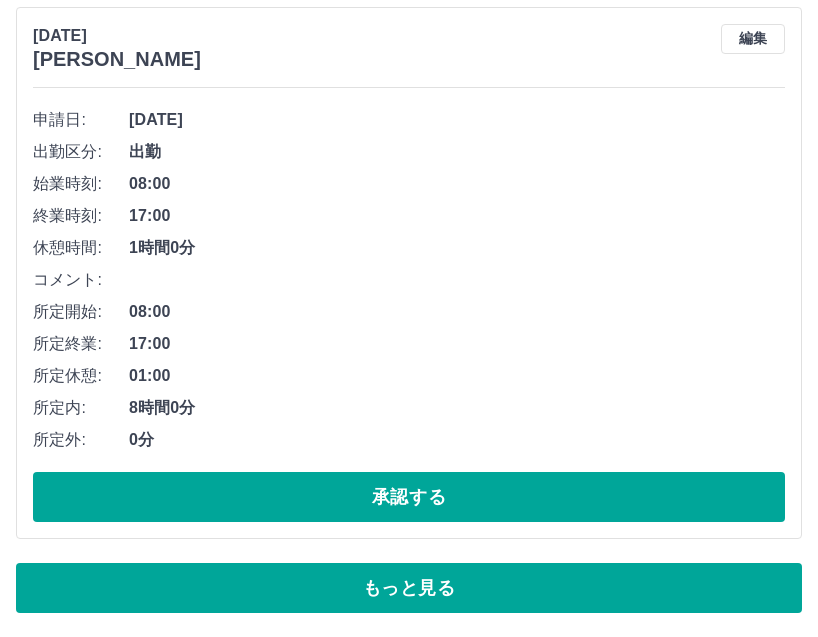 click on "SDH勤怠 [PERSON_NAME] 承認権限がありません 勤怠報告の承認 [DATE] **** 7月 * 未承認 休日 承認済み [DATE] [PERSON_NAME] 編集 申請日: [DATE] 出勤区分: 出勤 始業時刻: 16:00 終業時刻: 21:45 休憩時間: 0分 コメント: 所定開始: 16:00 所定終業: 21:45 所定休憩: 00:00 所定内: 5時間45分 所定外: 0分 承認する [DATE] [PERSON_NAME] 編集 申請日: [DATE] 出勤区分: 出勤 始業時刻: 07:45 終業時刻: 11:45 休憩時間: 0分 コメント: 所定開始: 07:45 所定終業: 11:45 所定休憩: 00:00 所定内: 4時間0分 所定外: 0分 承認する [DATE] [PERSON_NAME] 編集 申請日: [DATE] 出勤区分: 出勤 始業時刻: 17:00 終業時刻: 21:45 休憩時間: 0分 コメント: 所定開始: 17:00 所定終業: 21:45 所定休憩: 00:00 所定内: 4時間45分 所定外: 0分 承認する [DATE] [PERSON_NAME] 0分" at bounding box center [409, -5560] 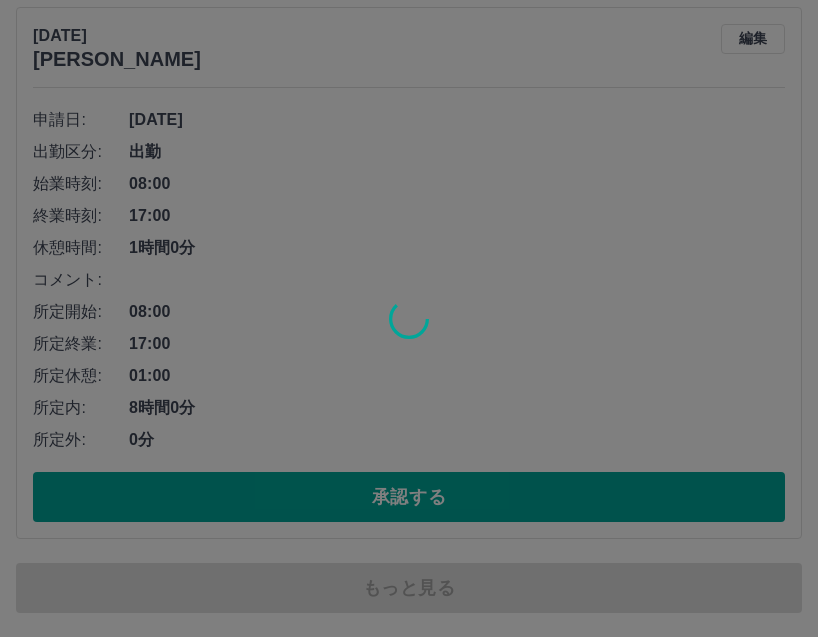 click at bounding box center [409, 318] 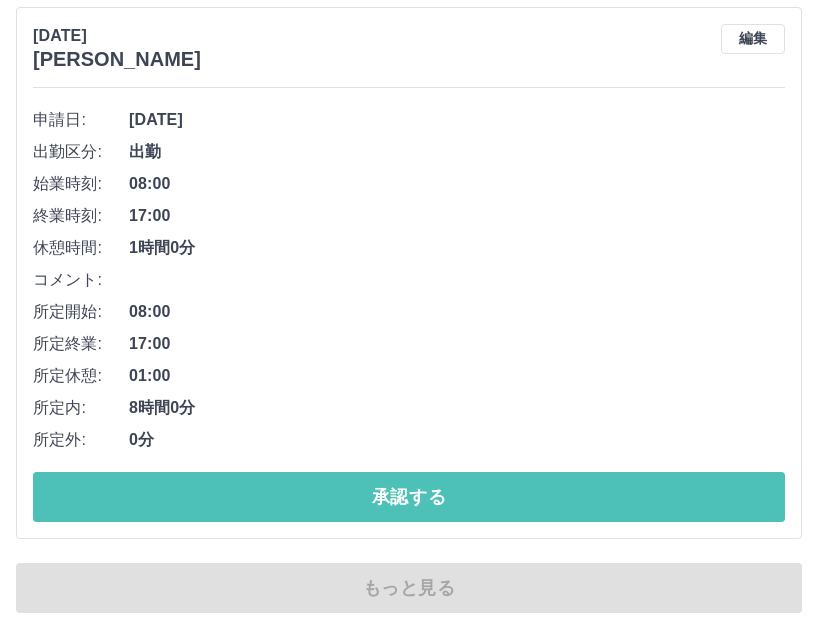 click on "承認する" at bounding box center [409, 497] 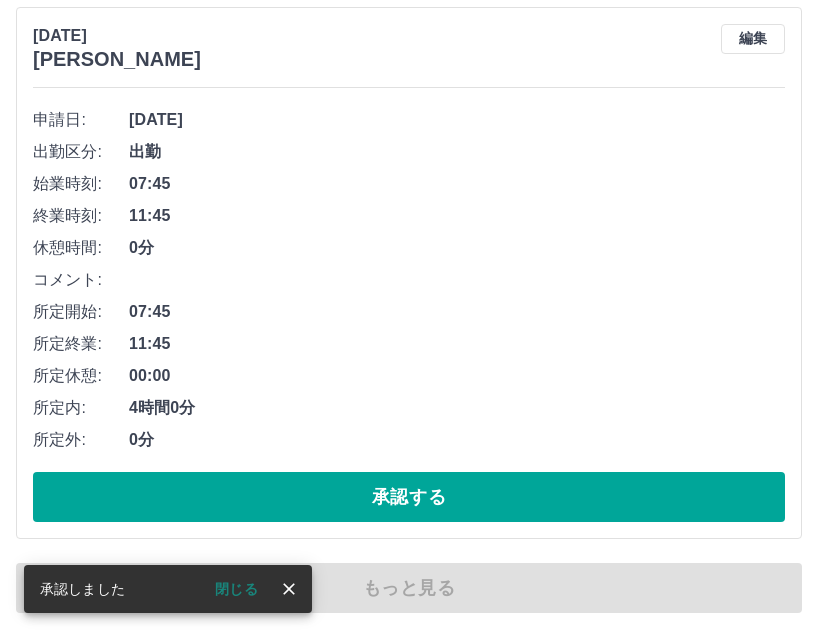 click at bounding box center [409, 318] 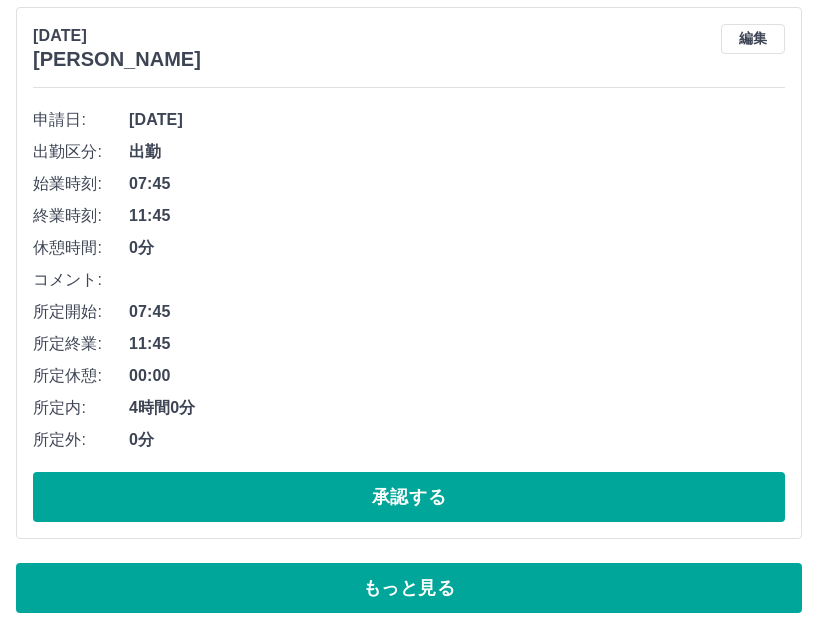 click on "SDH勤怠 [PERSON_NAME] 承認権限がありません 勤怠報告の承認 [DATE] **** 7月 * 未承認 休日 承認済み [DATE] [PERSON_NAME] 編集 申請日: [DATE] 出勤区分: 出勤 始業時刻: 16:00 終業時刻: 21:45 休憩時間: 0分 コメント: 所定開始: 16:00 所定終業: 21:45 所定休憩: 00:00 所定内: 5時間45分 所定外: 0分 承認する [DATE] [PERSON_NAME] 編集 申請日: [DATE] 出勤区分: 出勤 始業時刻: 07:45 終業時刻: 11:45 休憩時間: 0分 コメント: 所定開始: 07:45 所定終業: 11:45 所定休憩: 00:00 所定内: 4時間0分 所定外: 0分 承認する [DATE] [PERSON_NAME] 編集 申請日: [DATE] 出勤区分: 出勤 始業時刻: 17:00 終業時刻: 21:45 休憩時間: 0分 コメント: 所定開始: 17:00 所定終業: 21:45 所定休憩: 00:00 所定内: 4時間45分 所定外: 0分 承認する [DATE] [PERSON_NAME] 0分" at bounding box center (409, -5560) 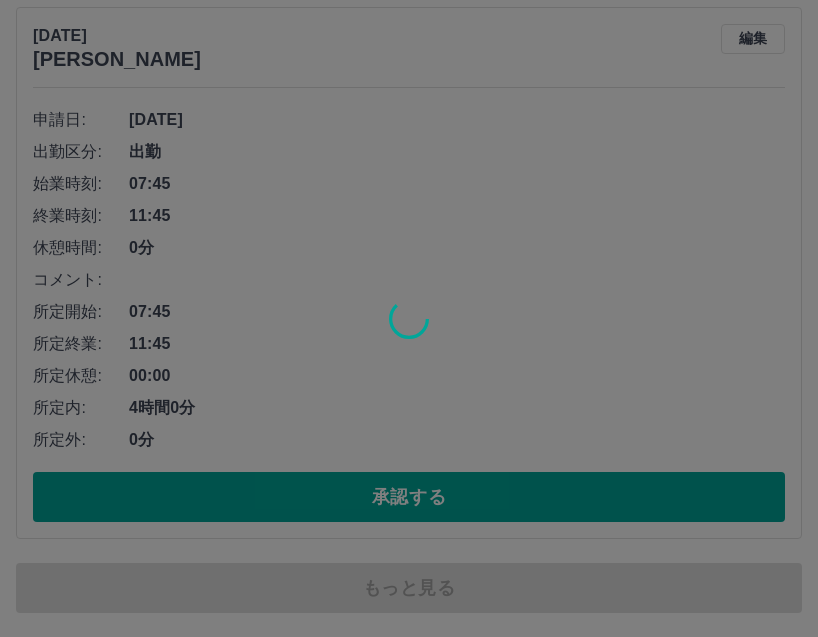 click at bounding box center (409, 318) 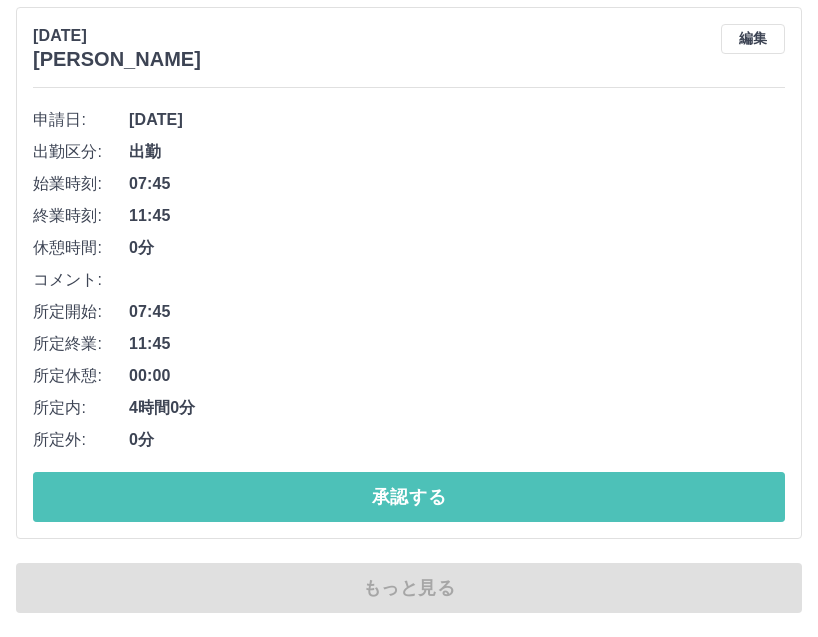 scroll, scrollTop: 11471, scrollLeft: 0, axis: vertical 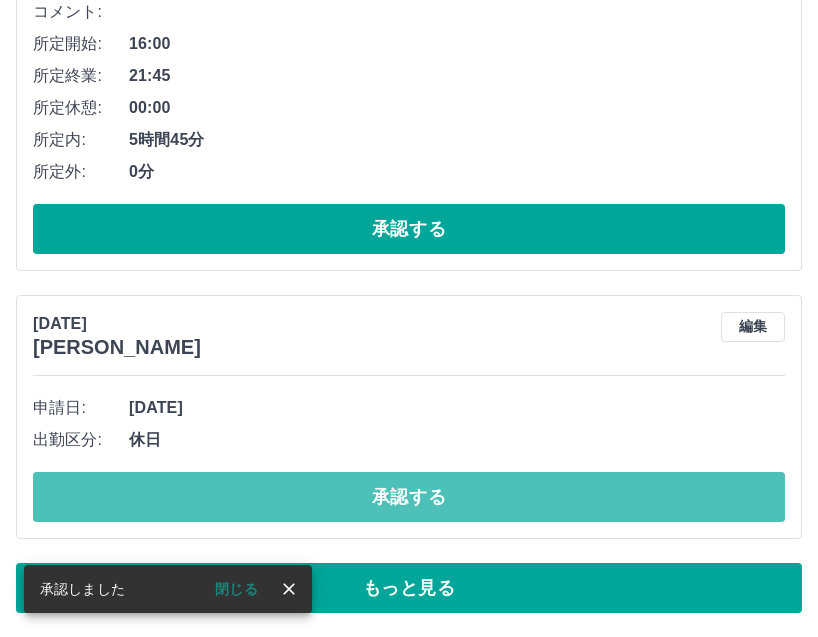 click on "承認する" at bounding box center (409, 497) 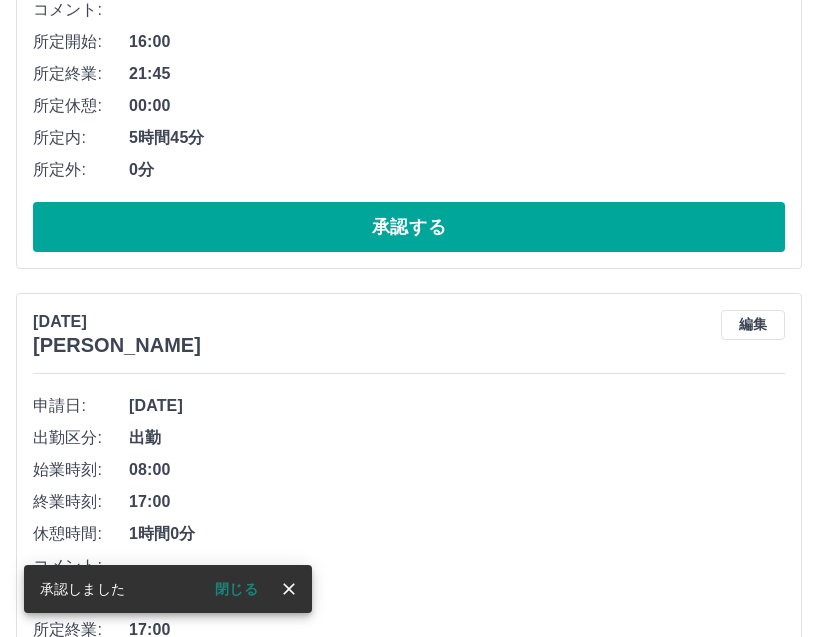 click on "17:00" at bounding box center [457, 502] 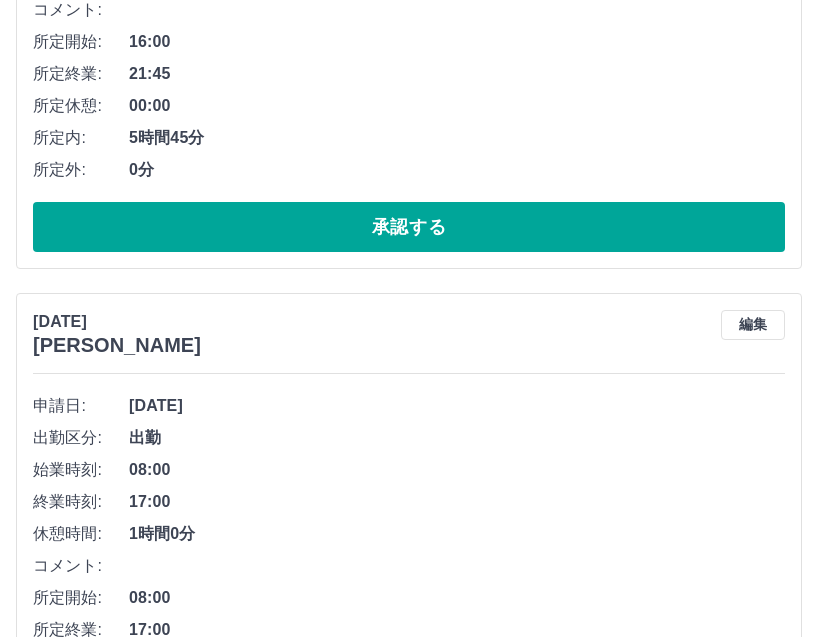 click on "17:00" at bounding box center (457, 502) 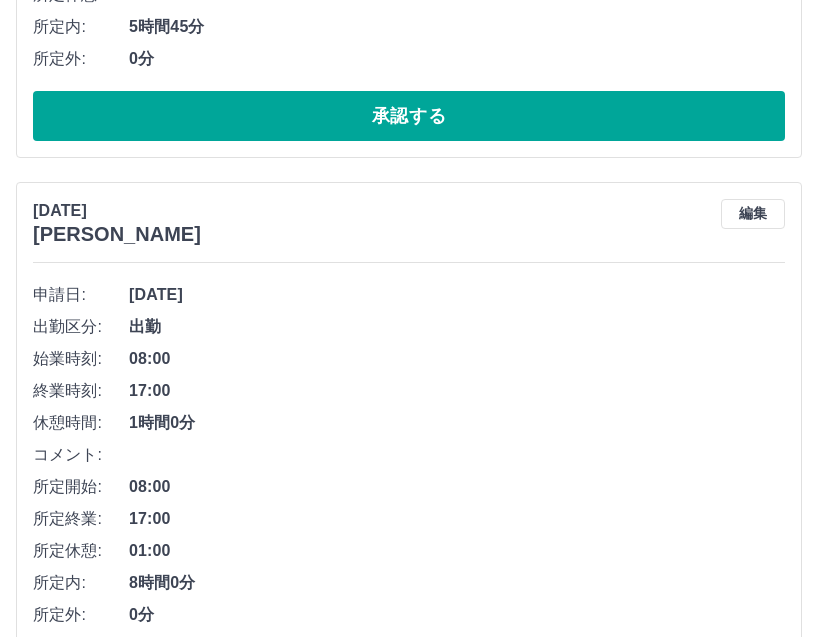 scroll, scrollTop: 11759, scrollLeft: 0, axis: vertical 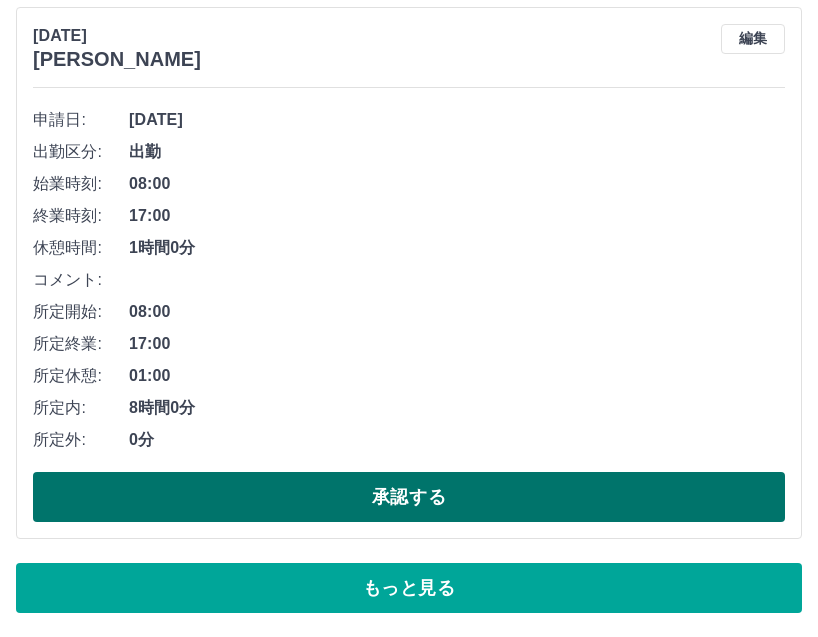 click on "承認する" at bounding box center [409, 497] 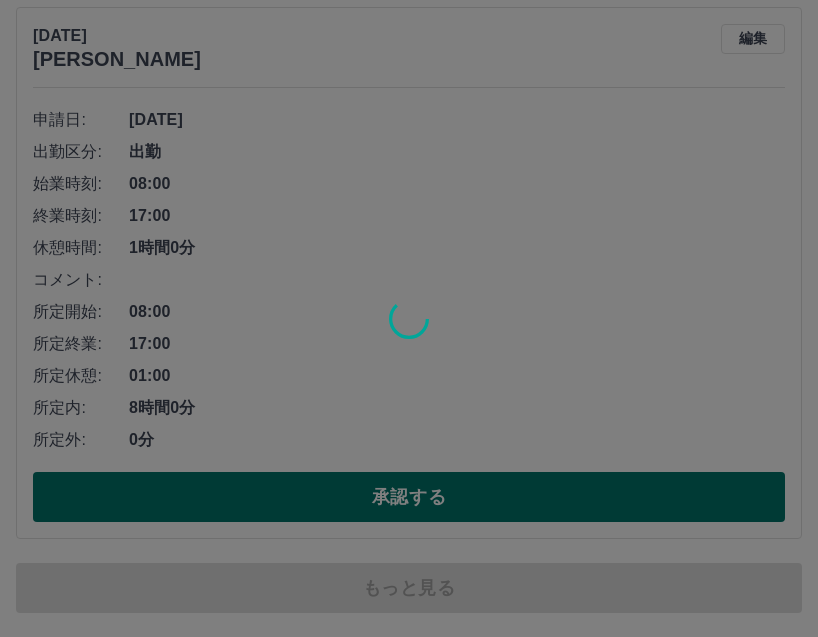 click at bounding box center [409, 318] 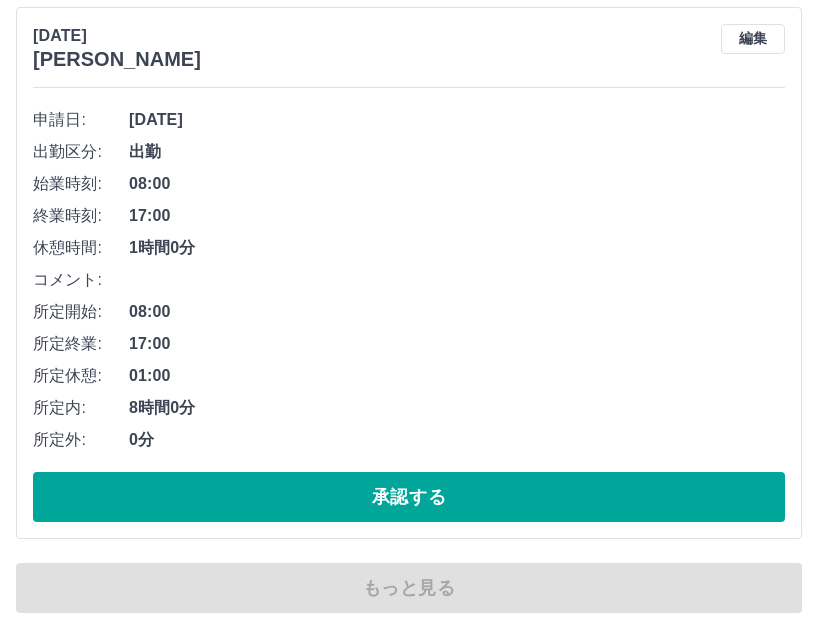 click at bounding box center [409, 318] 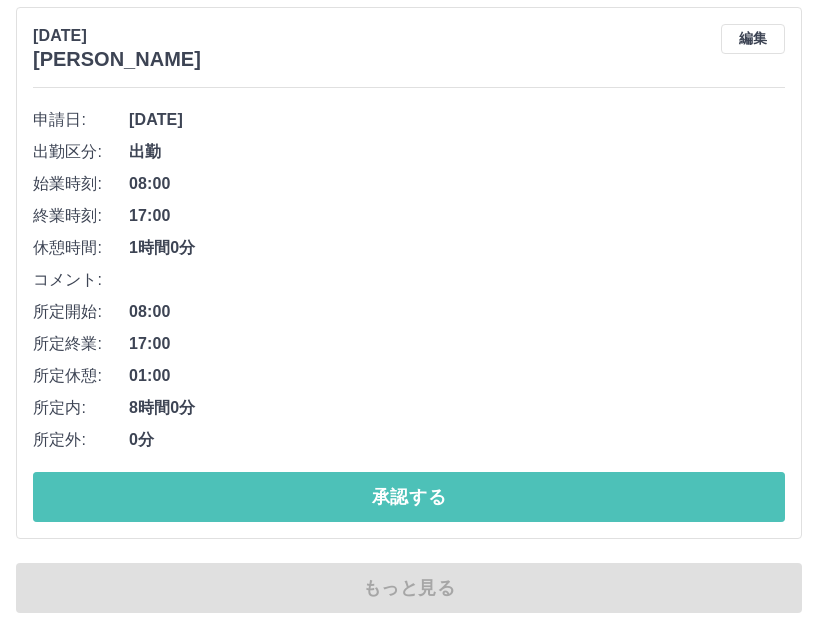click on "承認する" at bounding box center (409, 497) 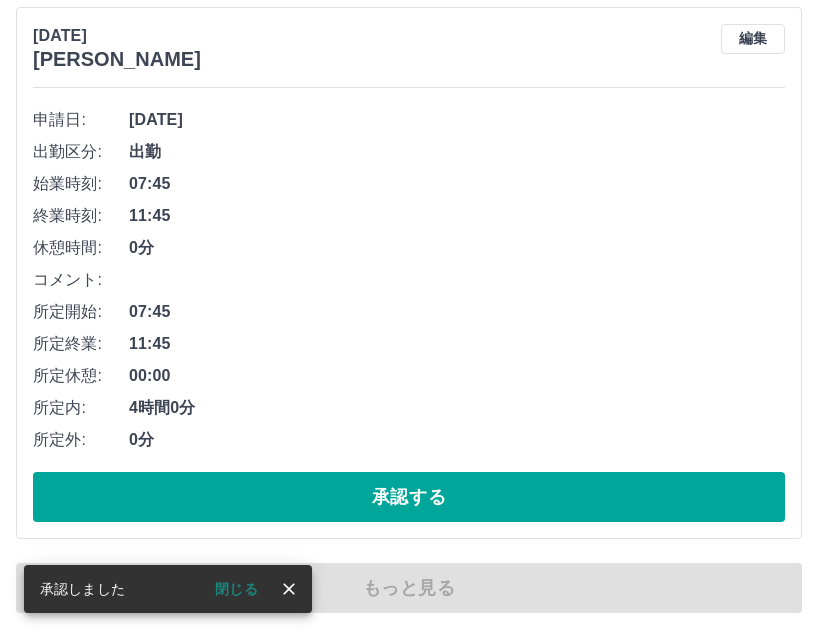 click on "承認する" at bounding box center (409, 497) 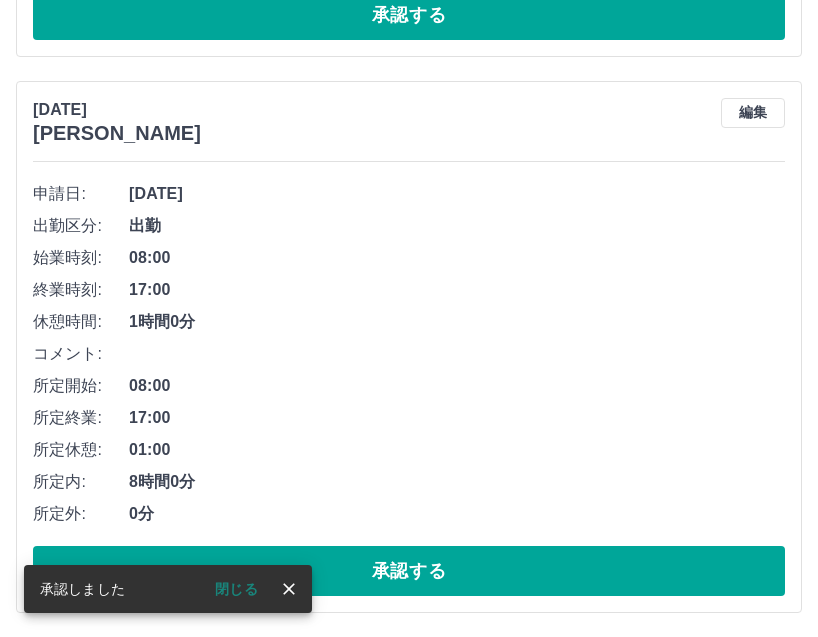 scroll, scrollTop: 11685, scrollLeft: 0, axis: vertical 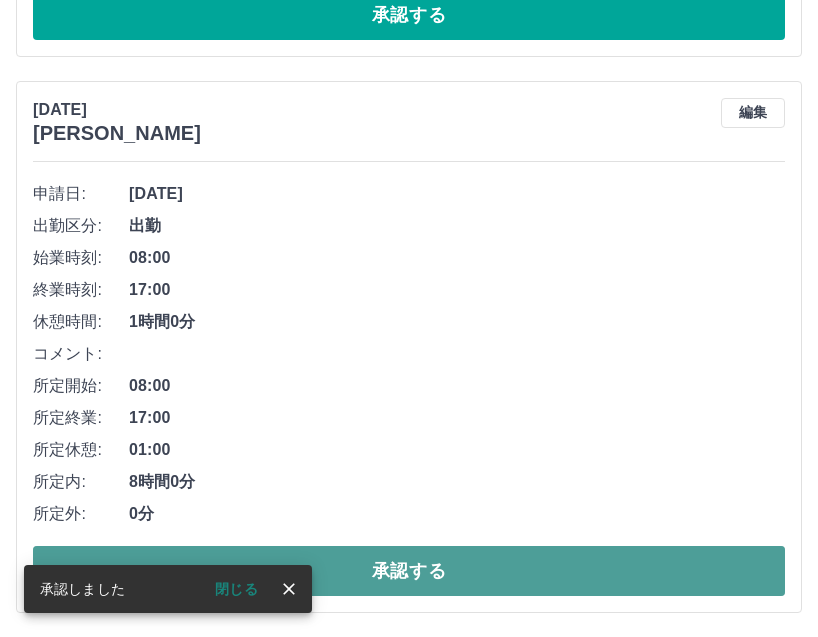click on "承認する" at bounding box center [409, 571] 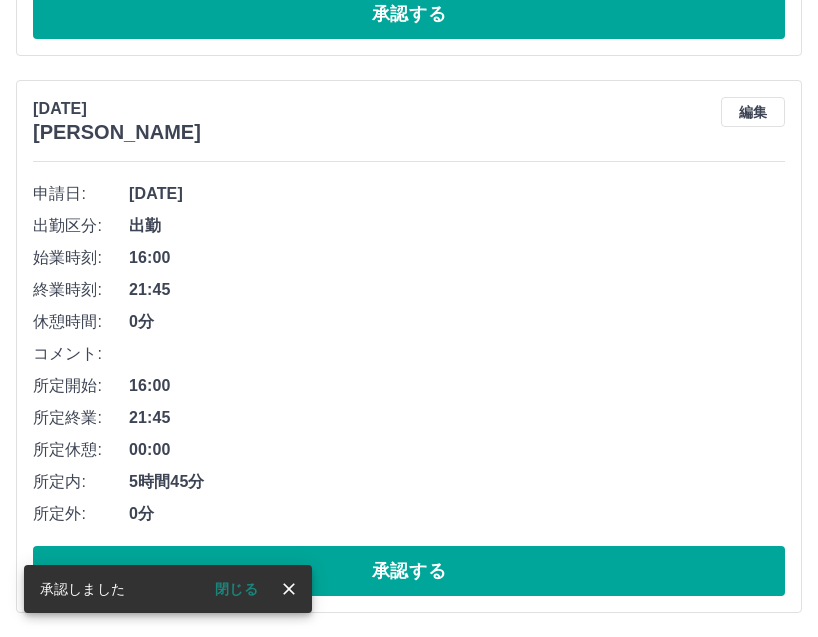 scroll, scrollTop: 11129, scrollLeft: 0, axis: vertical 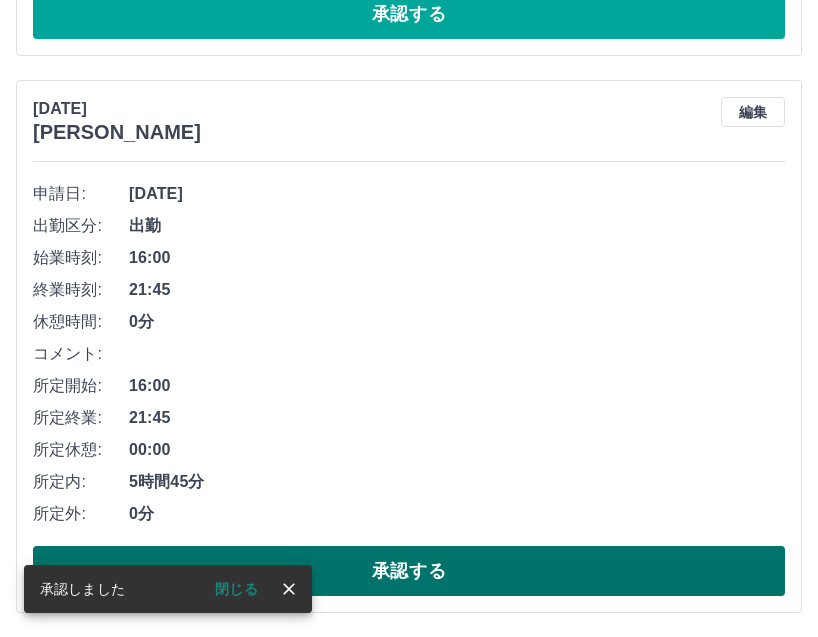 click on "承認する" at bounding box center [409, 571] 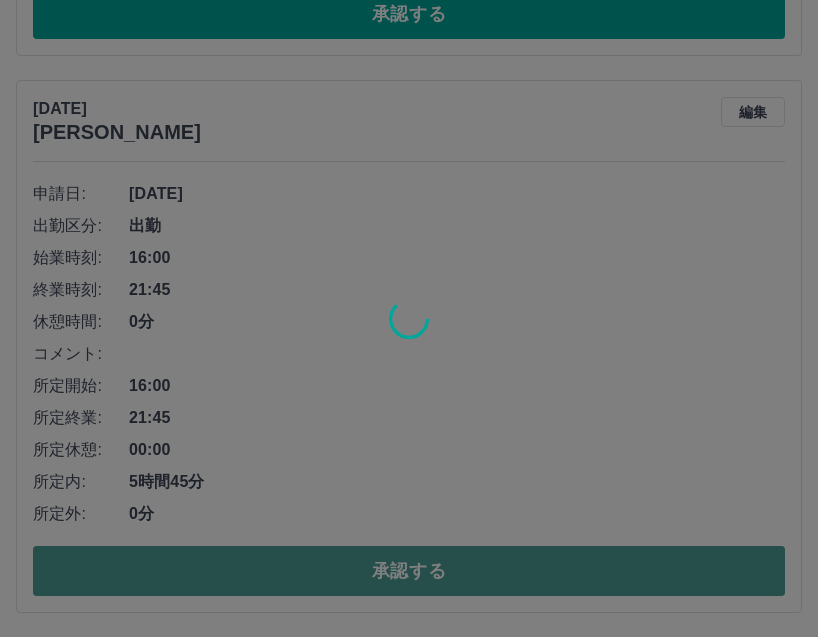 click on "SDH勤怠 [PERSON_NAME] 閉じる 勤怠報告の承認 [DATE] **** 7月 * 未承認 休日 承認済み [DATE] [PERSON_NAME] 編集 申請日: [DATE] 出勤区分: 出勤 始業時刻: 16:00 終業時刻: 21:45 休憩時間: 0分 コメント: 所定開始: 16:00 所定終業: 21:45 所定休憩: 00:00 所定内: 5時間45分 所定外: 0分 承認する [DATE] [PERSON_NAME] 編集 申請日: [DATE] 出勤区分: 出勤 始業時刻: 07:45 終業時刻: 11:45 休憩時間: 0分 コメント: 所定開始: 07:45 所定終業: 11:45 所定休憩: 00:00 所定内: 4時間0分 所定外: 0分 承認する [DATE] [PERSON_NAME] 編集 申請日: [DATE] 出勤区分: 出勤 始業時刻: 17:00 終業時刻: 21:45 休憩時間: 0分 コメント: 所定開始: 17:00 所定終業: 21:45 所定休憩: 00:00 所定内: 4時間45分 所定外: 0分 承認する [DATE] [PERSON_NAME] 編集 申請日: 出勤" at bounding box center (409, -5245) 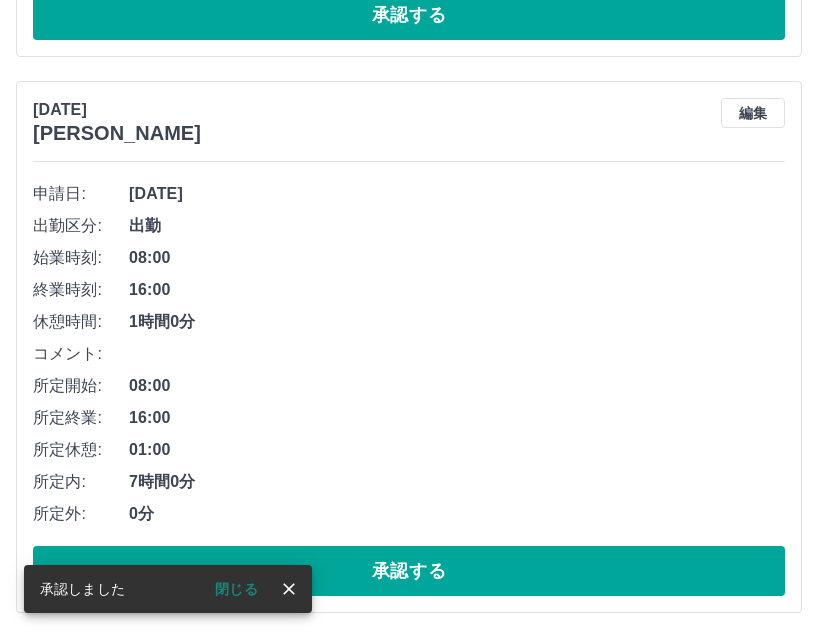 scroll, scrollTop: 10572, scrollLeft: 0, axis: vertical 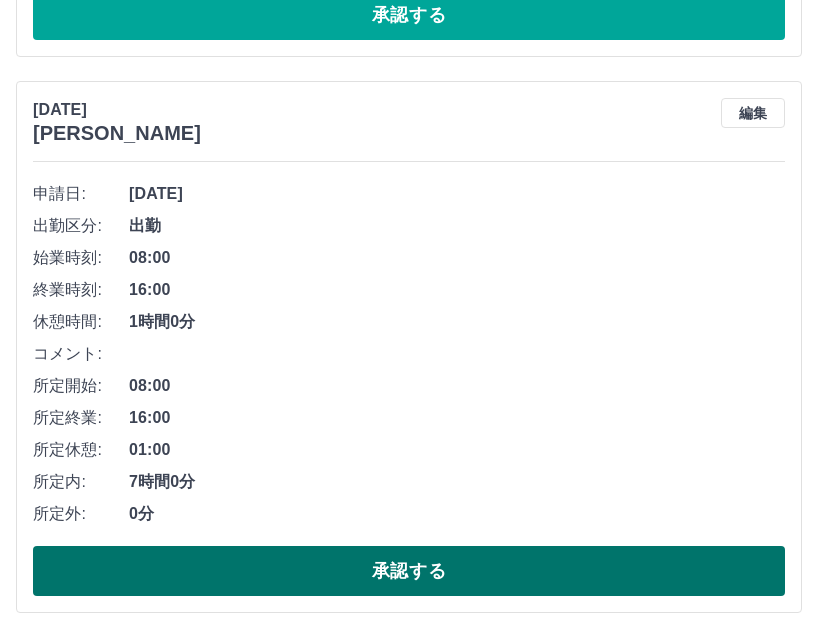 click on "承認する" at bounding box center (409, 571) 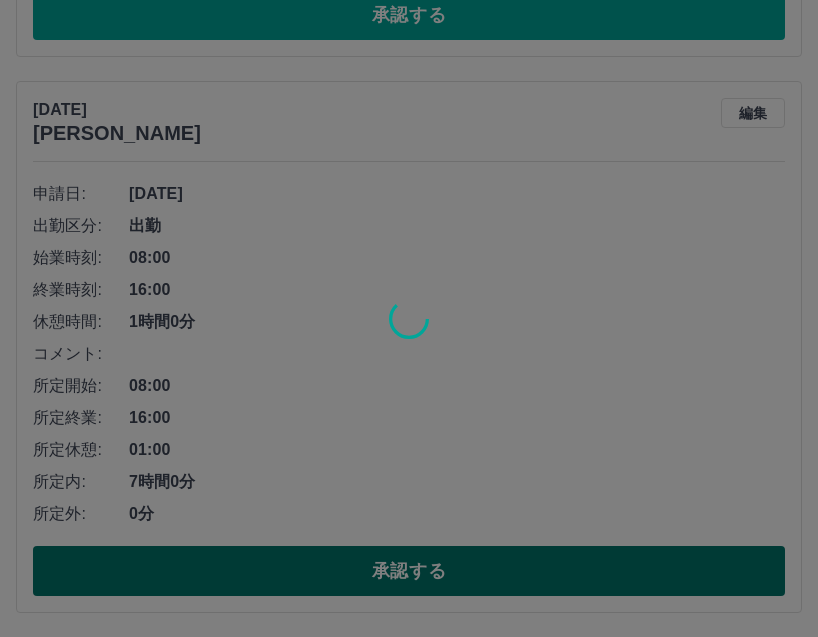 click at bounding box center [409, 318] 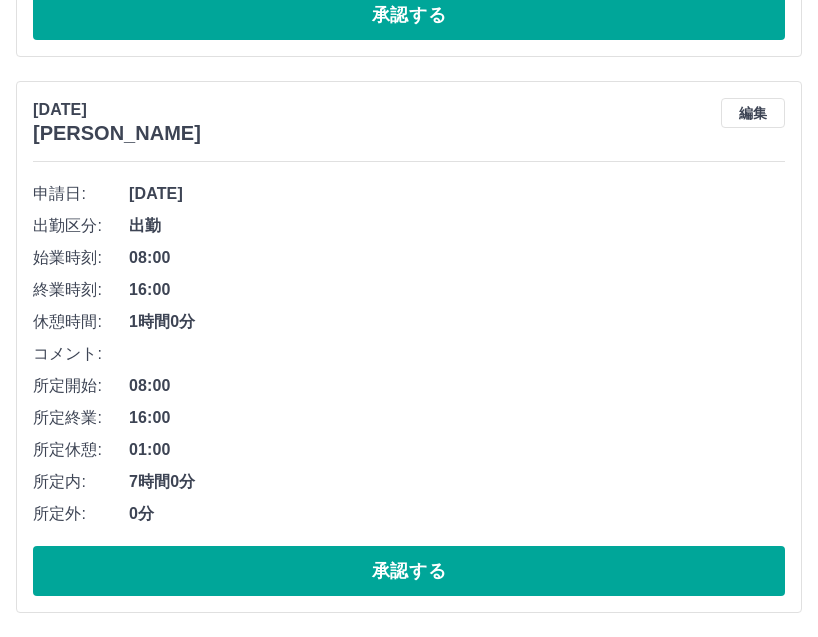 click on "SDH勤怠 [PERSON_NAME] 勤怠報告の承認 [DATE] **** 7月 * 未承認 休日 承認済み [DATE] [PERSON_NAME] 編集 申請日: [DATE] 出勤区分: 出勤 始業時刻: 16:00 終業時刻: 21:45 休憩時間: 0分 コメント: 所定開始: 16:00 所定終業: 21:45 所定休憩: 00:00 所定内: 5時間45分 所定外: 0分 承認する [DATE] [PERSON_NAME] 編集 申請日: [DATE] 出勤区分: 出勤 始業時刻: 07:45 終業時刻: 11:45 休憩時間: 0分 コメント: 所定開始: 07:45 所定終業: 11:45 所定休憩: 00:00 所定内: 4時間0分 所定外: 0分 承認する [DATE] [PERSON_NAME] 編集 申請日: [DATE] 出勤区分: 出勤 始業時刻: 17:00 終業時刻: 21:45 休憩時間: 0分 コメント: 所定開始: 17:00 所定終業: 21:45 所定休憩: 00:00 所定内: 4時間45分 所定外: 0分 承認する [DATE] [PERSON_NAME] 編集 申請日: 出勤区分:" at bounding box center [409, -4967] 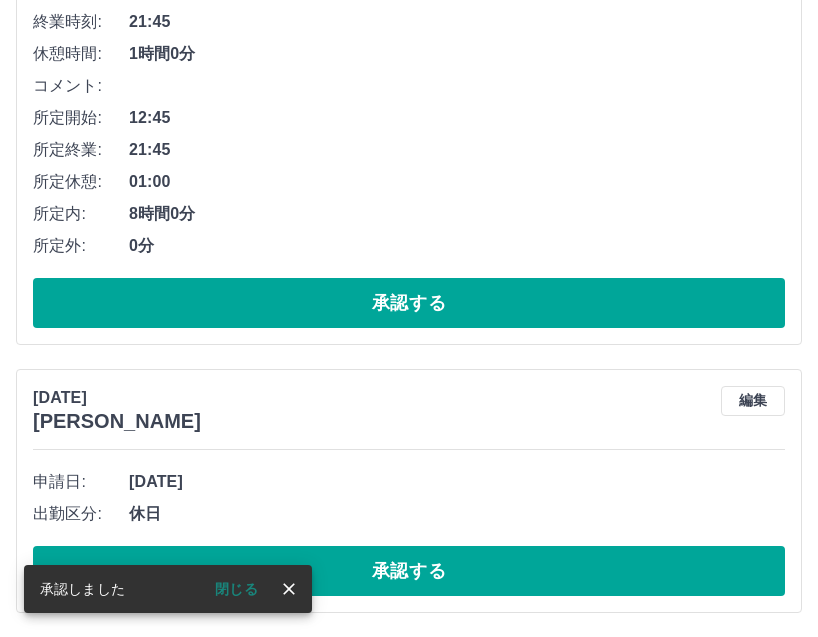 scroll, scrollTop: 10016, scrollLeft: 0, axis: vertical 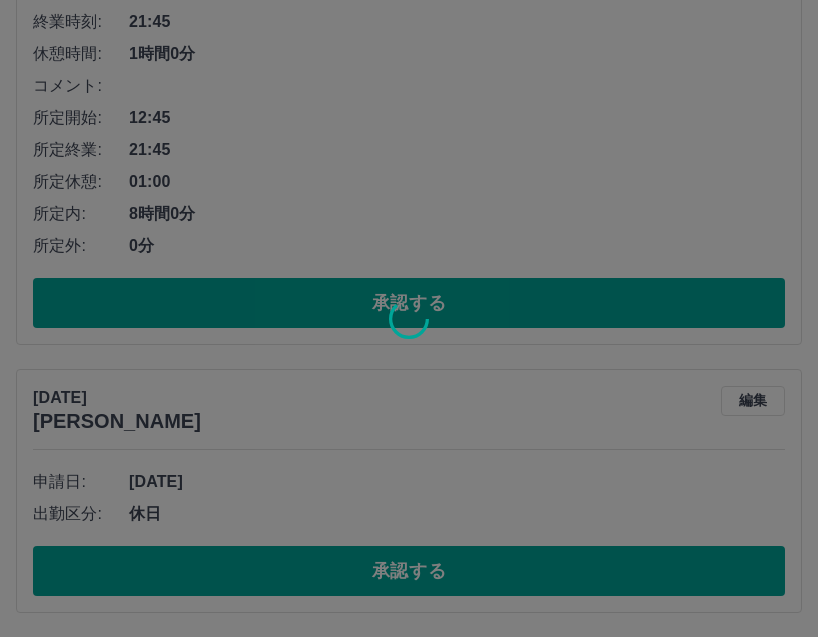 click at bounding box center [409, 318] 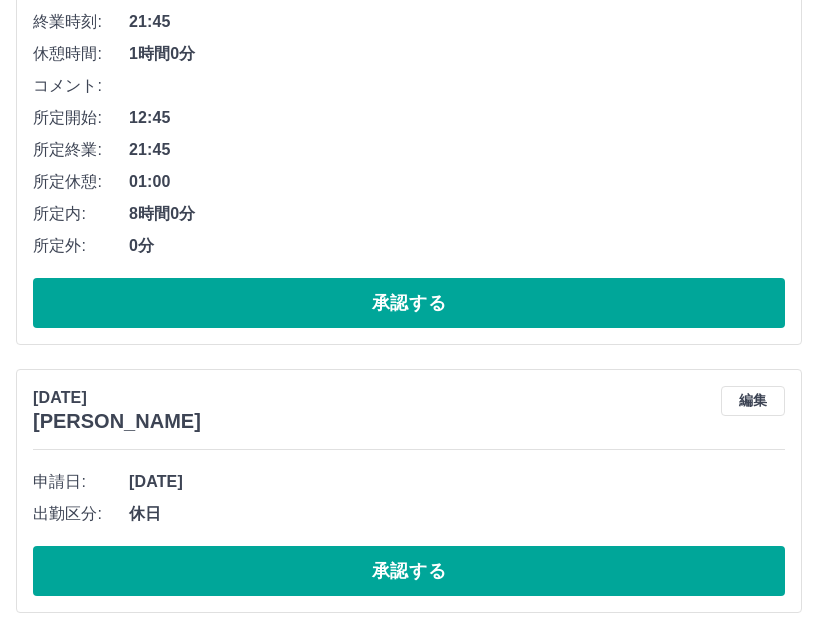 scroll, scrollTop: 9748, scrollLeft: 0, axis: vertical 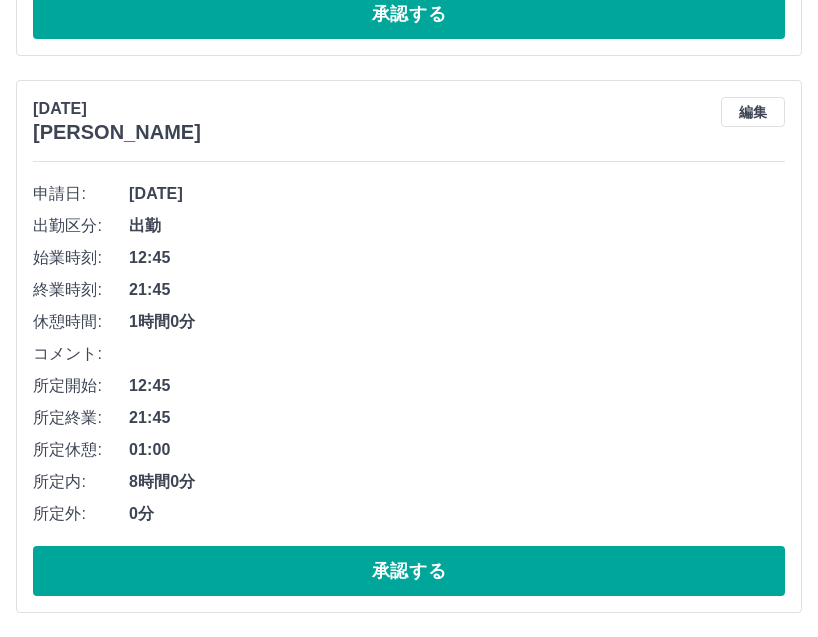 click on "承認する" at bounding box center (409, 571) 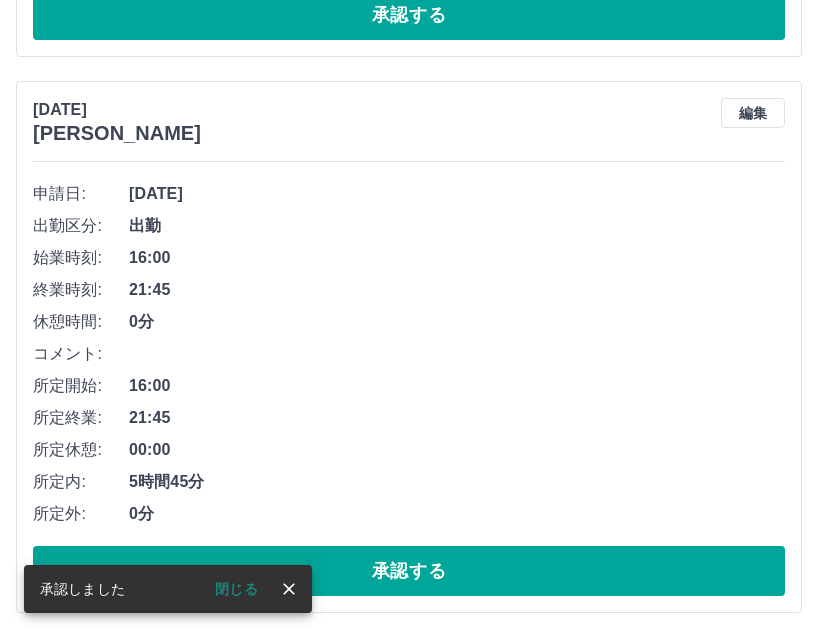 scroll, scrollTop: 9191, scrollLeft: 0, axis: vertical 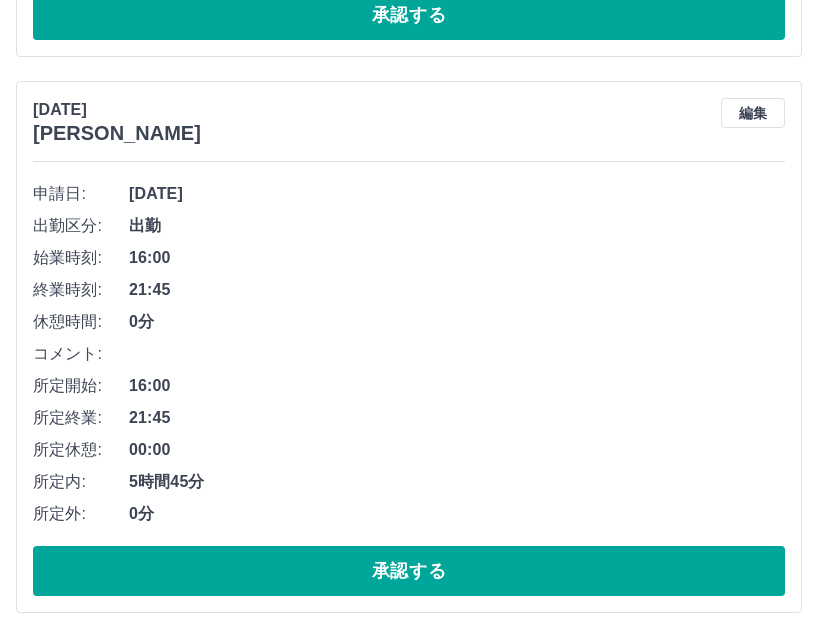 click on "承認する" at bounding box center (409, 571) 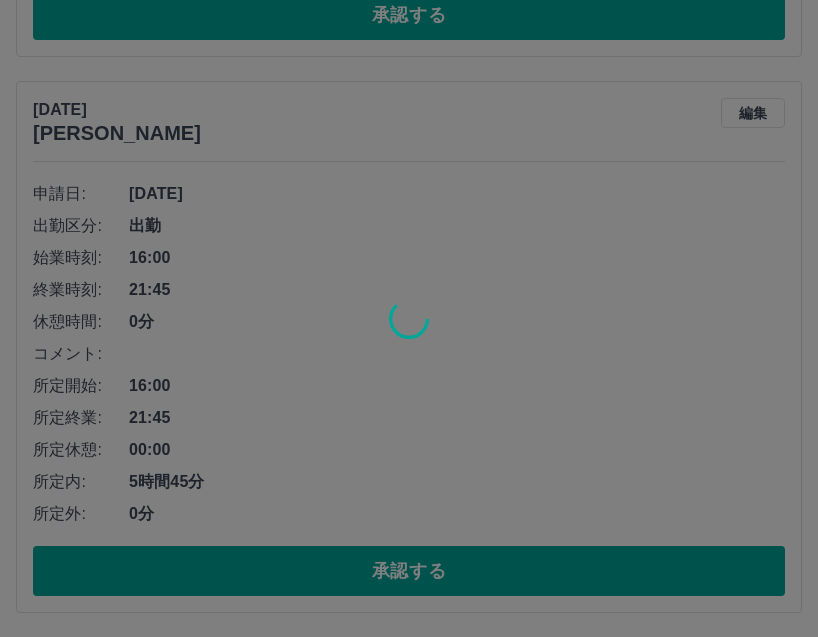 click at bounding box center (409, 318) 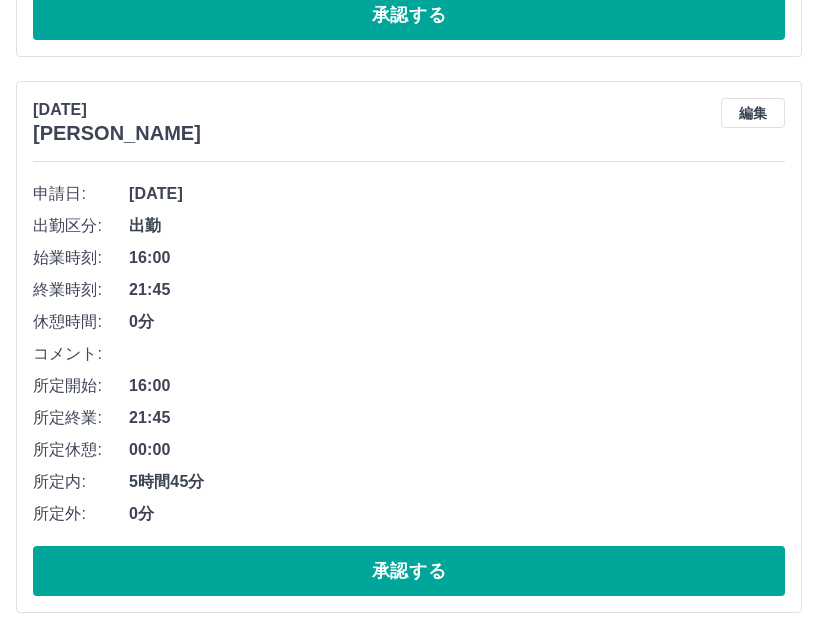 click at bounding box center [409, 318] 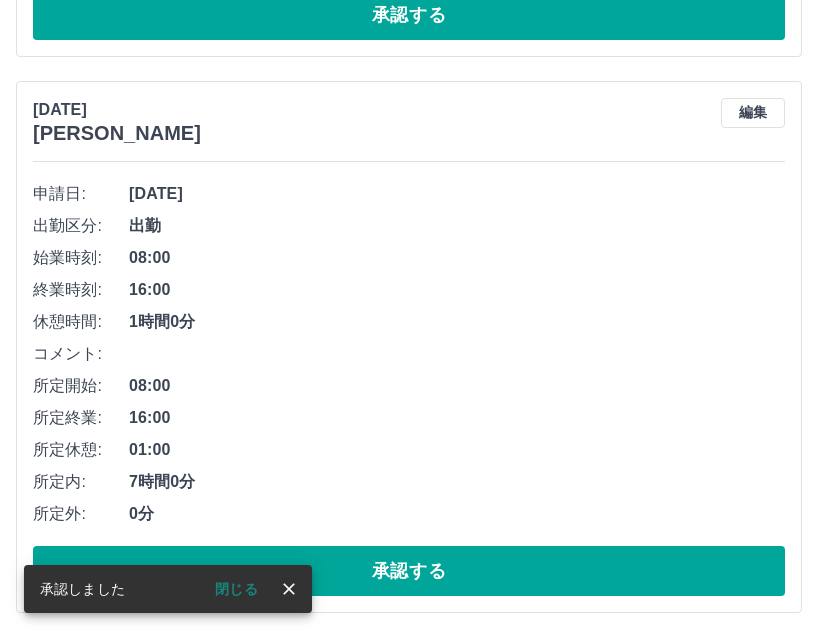 scroll, scrollTop: 8635, scrollLeft: 0, axis: vertical 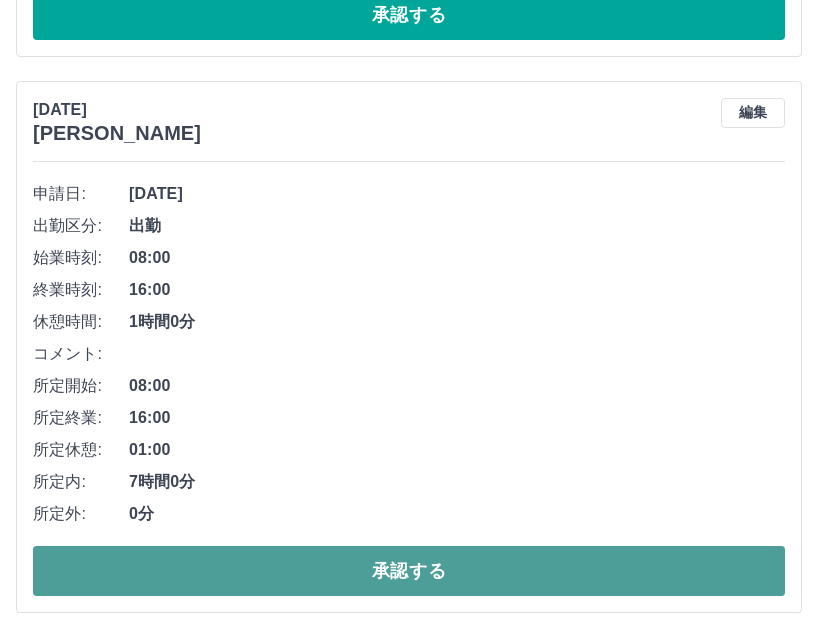 click on "承認する" at bounding box center [409, 571] 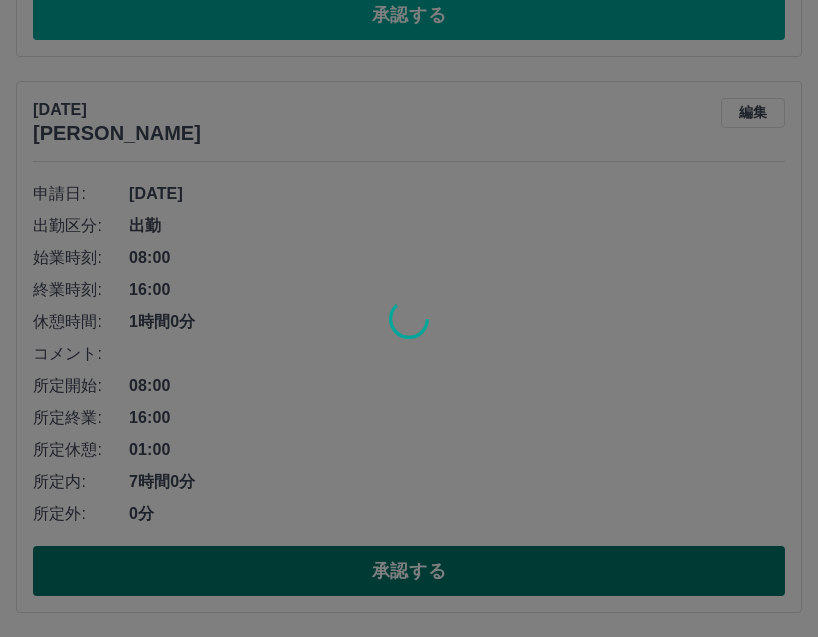 click at bounding box center (409, 318) 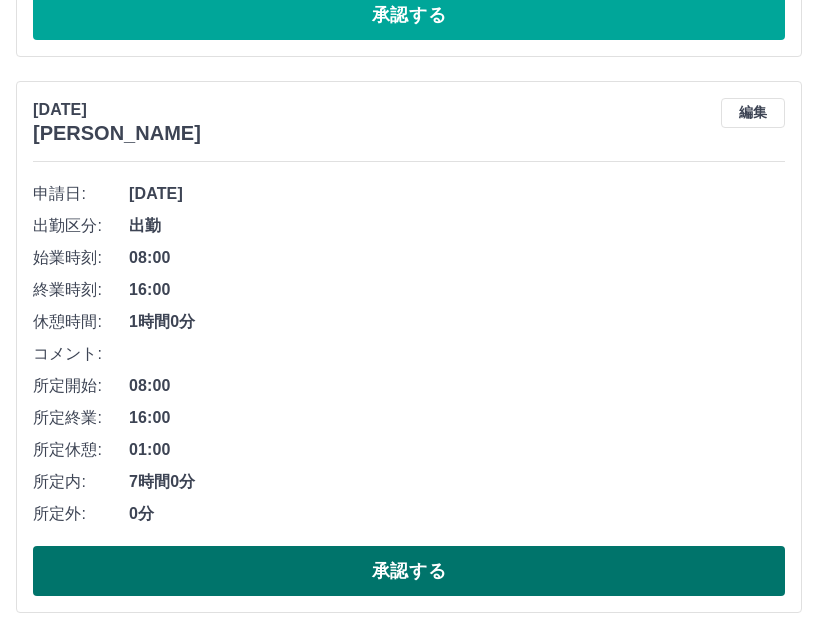 scroll, scrollTop: 8079, scrollLeft: 0, axis: vertical 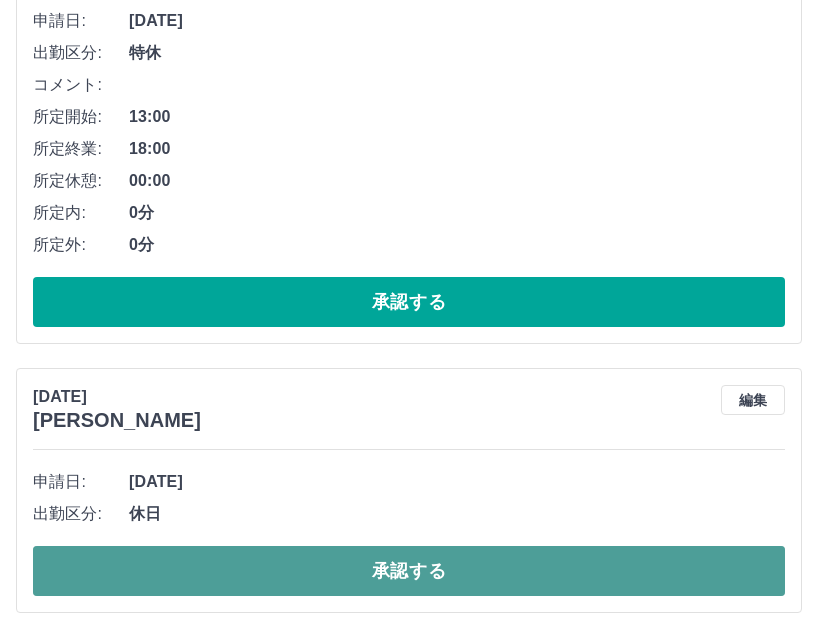 click on "承認する" at bounding box center (409, 571) 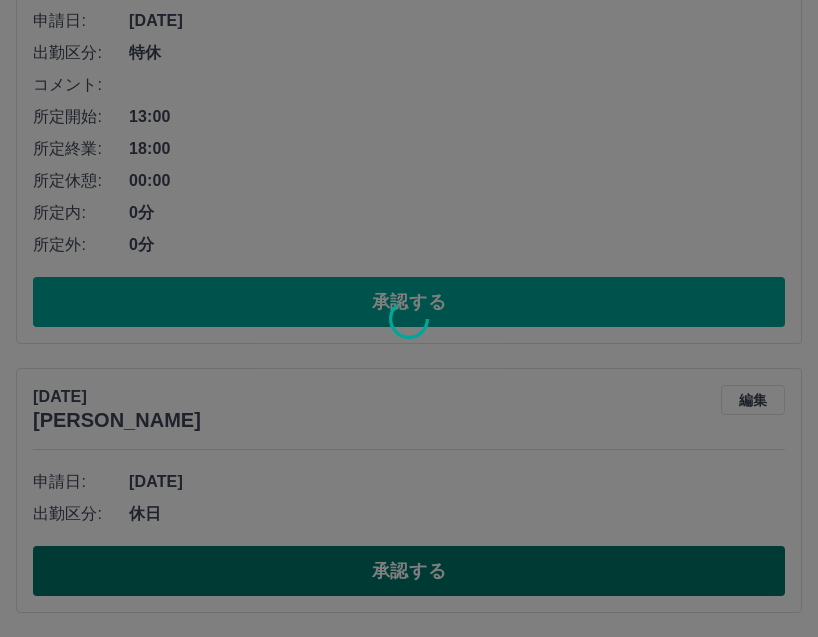 scroll, scrollTop: 7810, scrollLeft: 0, axis: vertical 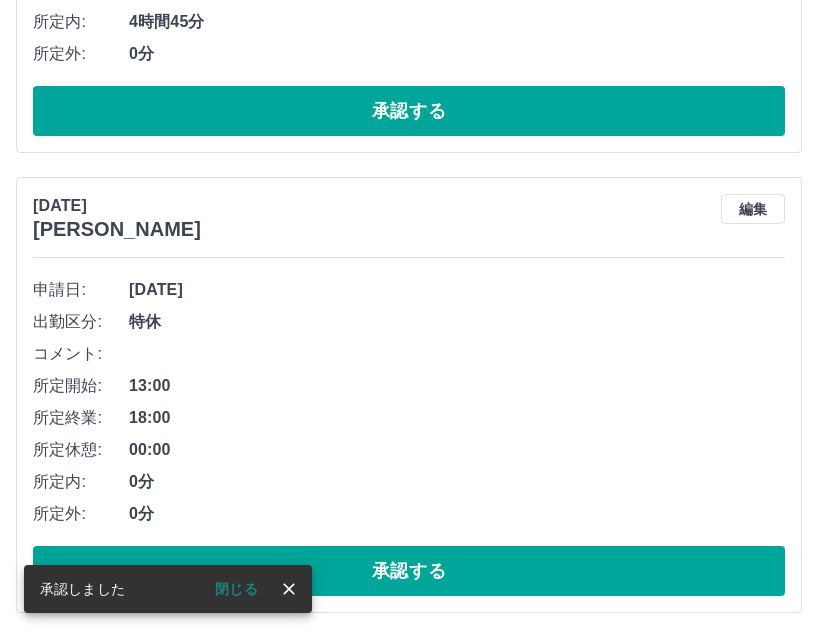 click on "承認する" at bounding box center [409, 571] 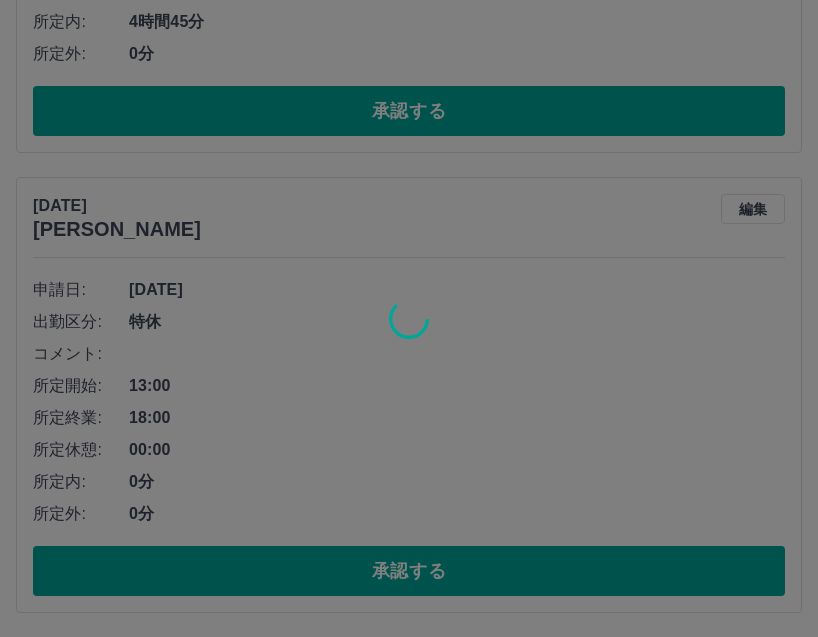 click at bounding box center (409, 318) 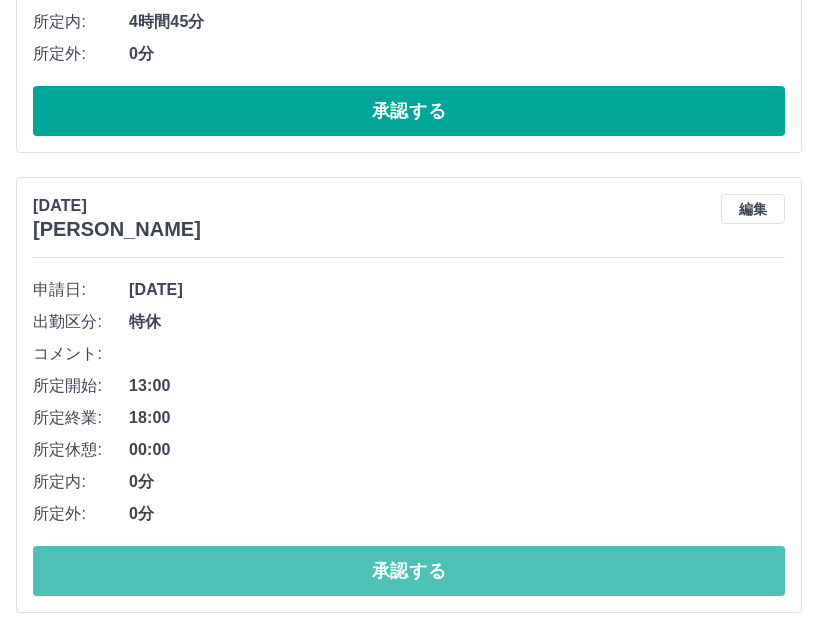 click on "承認する" at bounding box center (409, 571) 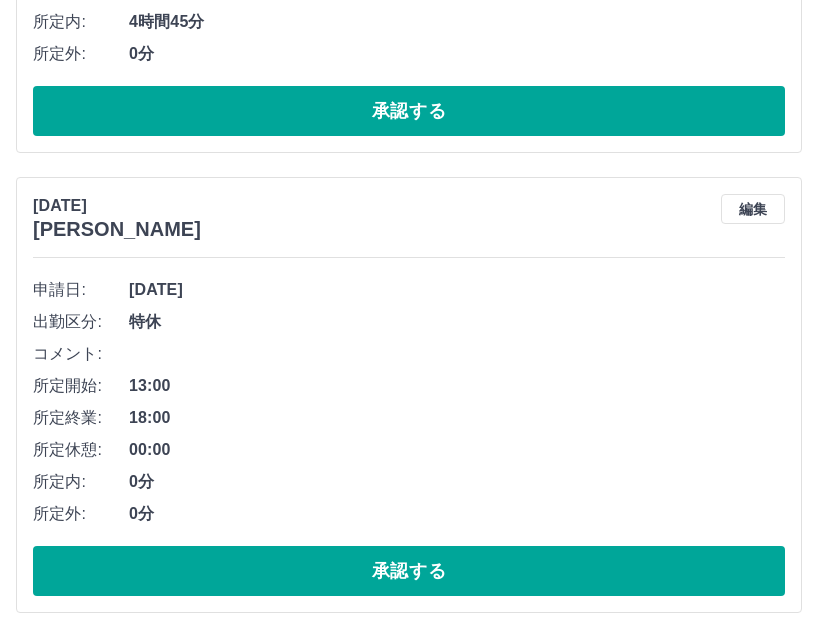 click on "承認する" at bounding box center (409, 571) 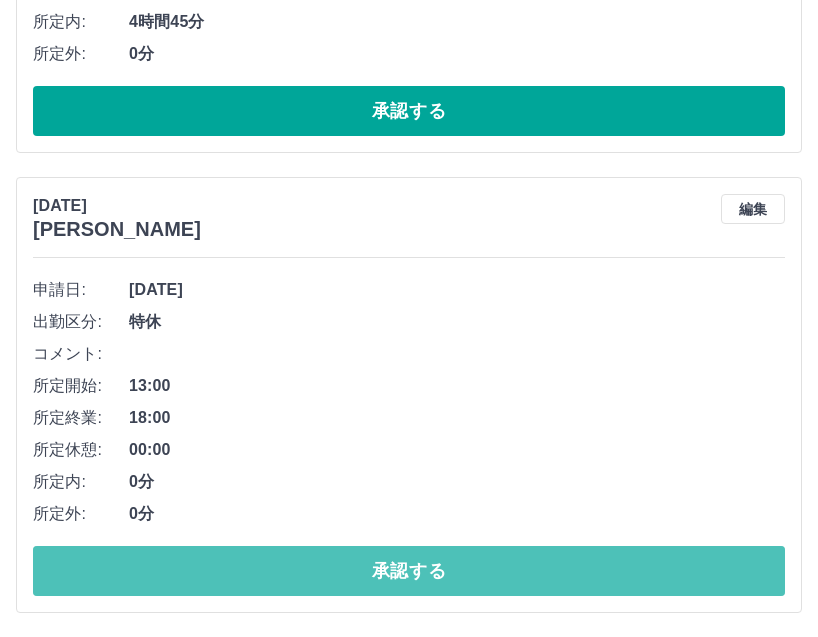 click on "承認する" at bounding box center (409, 571) 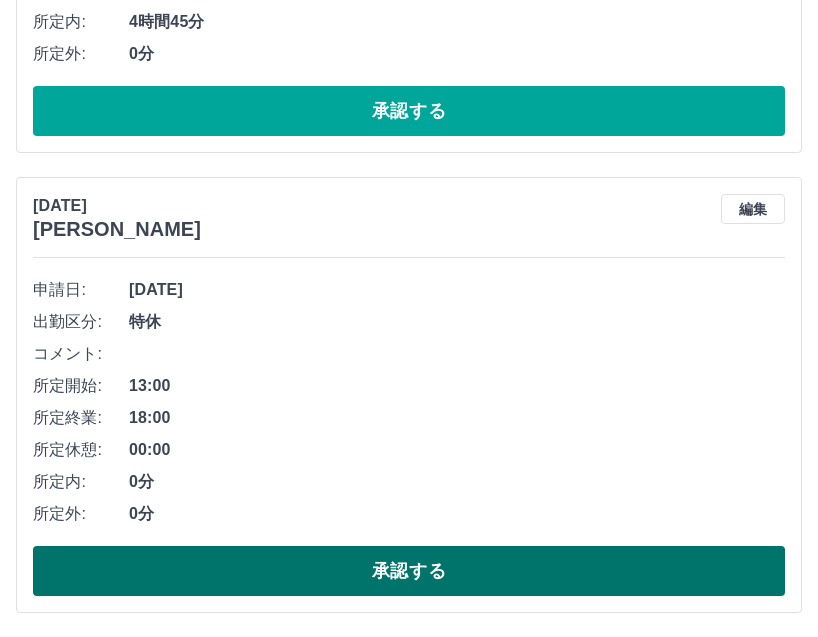 click on "承認する" at bounding box center [409, 571] 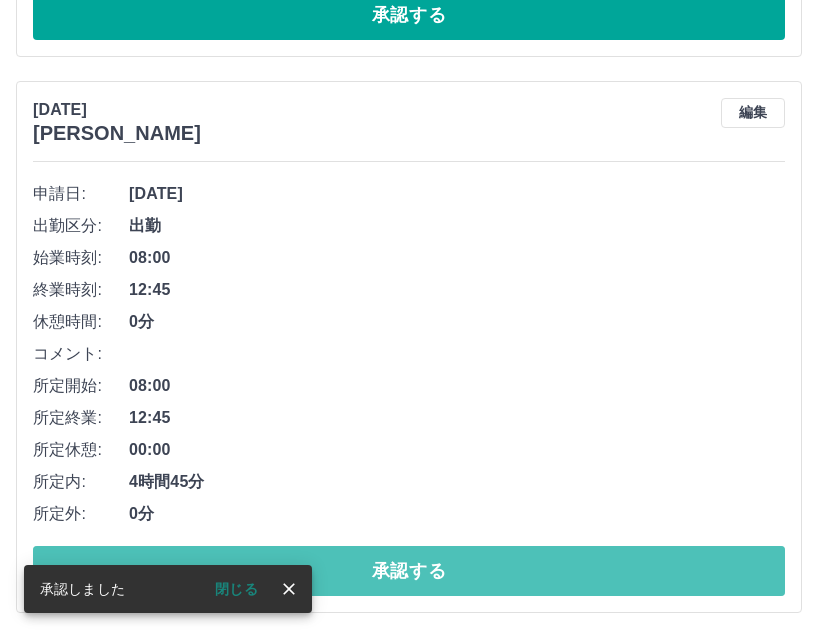 click on "承認する" at bounding box center (409, 571) 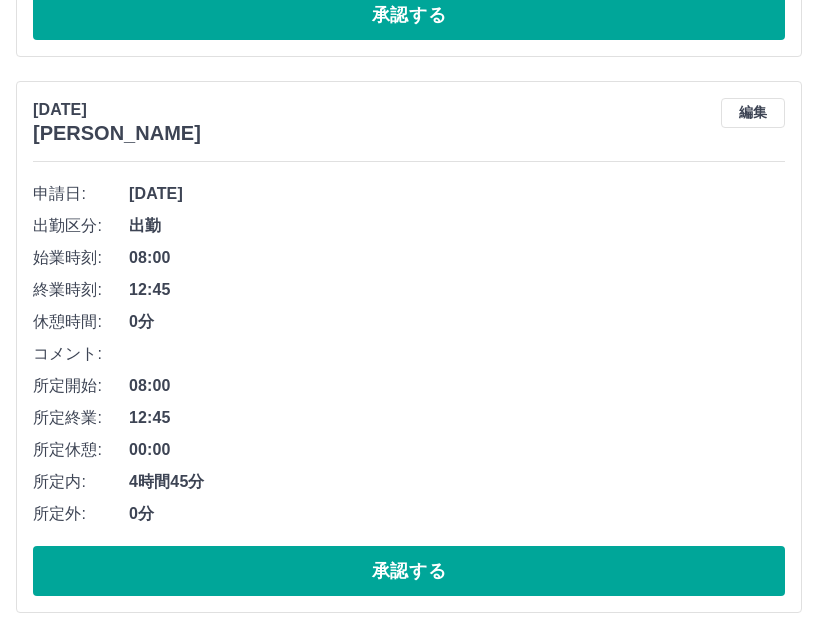 click on "承認する" at bounding box center [409, 571] 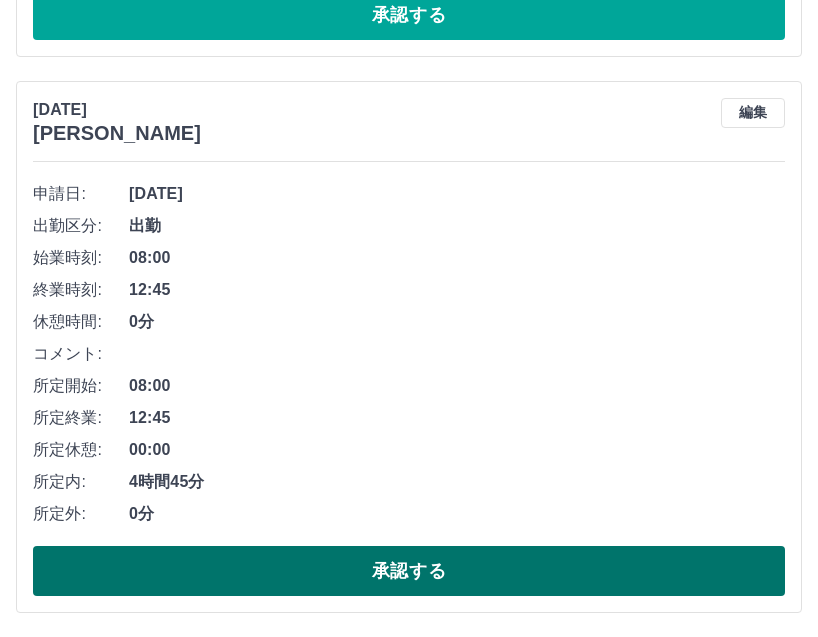 click on "承認する" at bounding box center [409, 571] 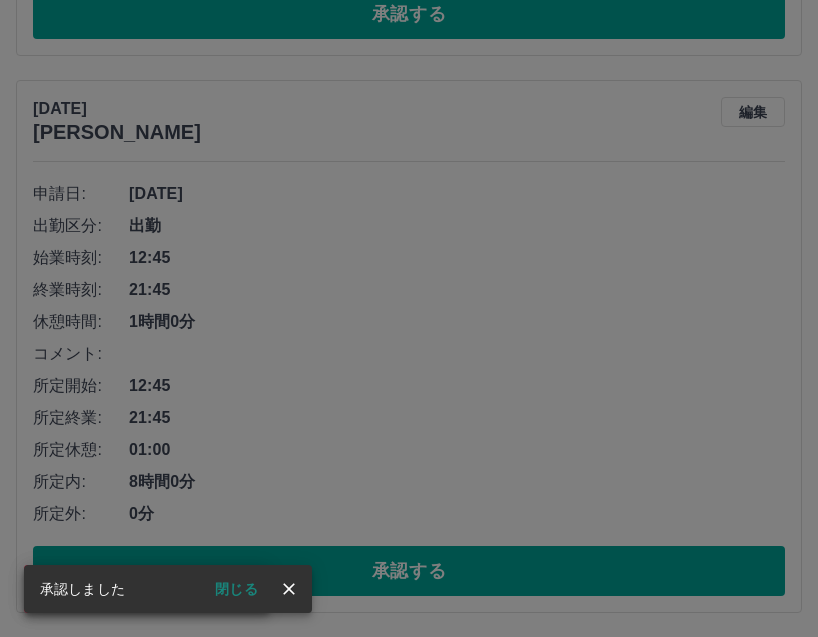 scroll, scrollTop: 6794, scrollLeft: 0, axis: vertical 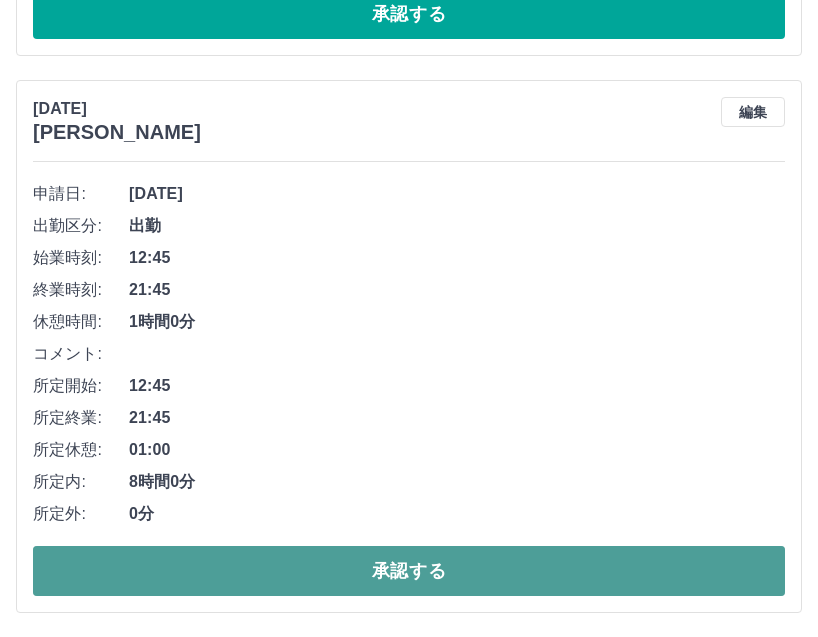 click on "承認する" at bounding box center (409, 571) 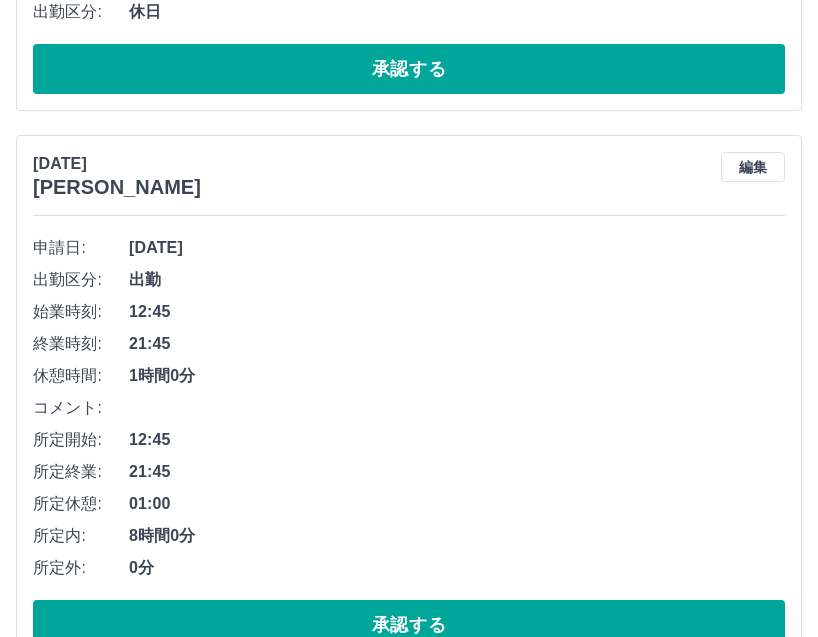 scroll, scrollTop: 6237, scrollLeft: 0, axis: vertical 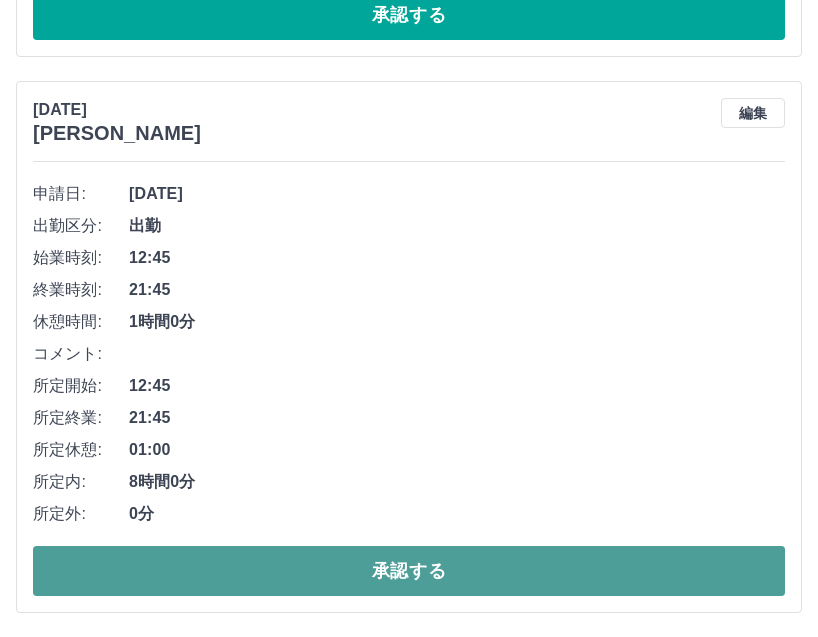 click on "承認する" at bounding box center [409, 571] 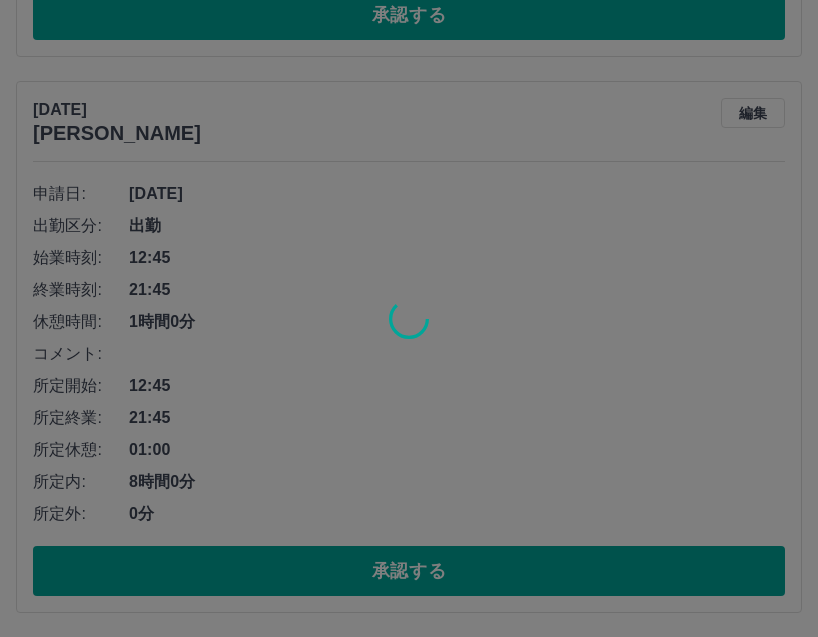 scroll, scrollTop: 5681, scrollLeft: 0, axis: vertical 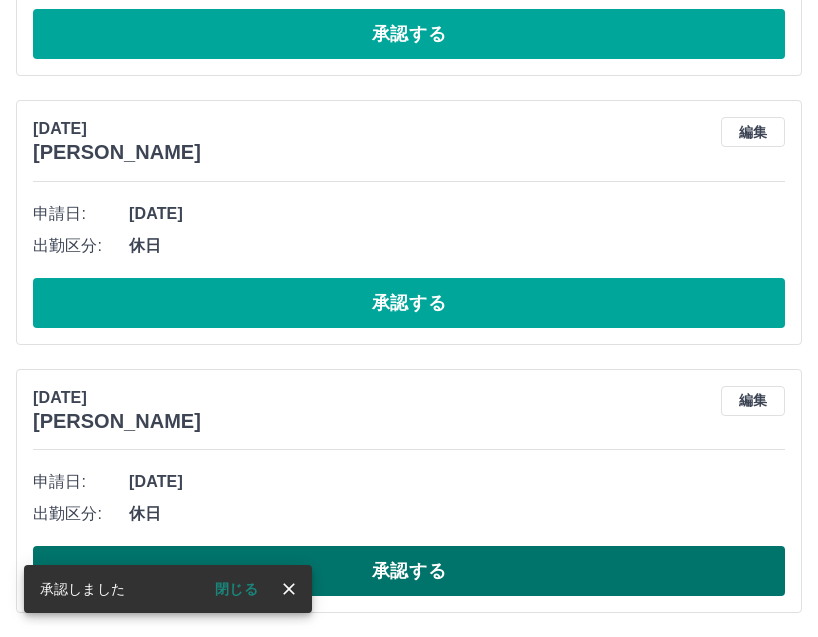 click on "承認する" at bounding box center [409, 571] 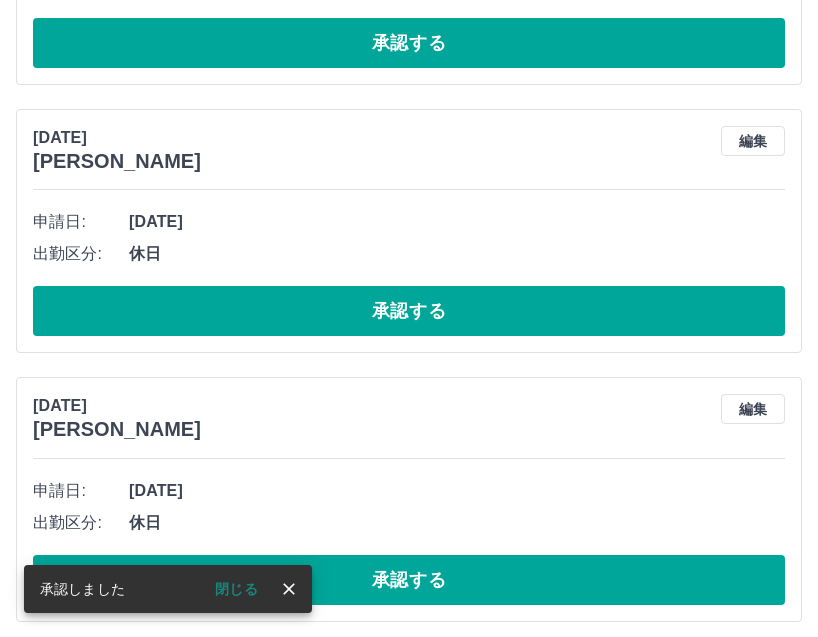 scroll, scrollTop: 5413, scrollLeft: 0, axis: vertical 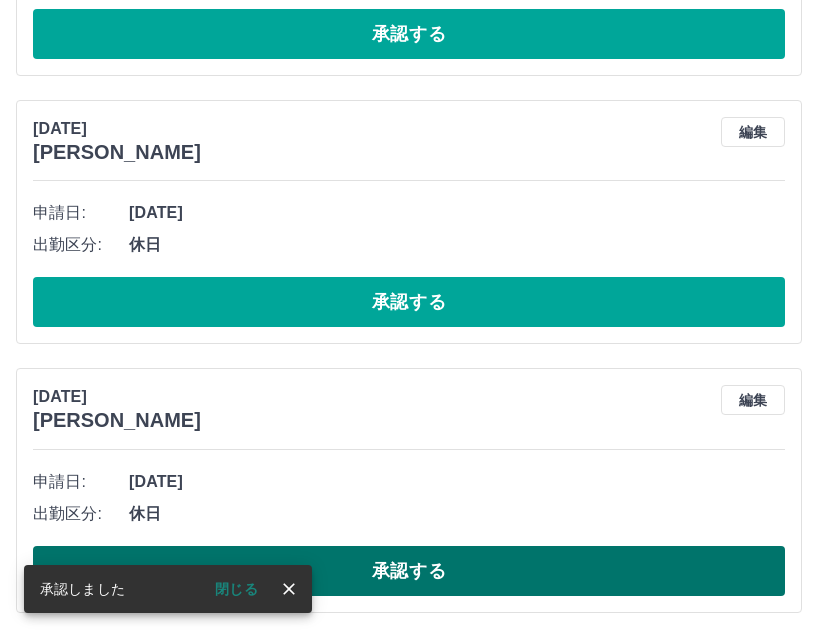 click on "承認する" at bounding box center (409, 571) 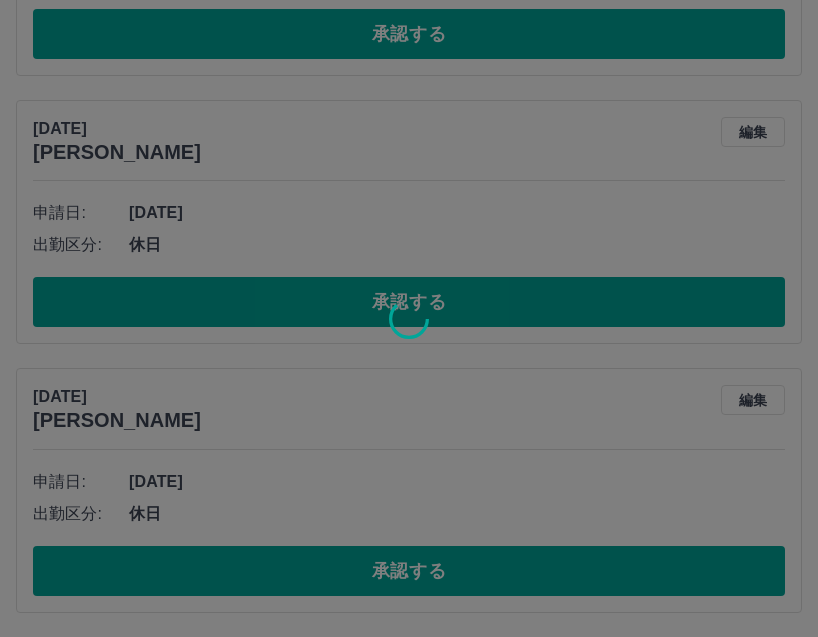 scroll, scrollTop: 5144, scrollLeft: 0, axis: vertical 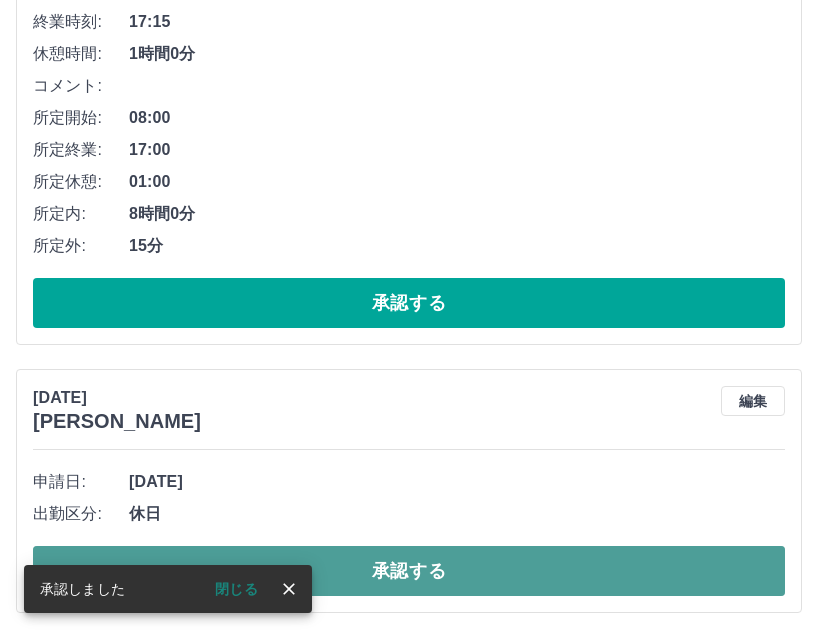click on "承認する" at bounding box center [409, 571] 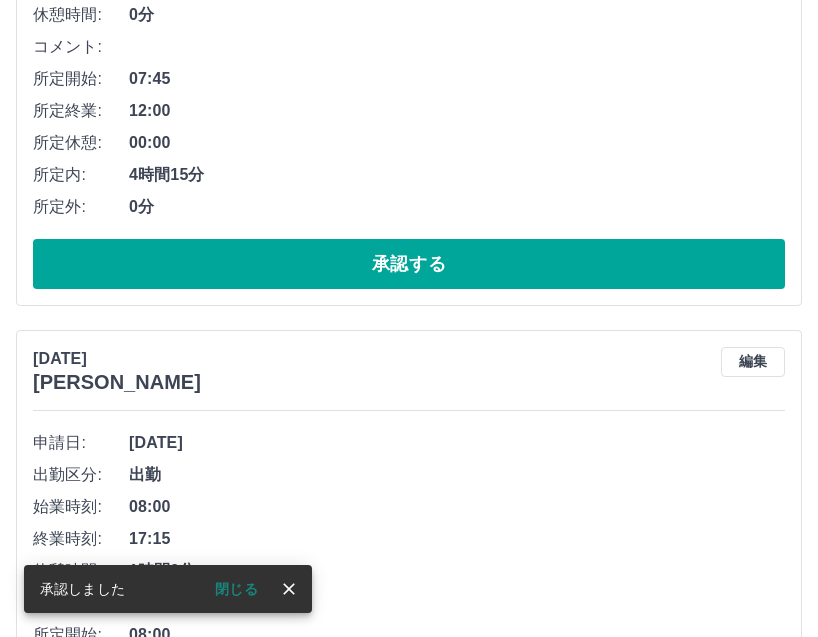 scroll, scrollTop: 4876, scrollLeft: 0, axis: vertical 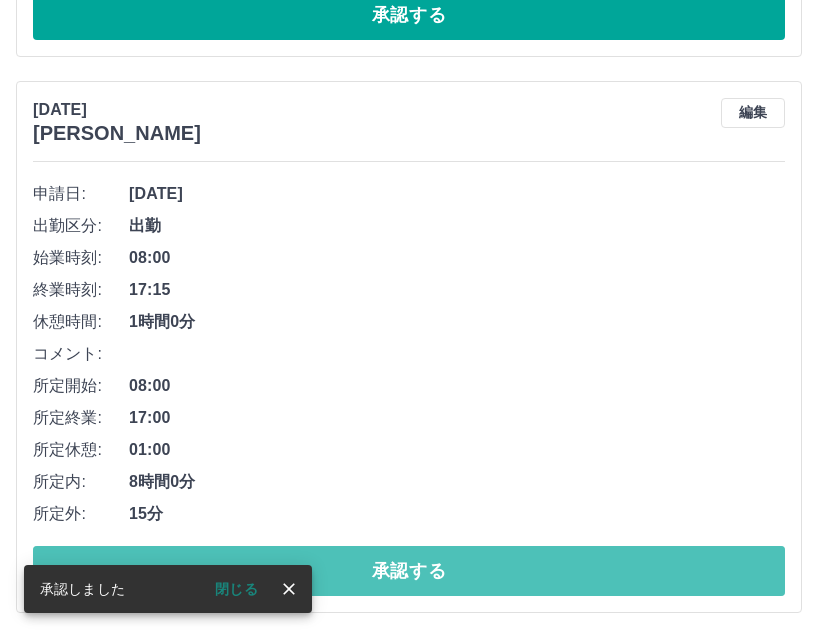 click on "承認する" at bounding box center [409, 571] 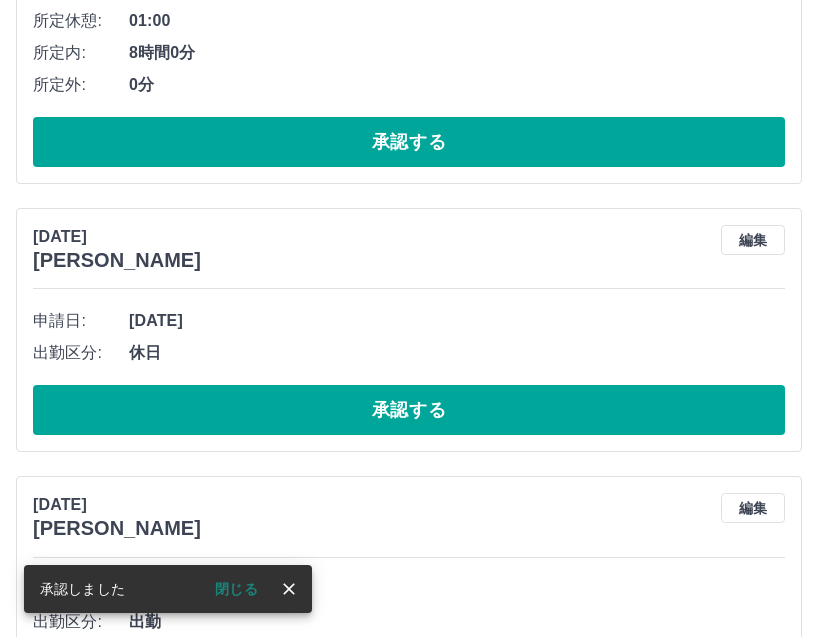scroll, scrollTop: 3876, scrollLeft: 0, axis: vertical 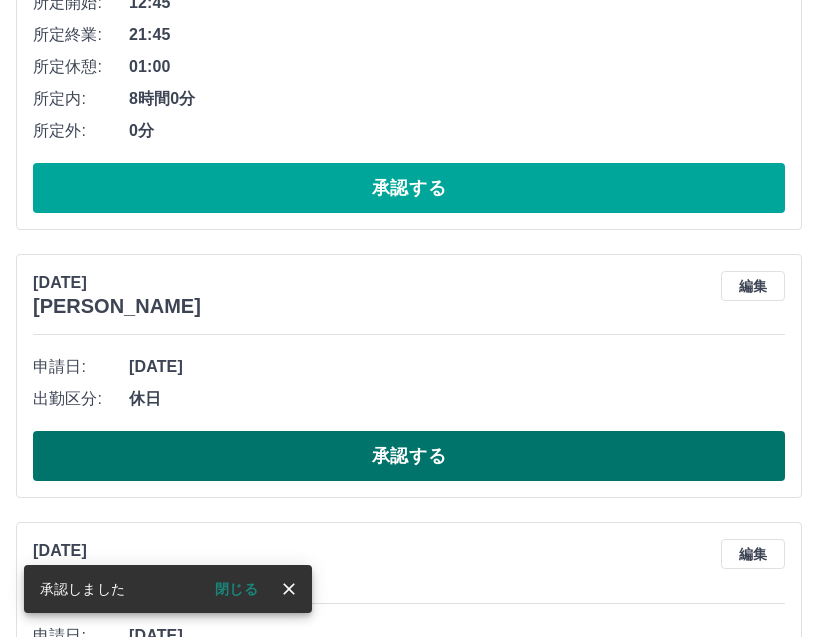 click on "承認する" at bounding box center (409, 456) 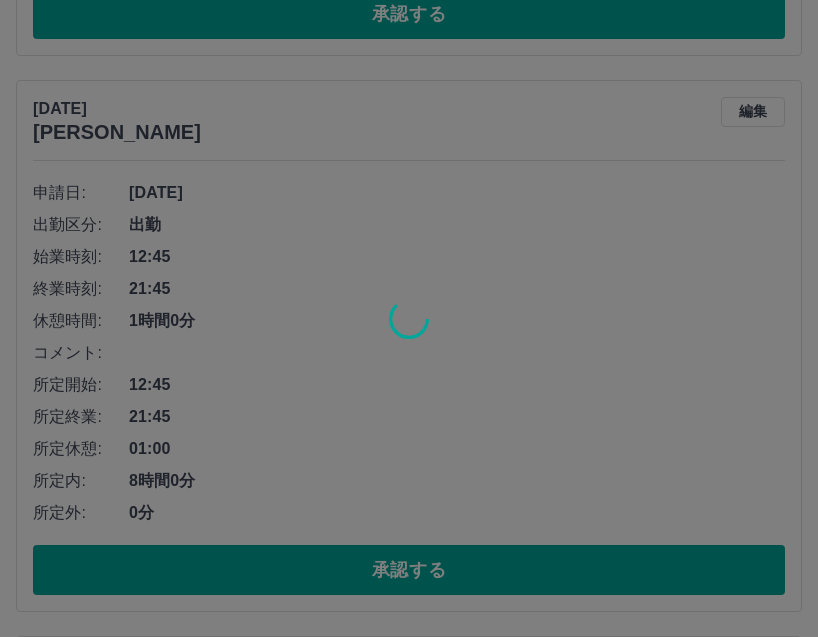 scroll, scrollTop: 3476, scrollLeft: 0, axis: vertical 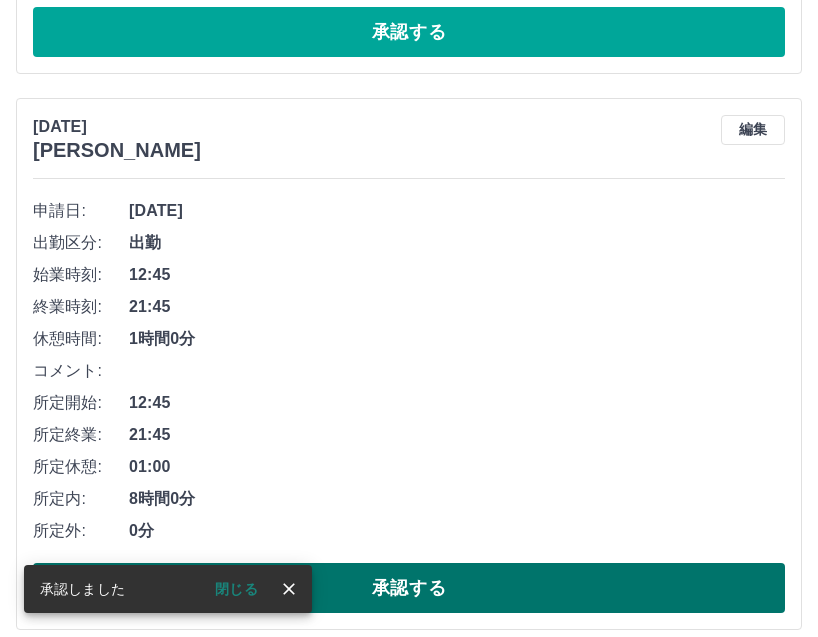 click on "承認する" at bounding box center [409, 588] 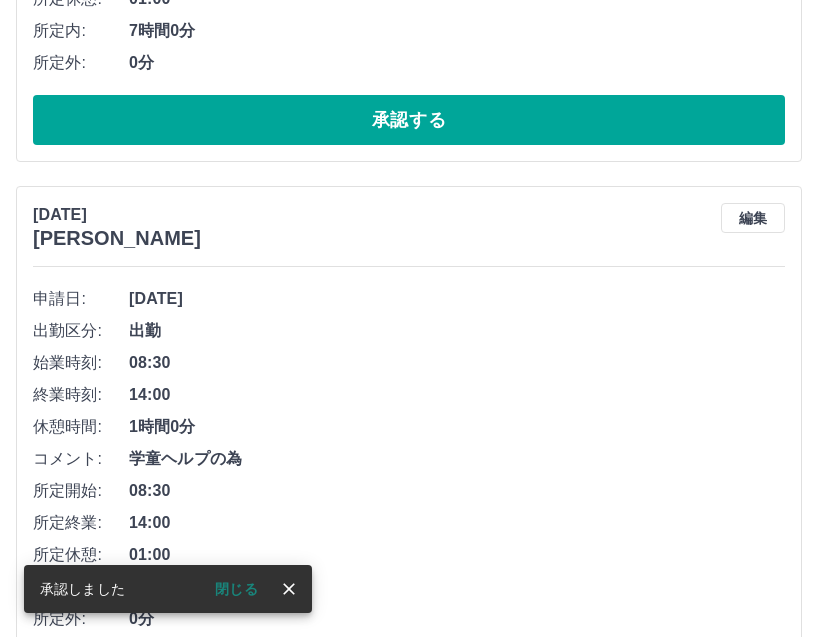 scroll, scrollTop: 2476, scrollLeft: 0, axis: vertical 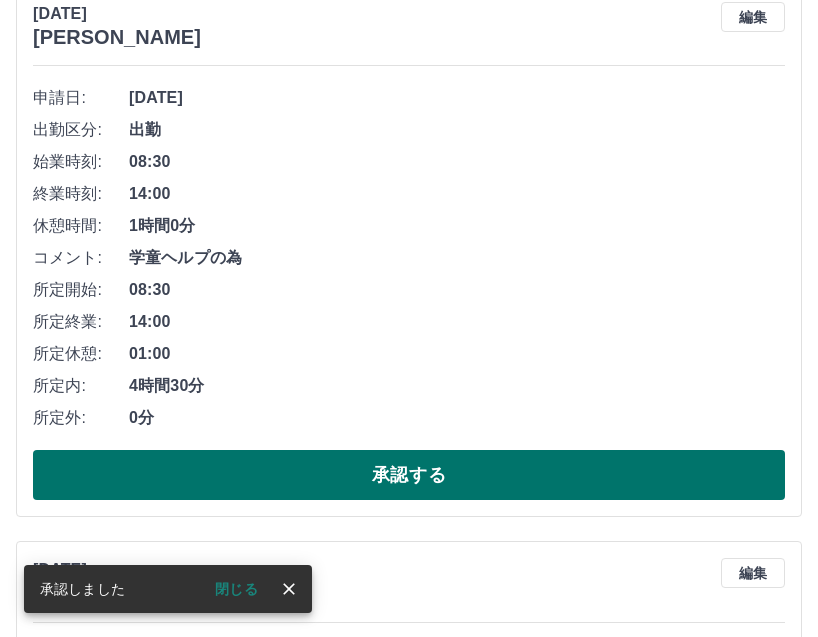 click on "承認する" at bounding box center [409, 475] 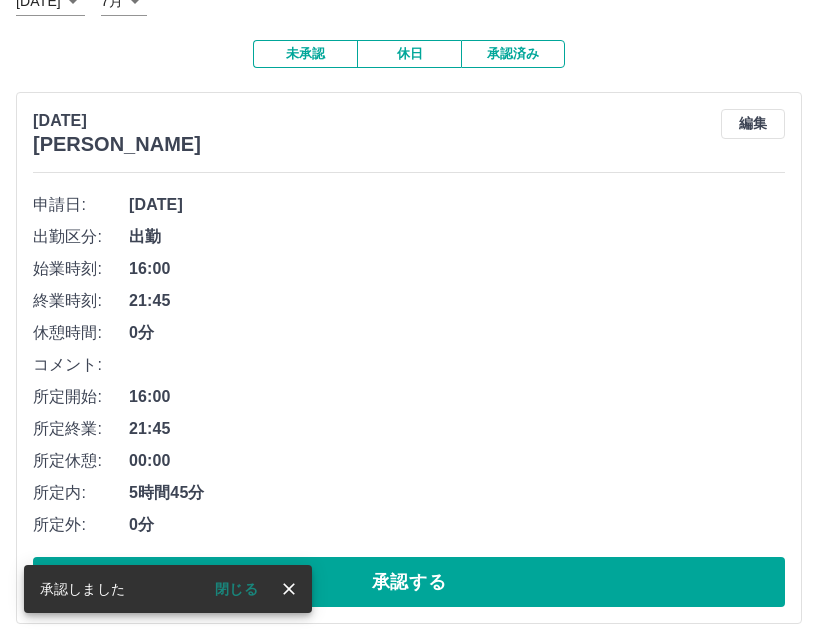 scroll, scrollTop: 400, scrollLeft: 0, axis: vertical 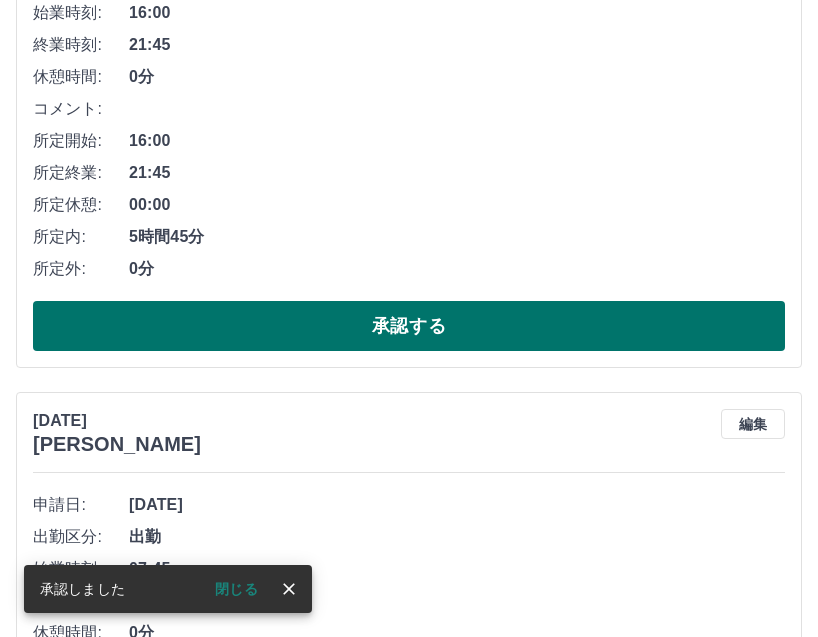 click on "承認する" at bounding box center (409, 326) 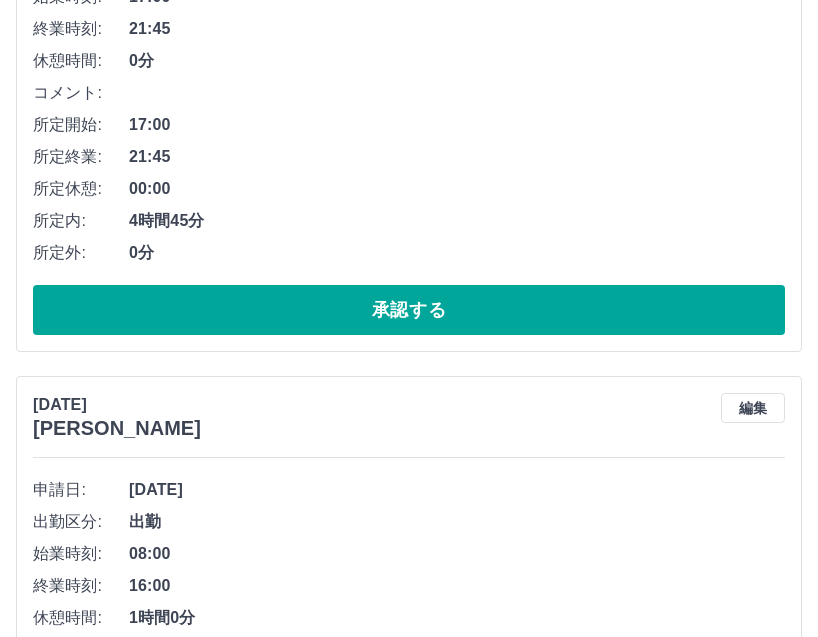 scroll, scrollTop: 1000, scrollLeft: 0, axis: vertical 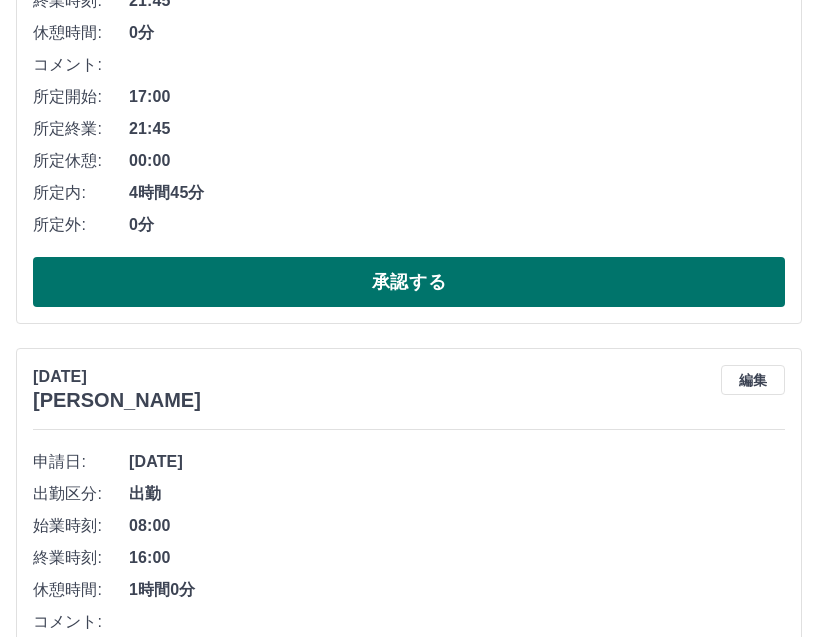 click on "承認する" at bounding box center (409, 282) 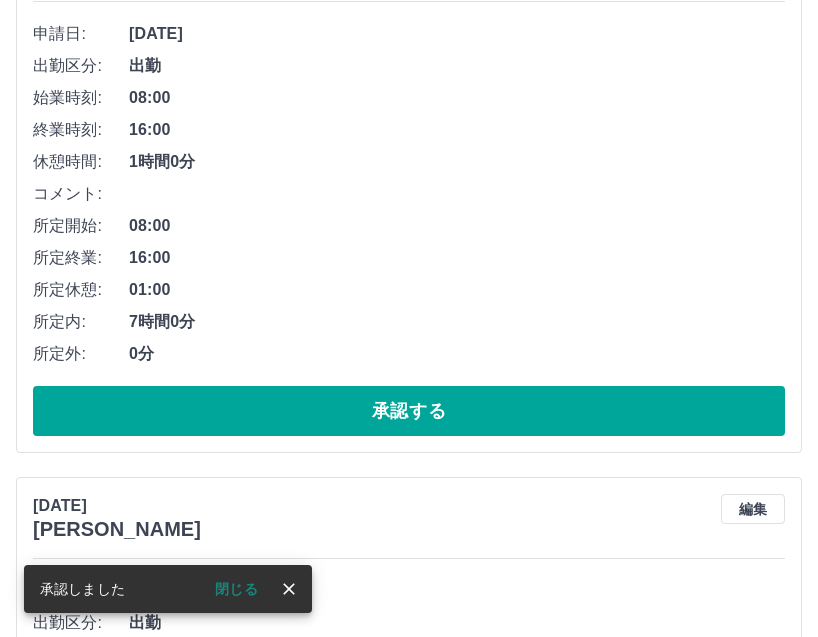 scroll, scrollTop: 944, scrollLeft: 0, axis: vertical 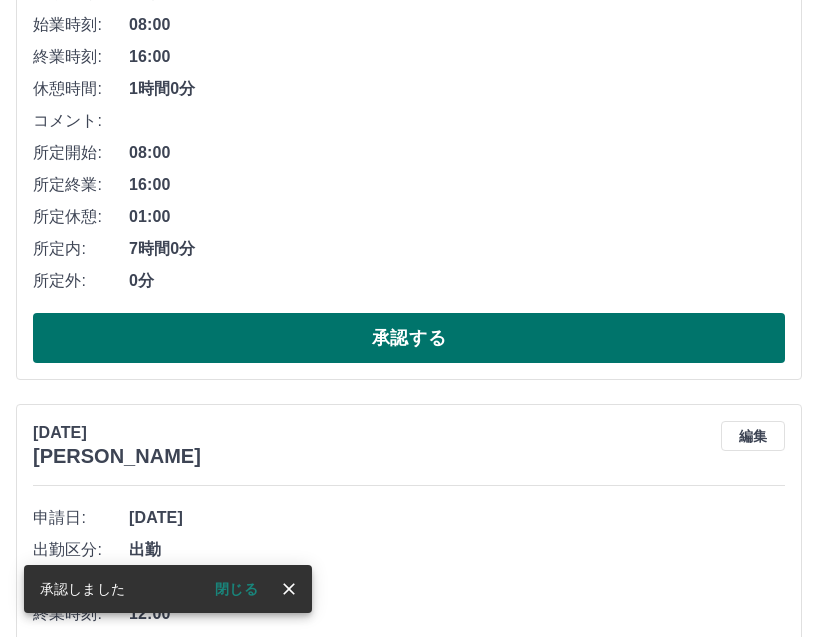 click on "承認する" at bounding box center [409, 338] 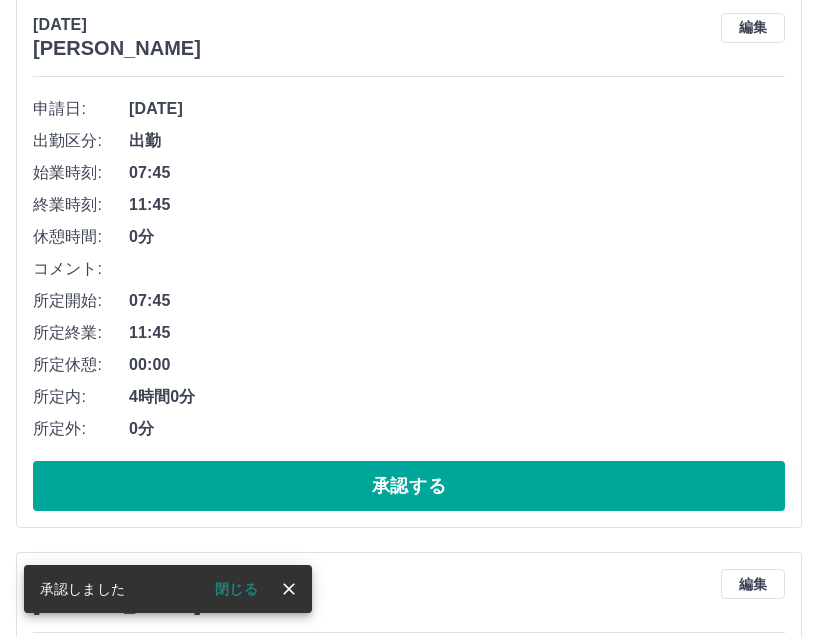 scroll, scrollTop: 0, scrollLeft: 0, axis: both 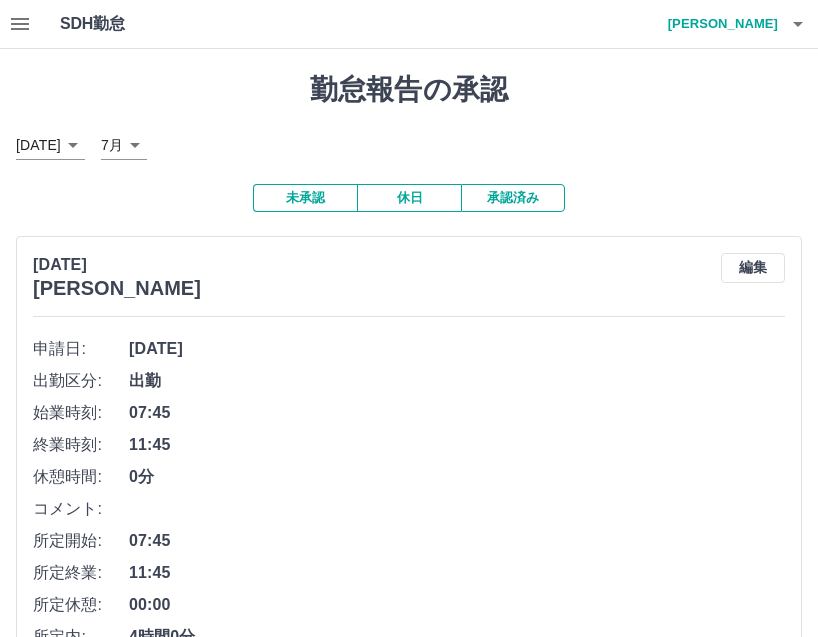 click 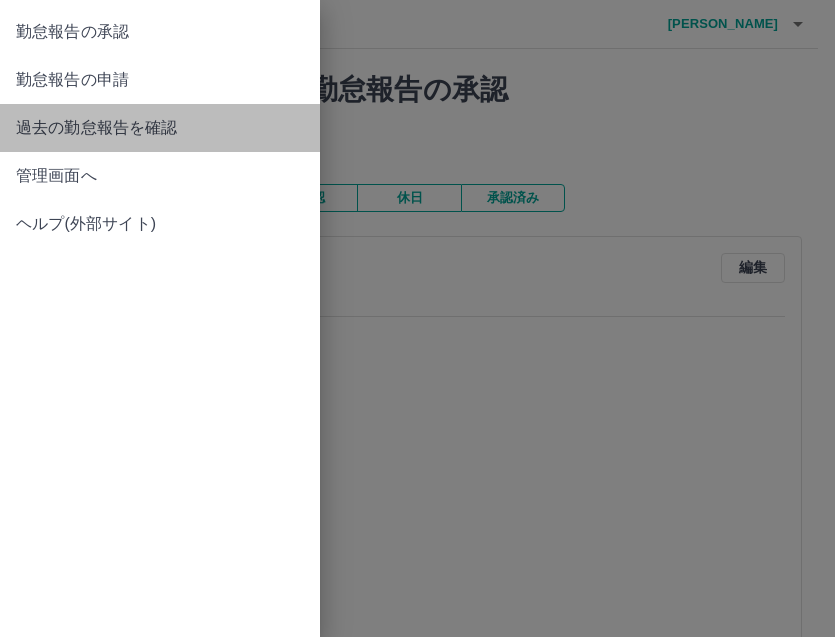 click on "過去の勤怠報告を確認" at bounding box center (160, 128) 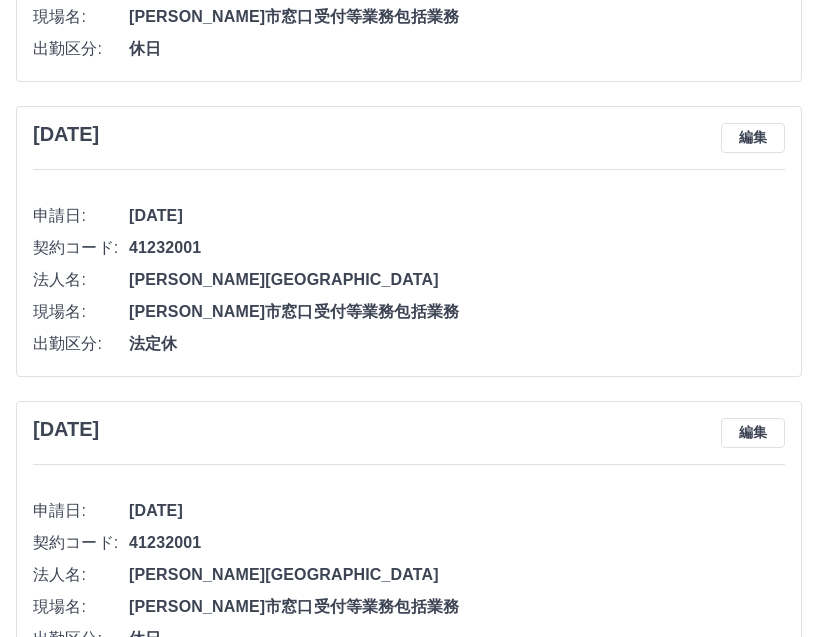 scroll, scrollTop: 0, scrollLeft: 0, axis: both 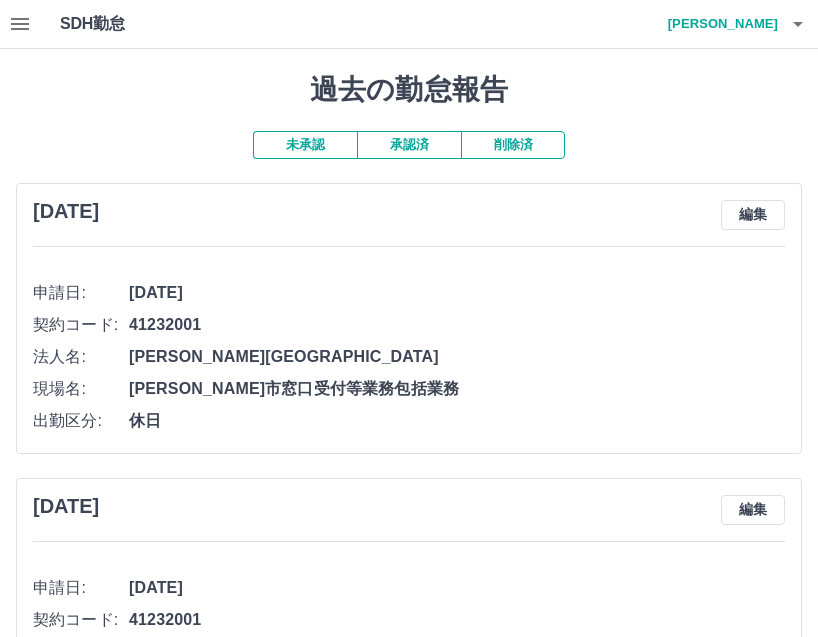 click on "承認済" at bounding box center (409, 145) 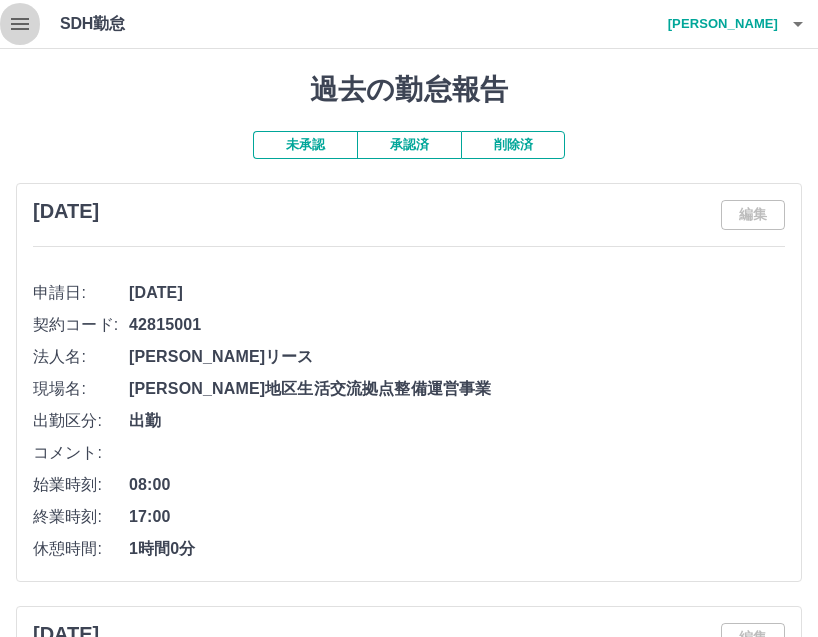 click 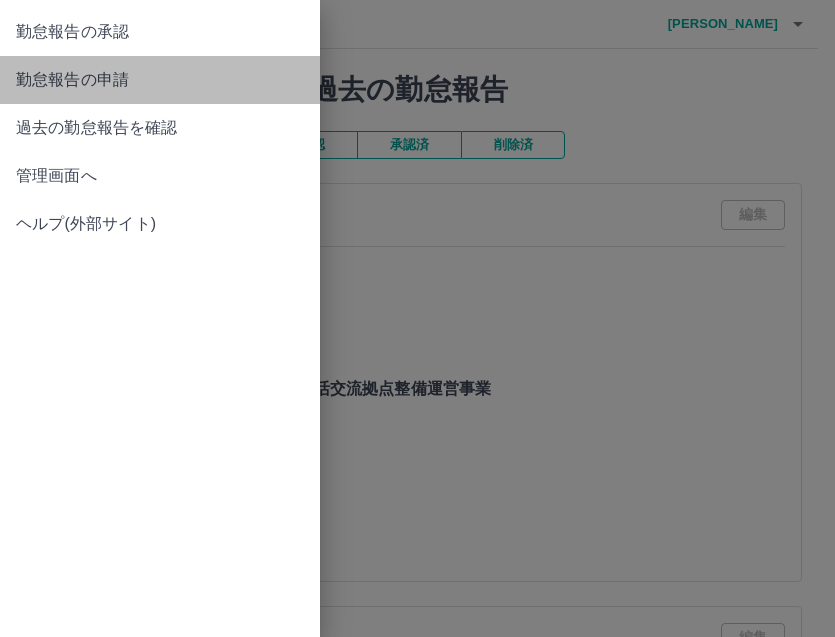 click on "勤怠報告の申請" at bounding box center (160, 80) 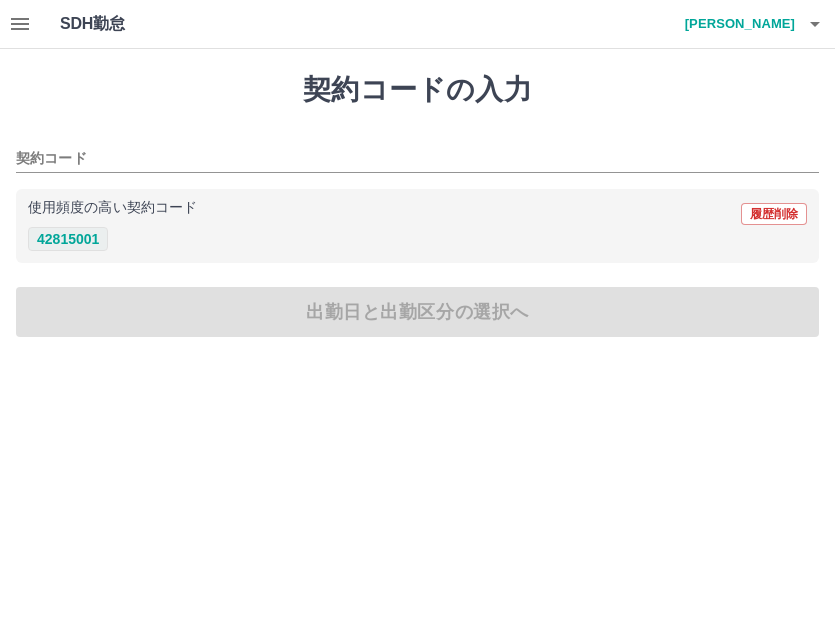 drag, startPoint x: 65, startPoint y: 246, endPoint x: 92, endPoint y: 267, distance: 34.20526 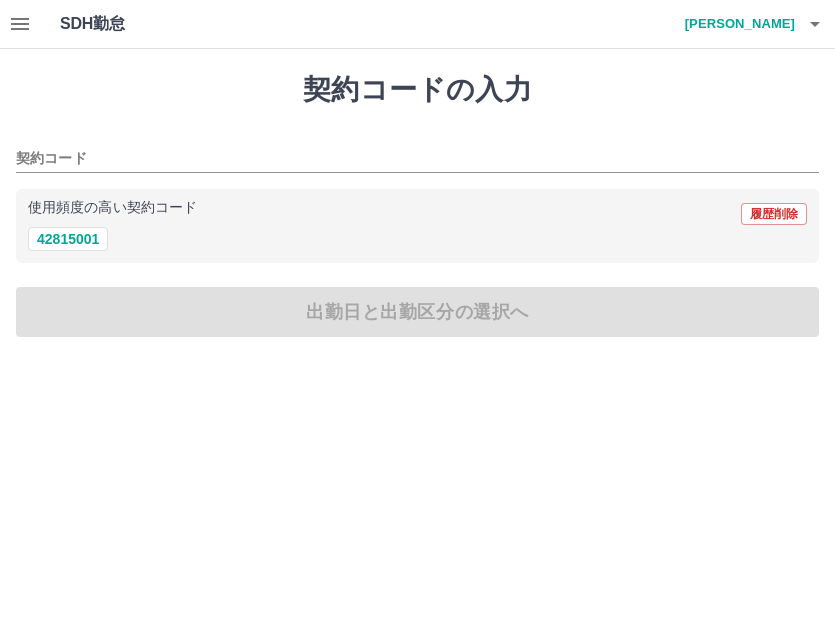 click on "42815001" at bounding box center [68, 239] 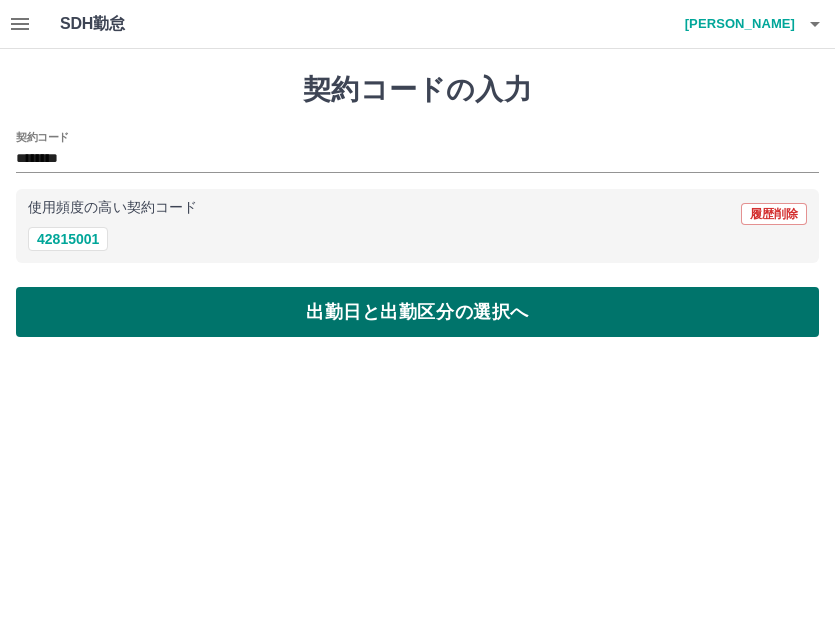 click on "出勤日と出勤区分の選択へ" at bounding box center (417, 312) 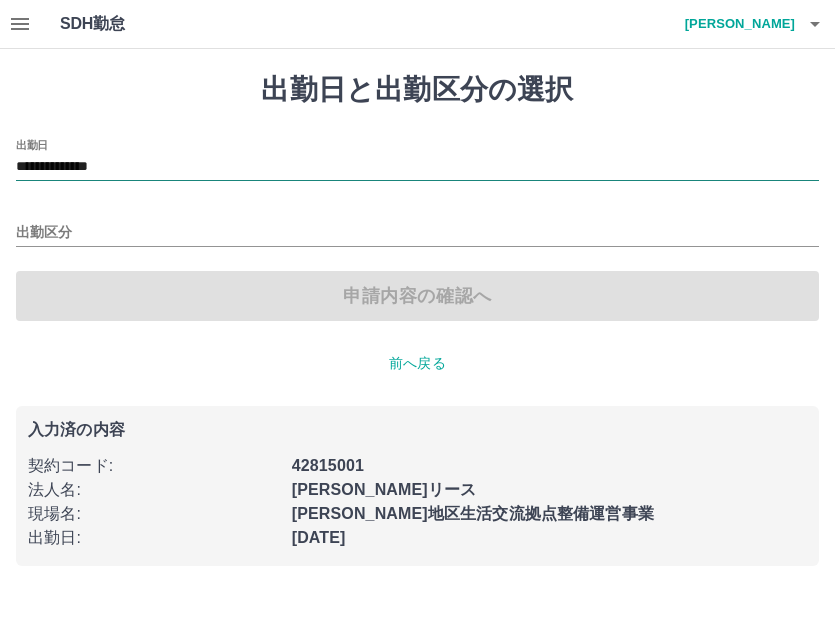 click on "**********" at bounding box center [417, 167] 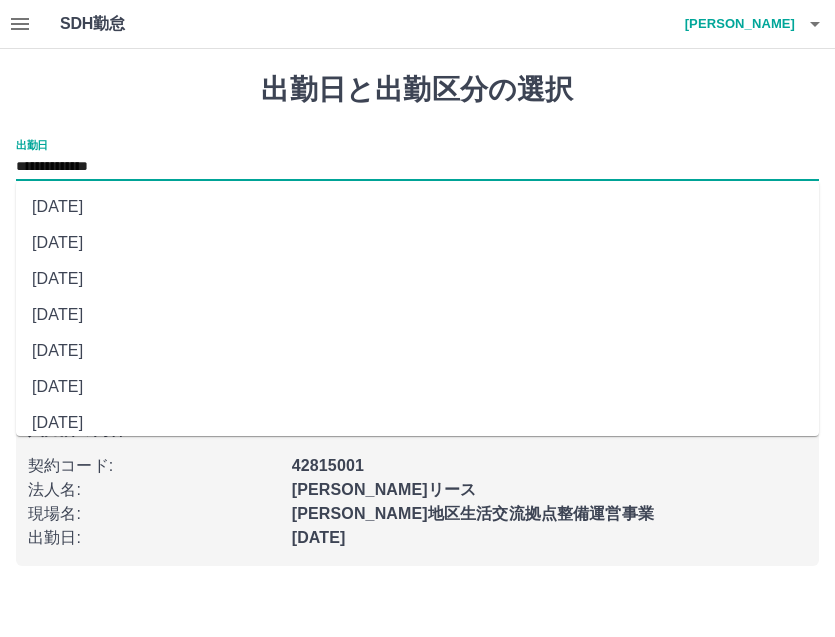 click on "[DATE]" at bounding box center [417, 423] 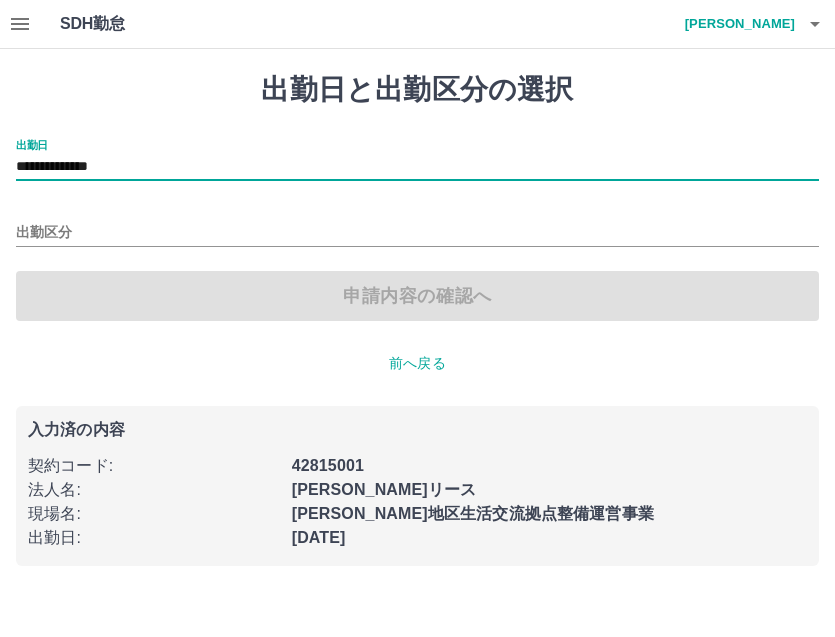 type on "**********" 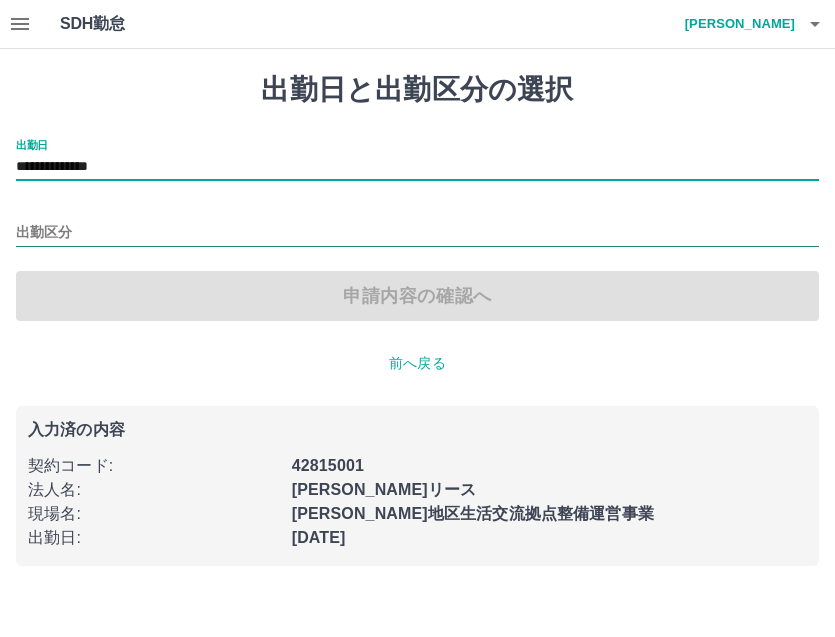 click on "出勤区分" at bounding box center [417, 233] 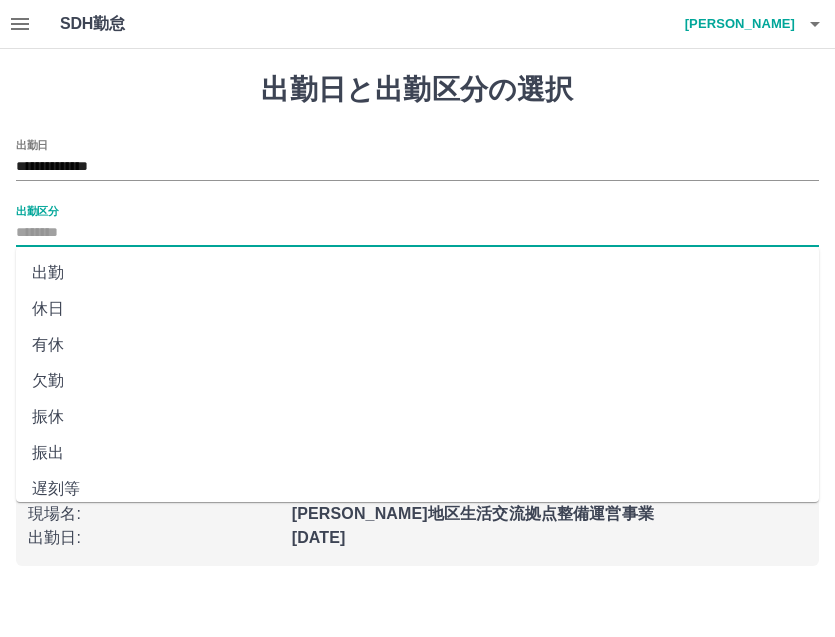 click on "休日" at bounding box center (417, 309) 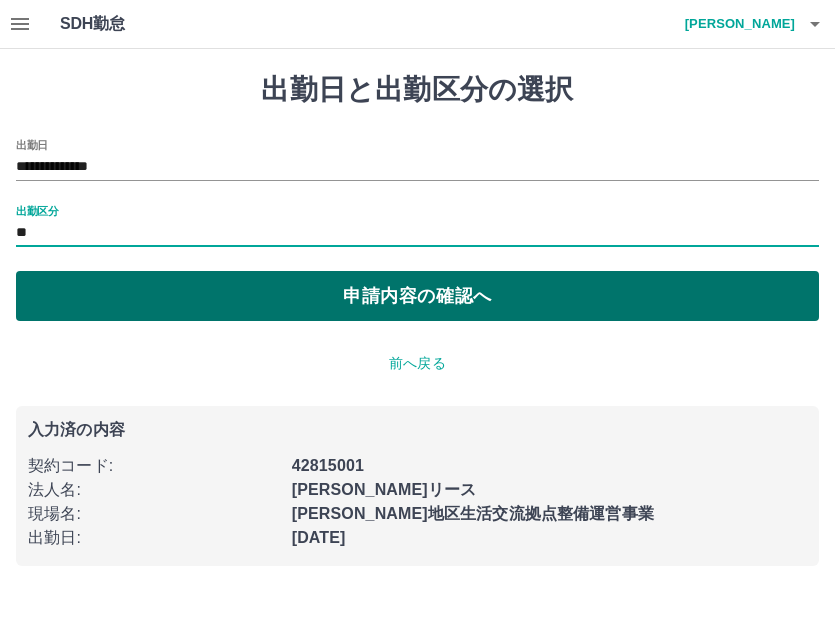 click on "申請内容の確認へ" at bounding box center (417, 296) 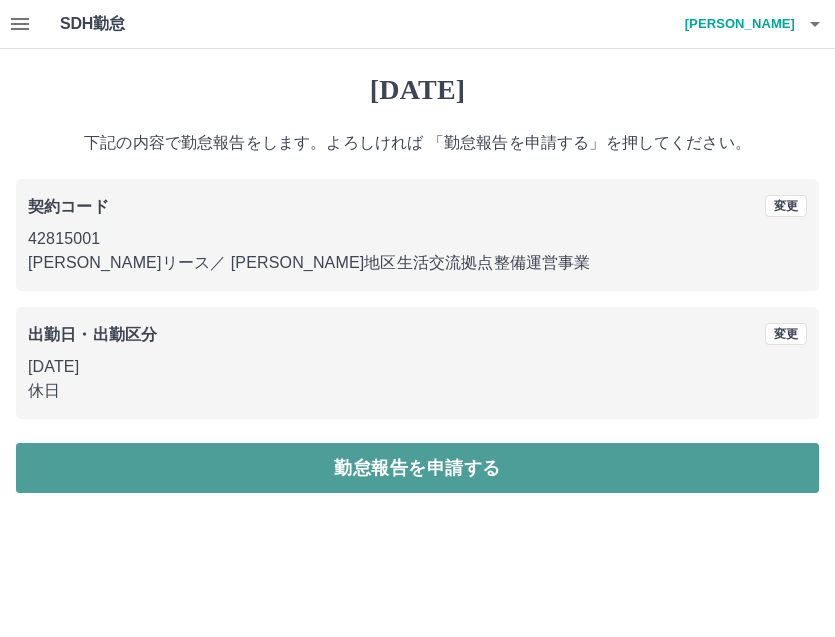 click on "勤怠報告を申請する" at bounding box center [417, 468] 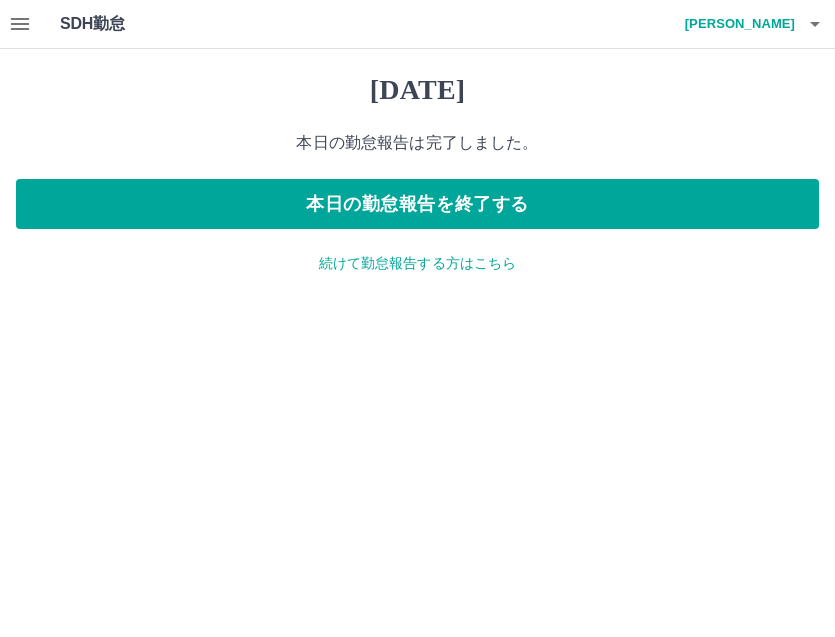 click on "続けて勤怠報告する方はこちら" at bounding box center (417, 263) 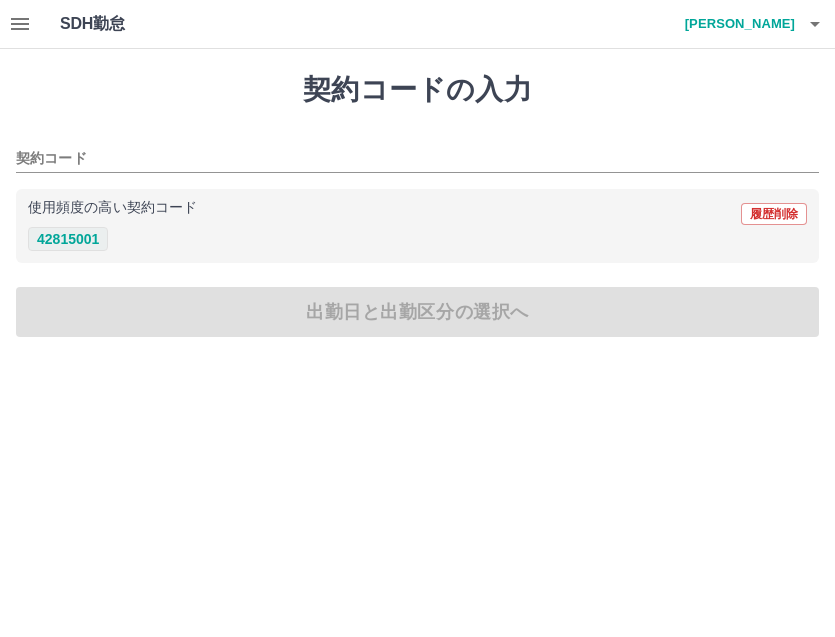 click on "42815001" at bounding box center [68, 239] 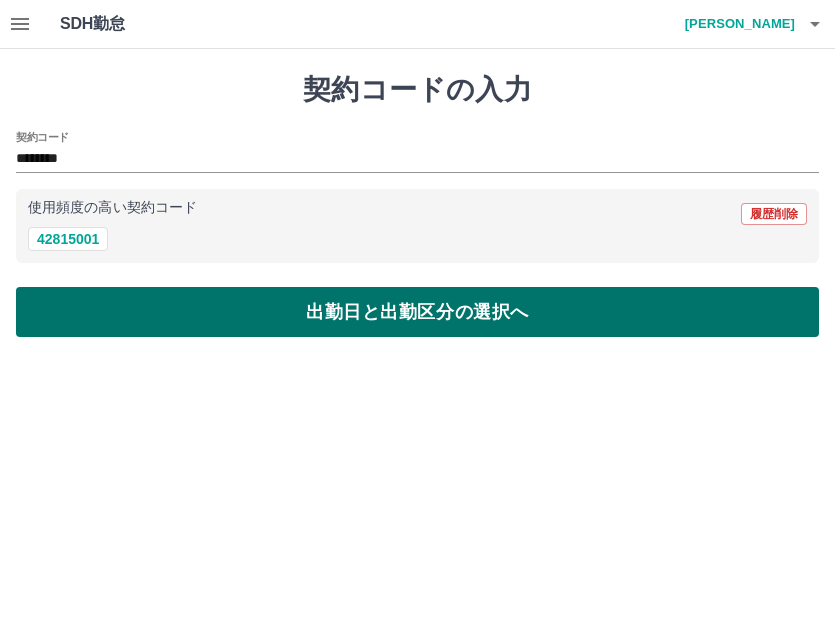 click on "出勤日と出勤区分の選択へ" at bounding box center (417, 312) 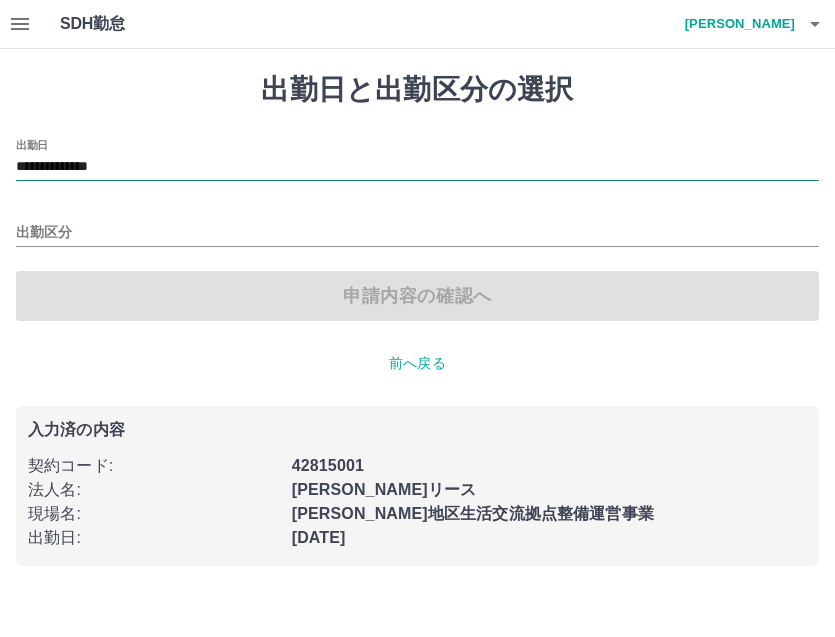 click on "**********" at bounding box center (417, 167) 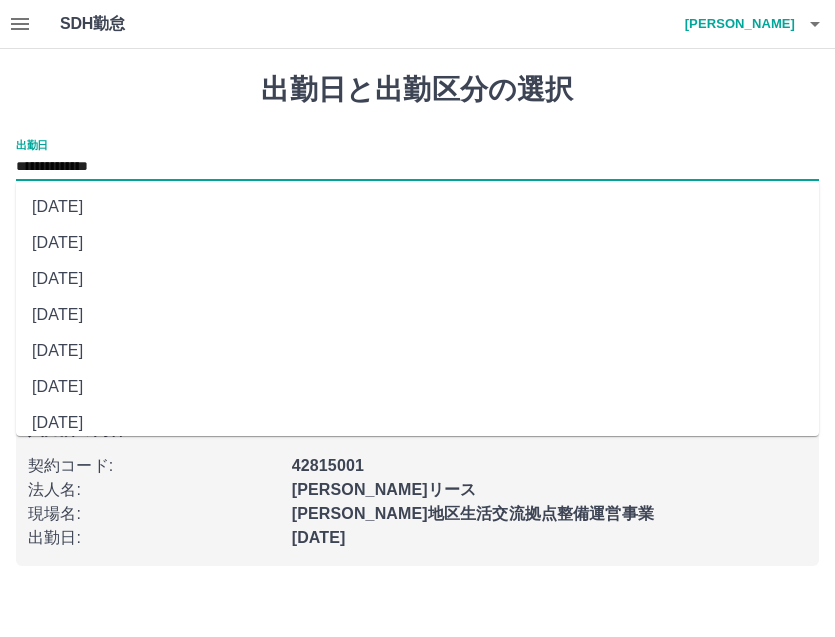 click on "[DATE]" at bounding box center [417, 315] 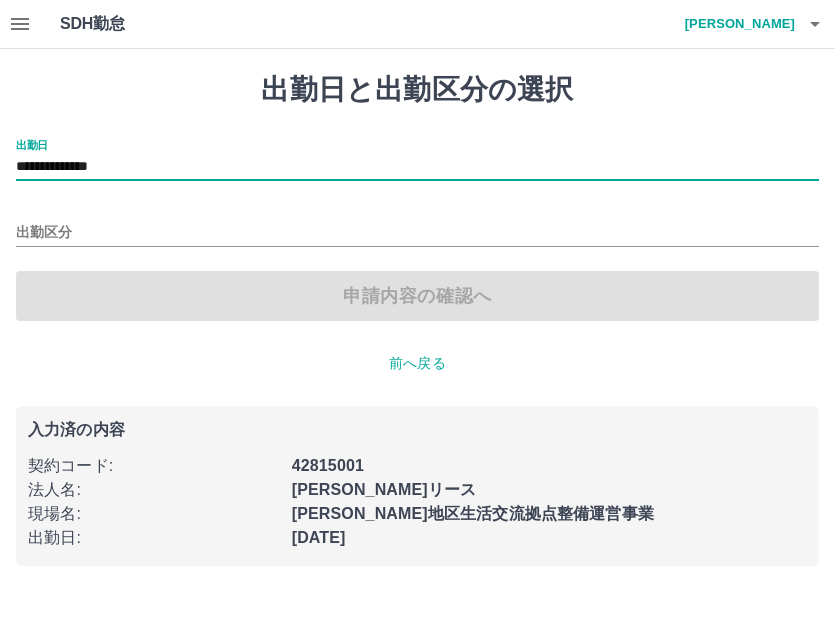 click on "**********" at bounding box center (417, 167) 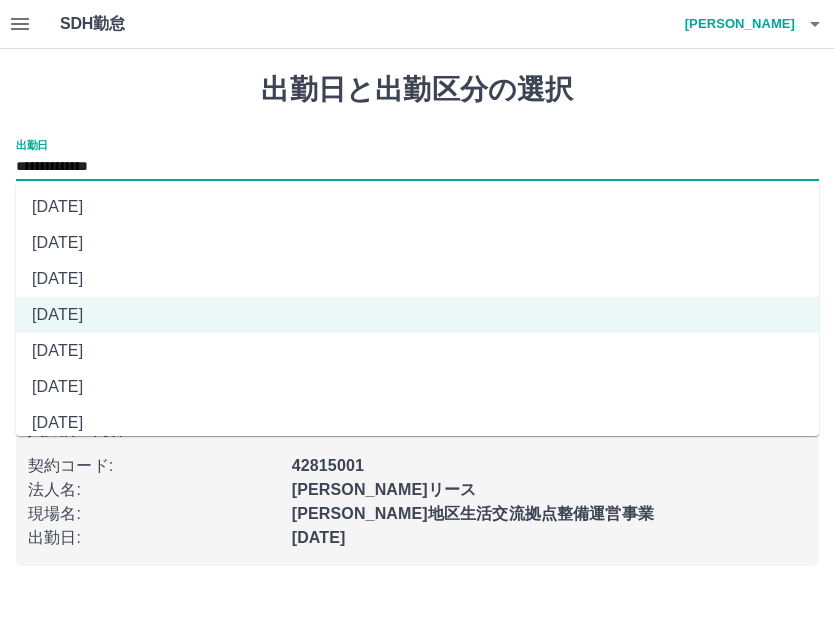 click on "[DATE]" at bounding box center [417, 387] 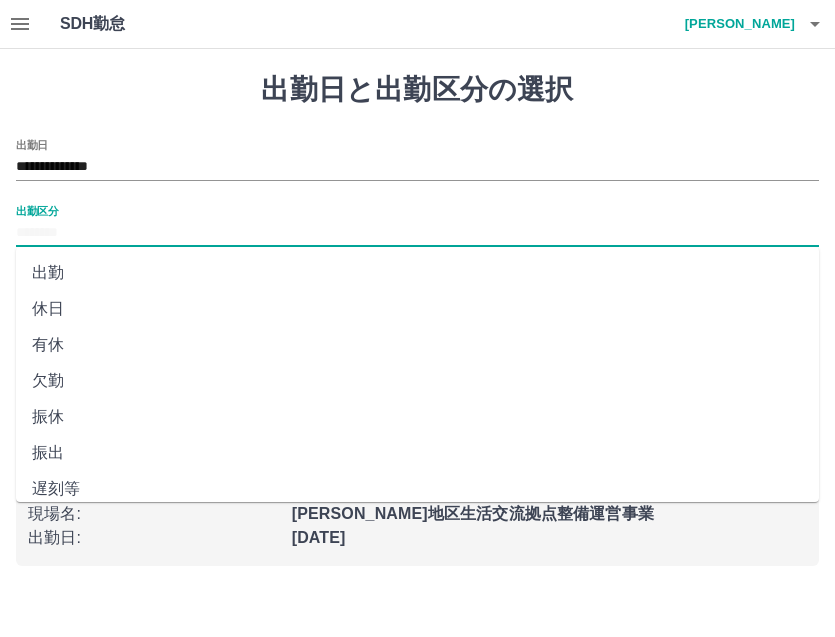 click on "出勤区分" at bounding box center (417, 233) 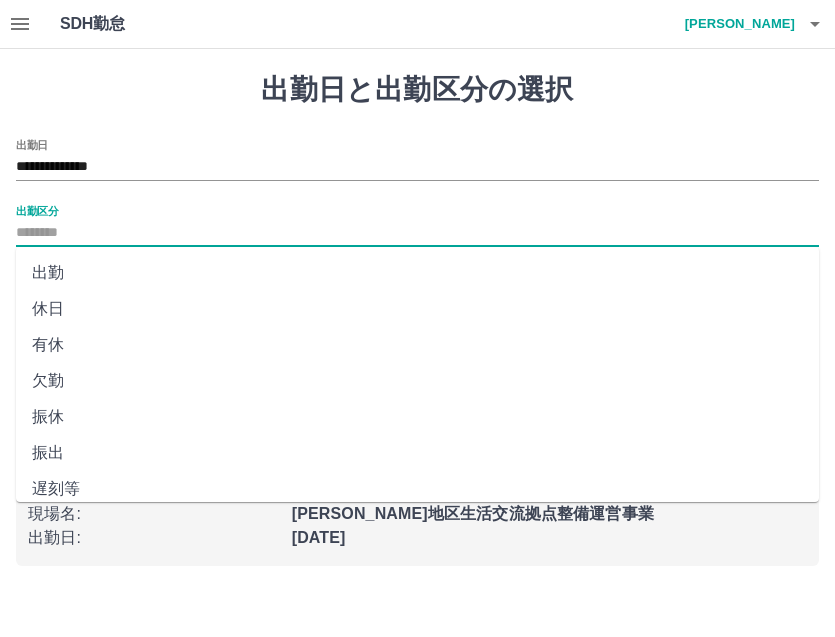 click on "休日" at bounding box center (417, 309) 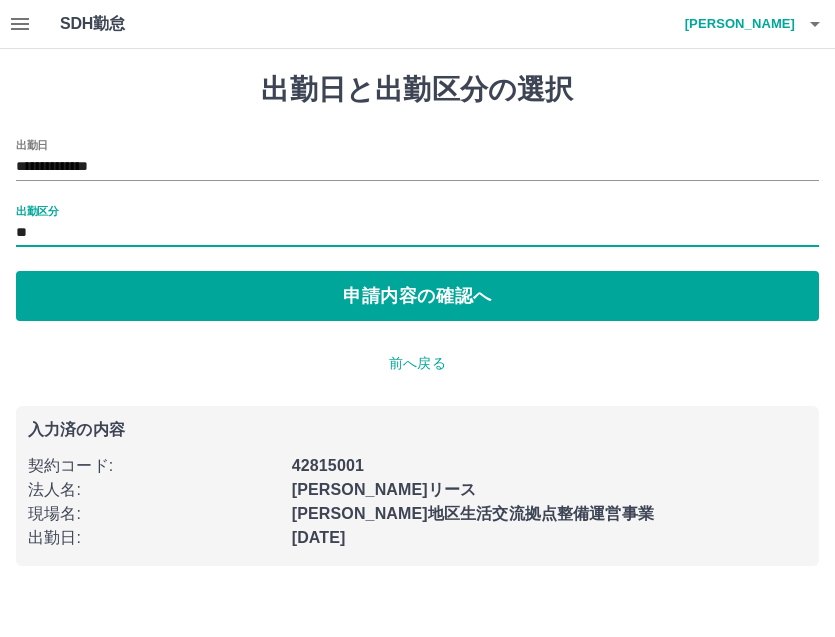 type on "**" 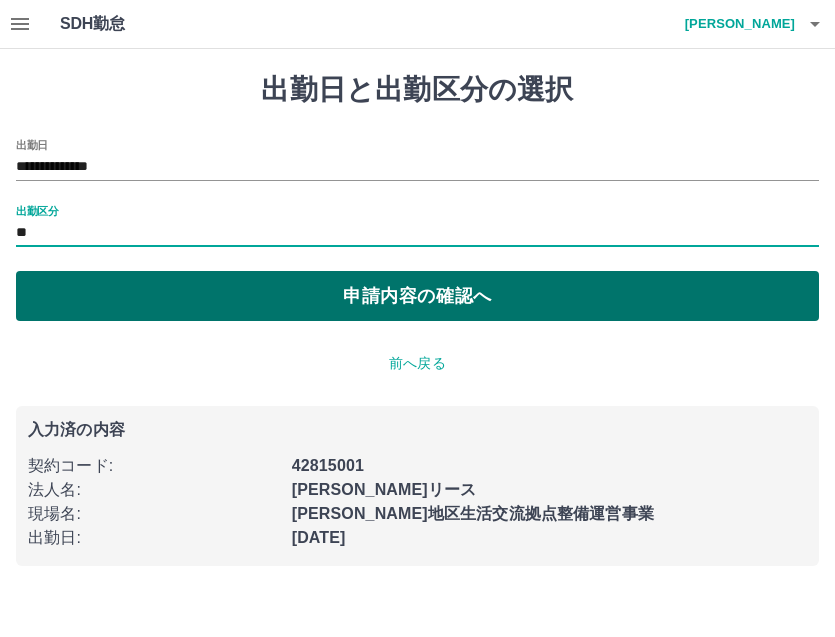 click on "申請内容の確認へ" at bounding box center [417, 296] 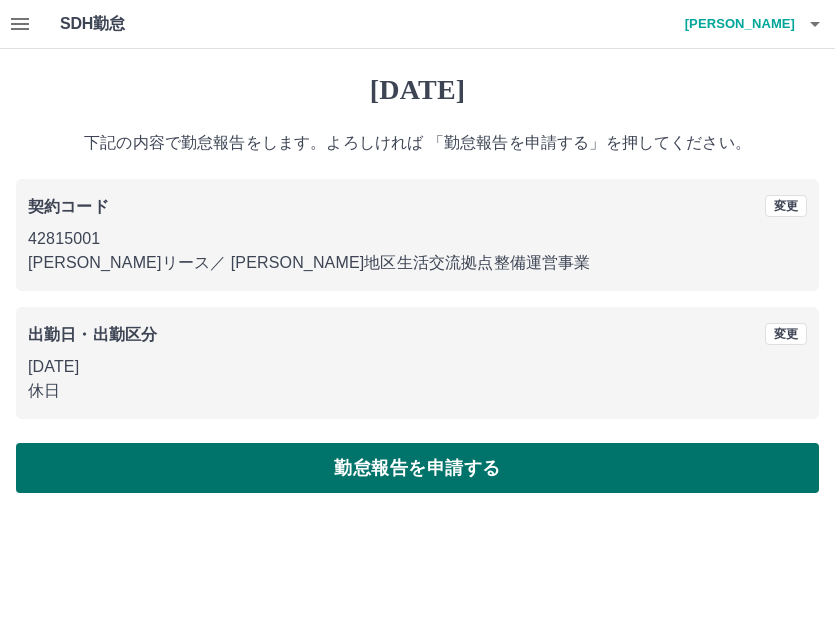 click on "勤怠報告を申請する" at bounding box center (417, 468) 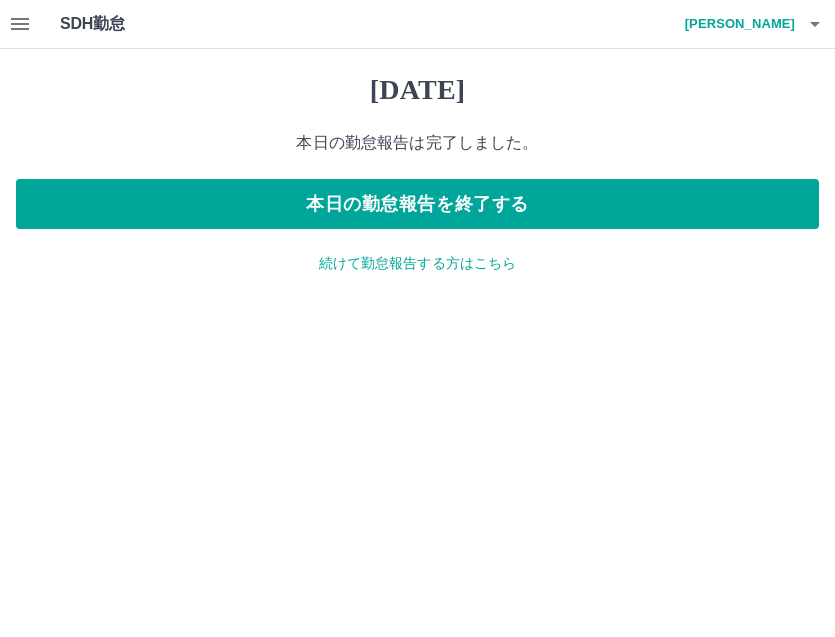 click on "[DATE] 本日の勤怠報告は完了しました。 本日の勤怠報告を終了する 続けて勤怠報告する方はこちら" at bounding box center (417, 173) 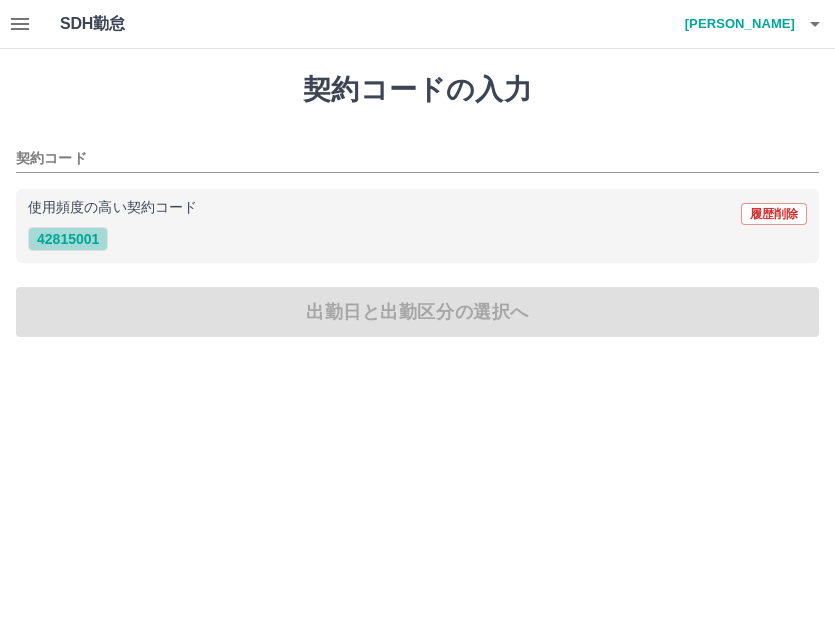 click on "42815001" at bounding box center [68, 239] 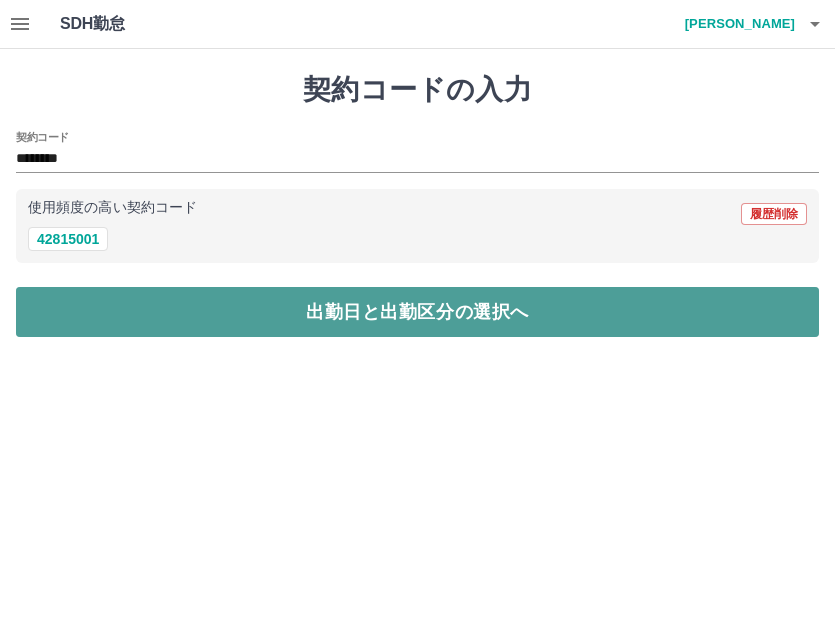 click on "出勤日と出勤区分の選択へ" at bounding box center (417, 312) 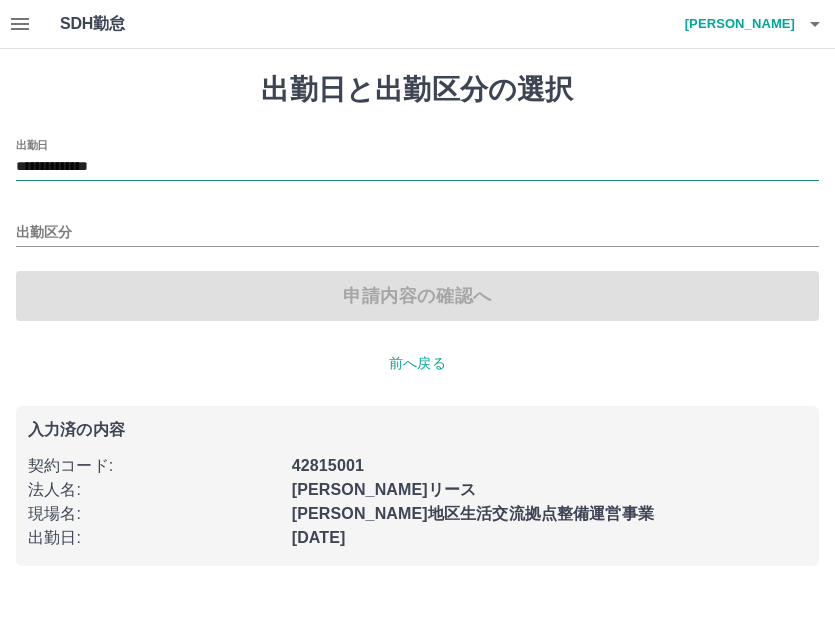 click on "**********" at bounding box center (417, 167) 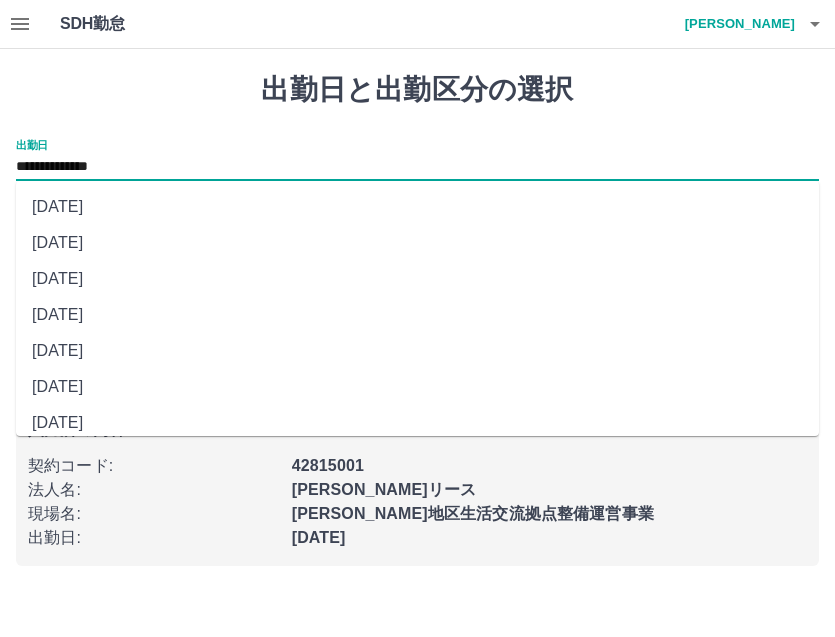 click on "[DATE]" at bounding box center (417, 351) 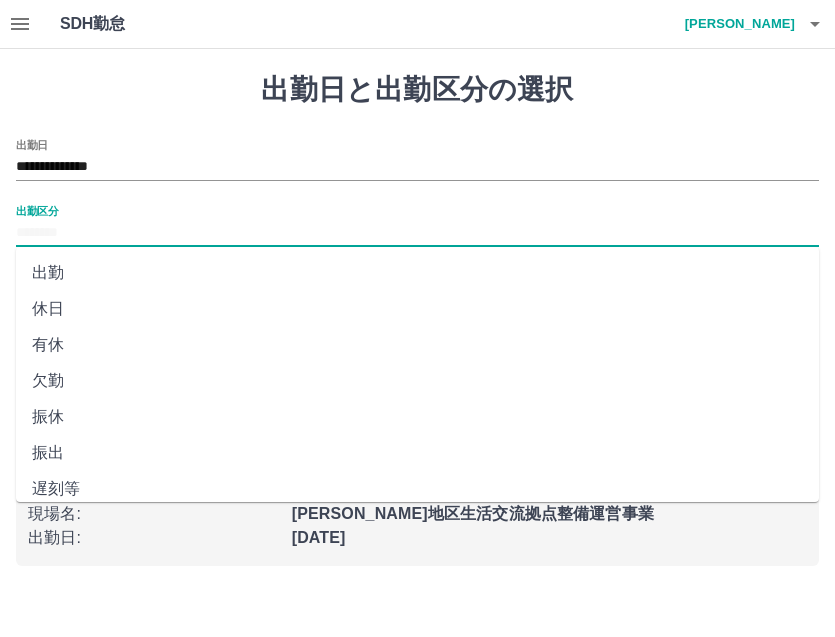 click on "出勤区分" at bounding box center [417, 233] 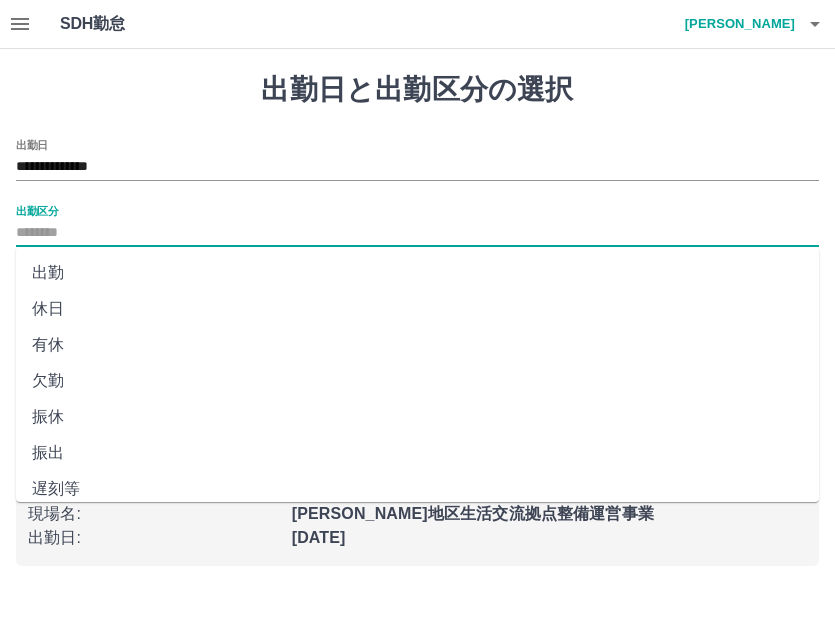 click on "有休" at bounding box center (417, 345) 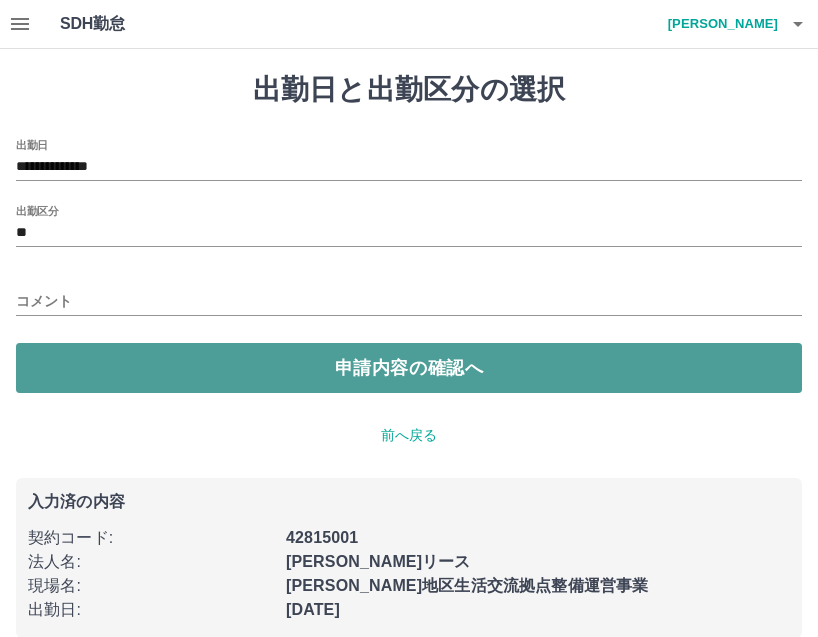 click on "申請内容の確認へ" at bounding box center (409, 368) 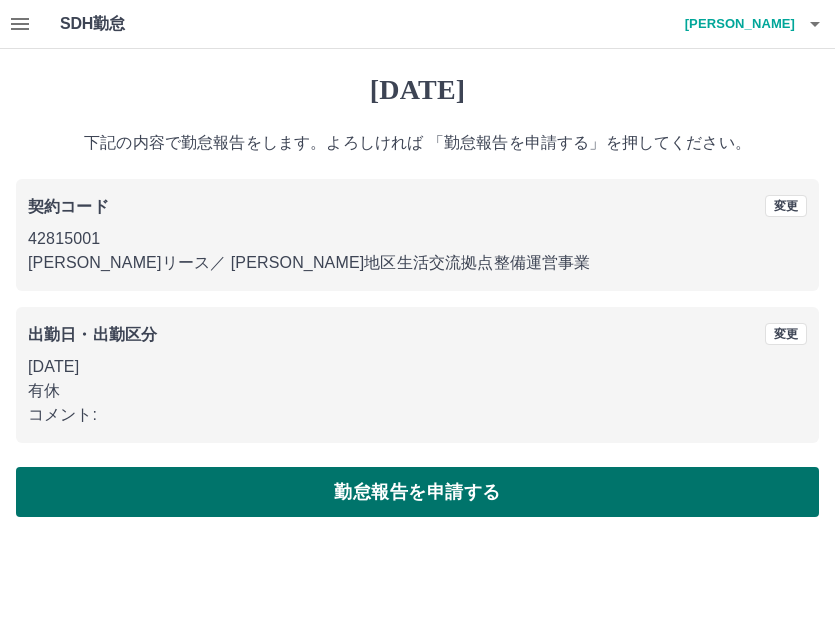 click on "勤怠報告を申請する" at bounding box center (417, 492) 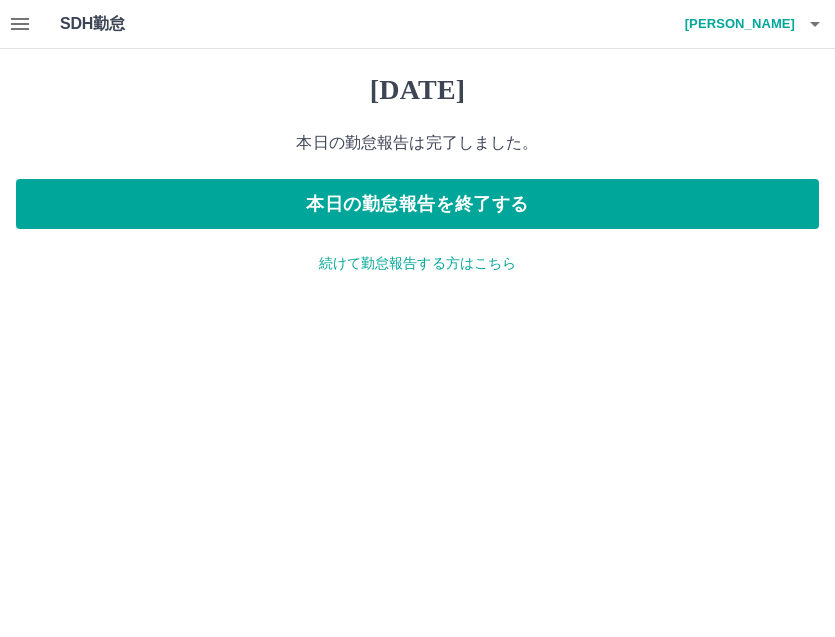 click on "続けて勤怠報告する方はこちら" at bounding box center (417, 263) 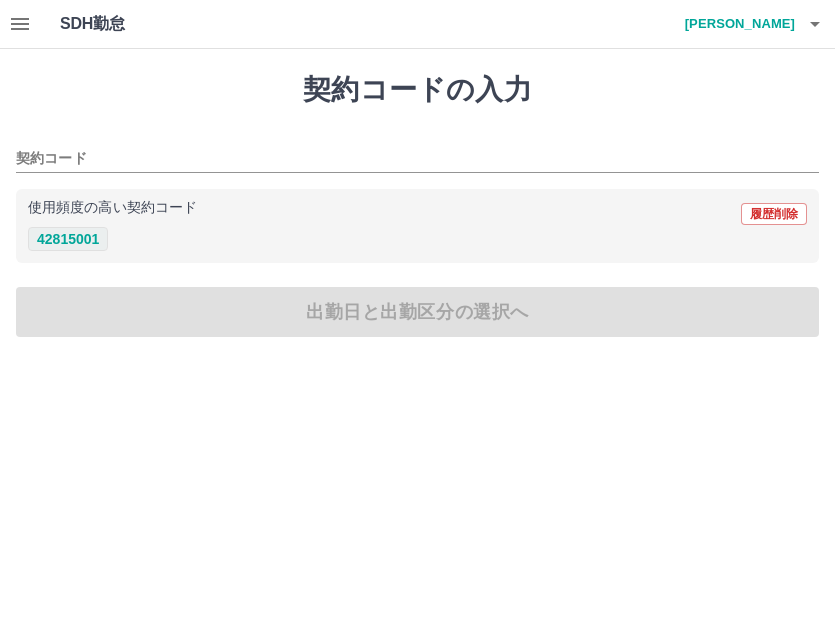 click on "42815001" at bounding box center [68, 239] 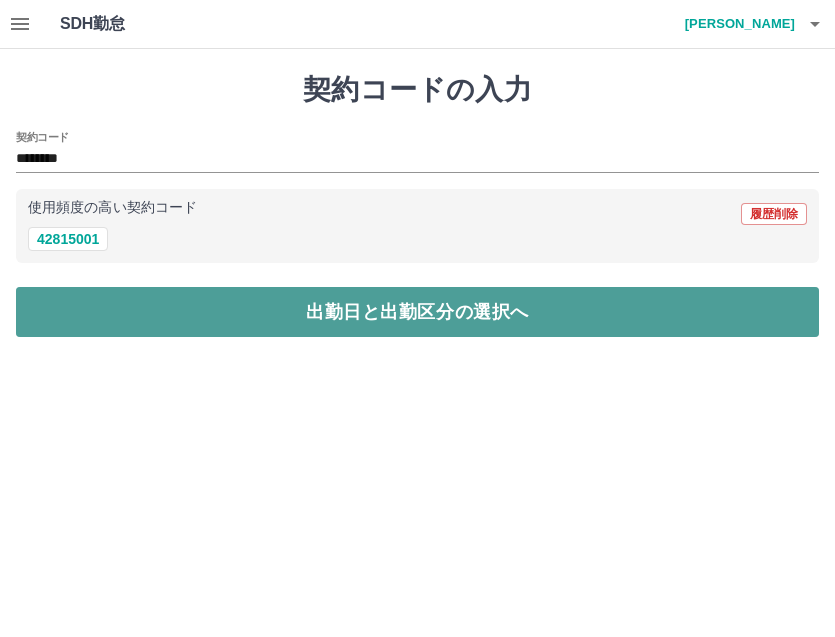 click on "出勤日と出勤区分の選択へ" at bounding box center [417, 312] 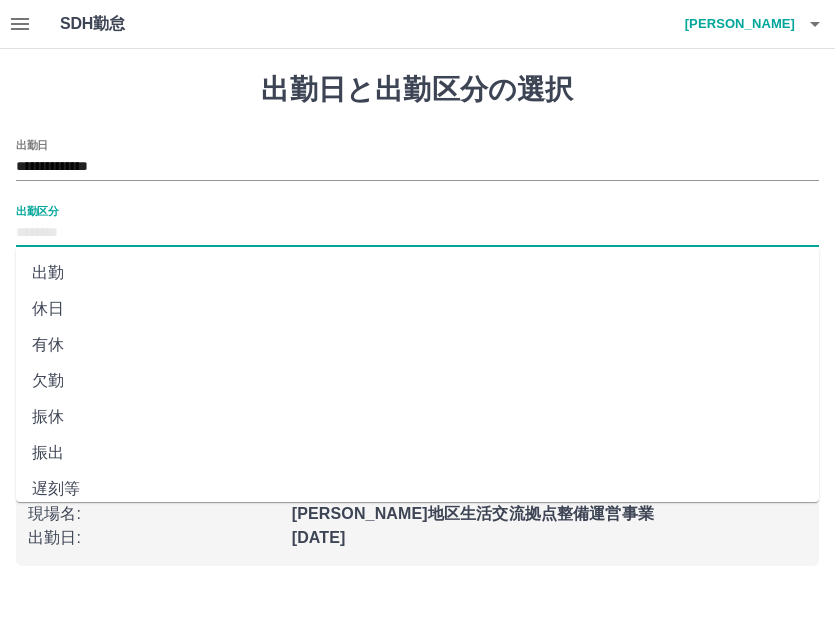 click on "出勤区分" at bounding box center (417, 233) 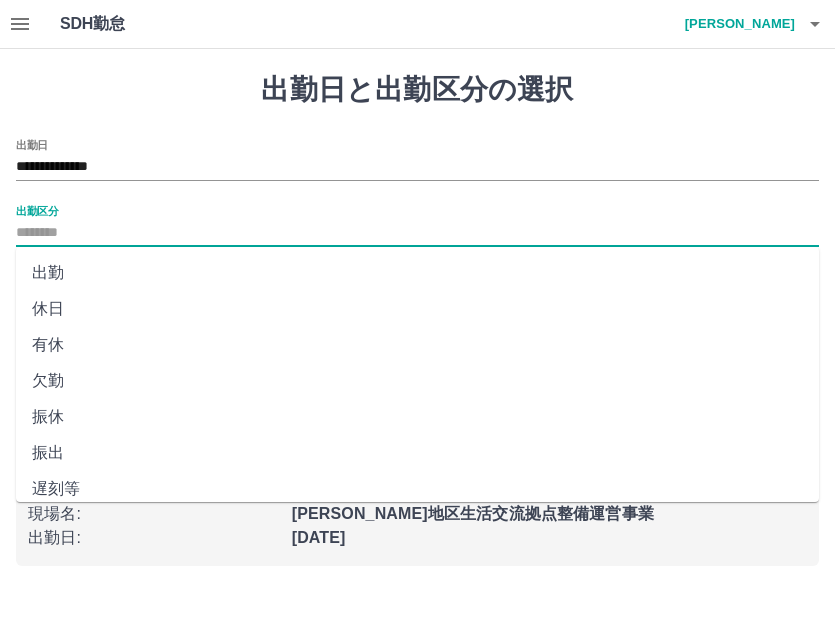 click on "出勤" at bounding box center [417, 273] 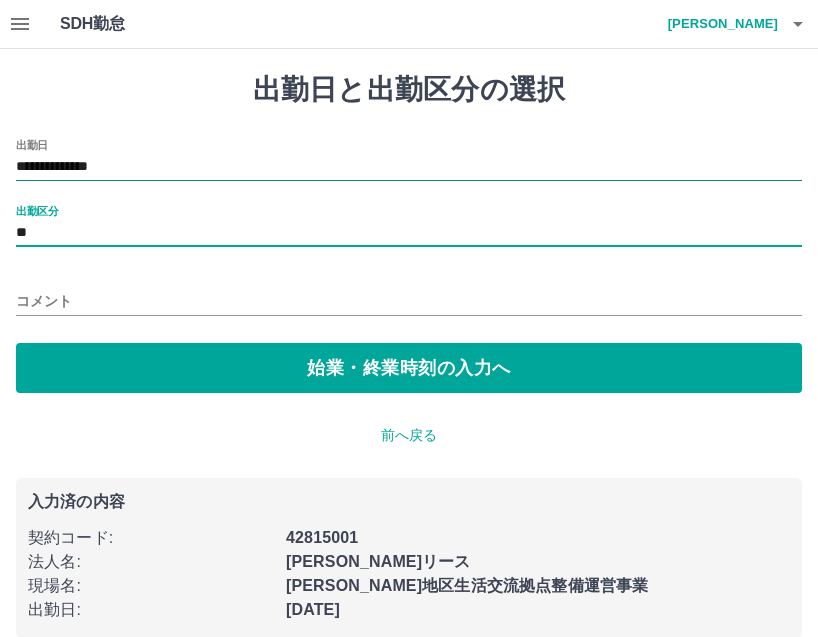 click on "**********" at bounding box center (409, 167) 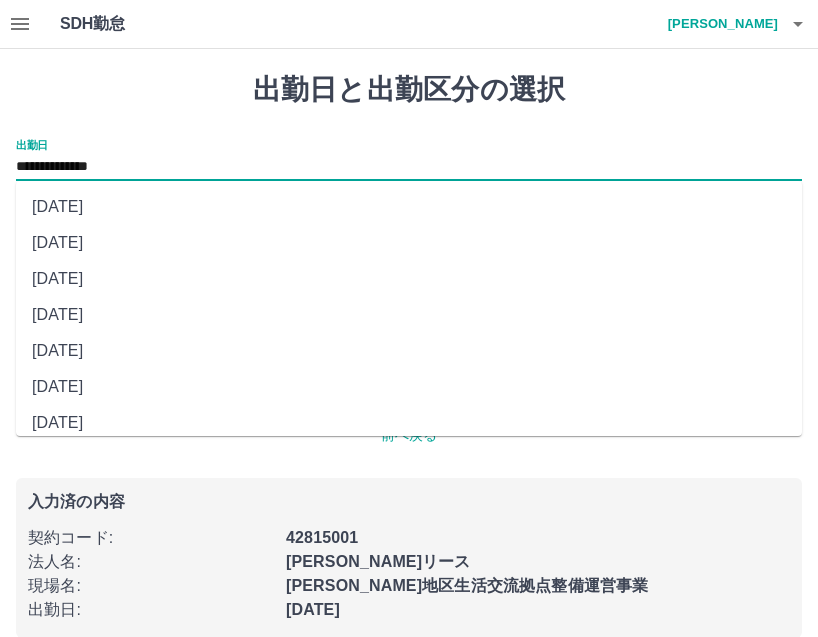 click on "[DATE]" at bounding box center (409, 315) 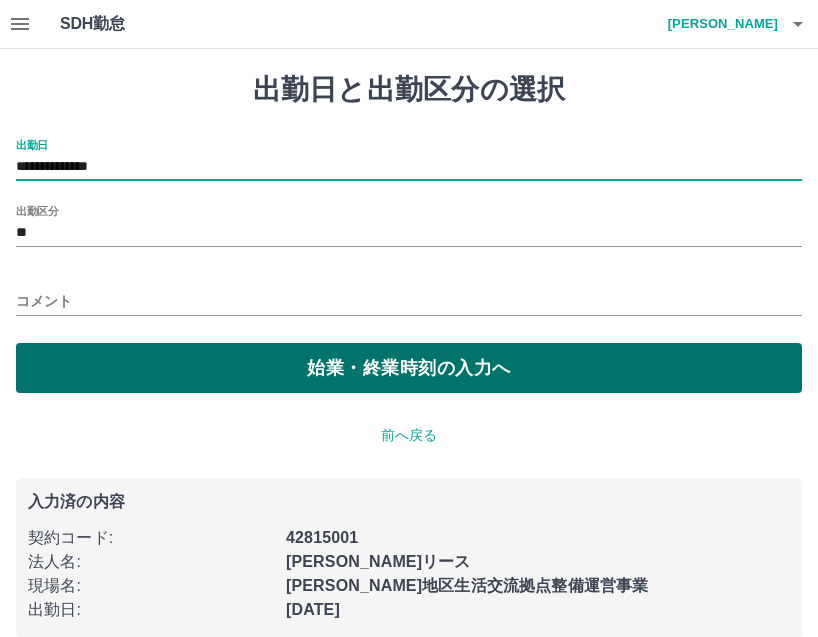 click on "始業・終業時刻の入力へ" at bounding box center [409, 368] 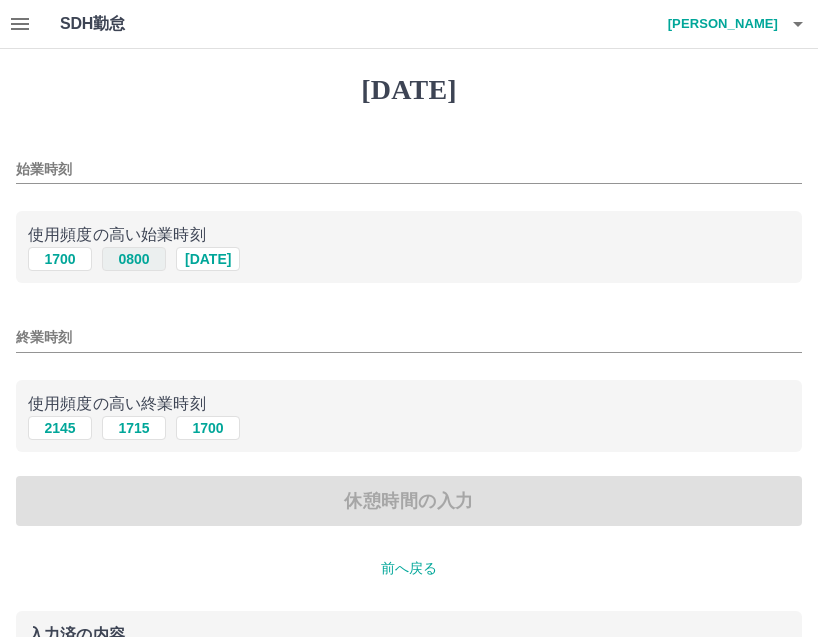 click on "0800" at bounding box center [134, 259] 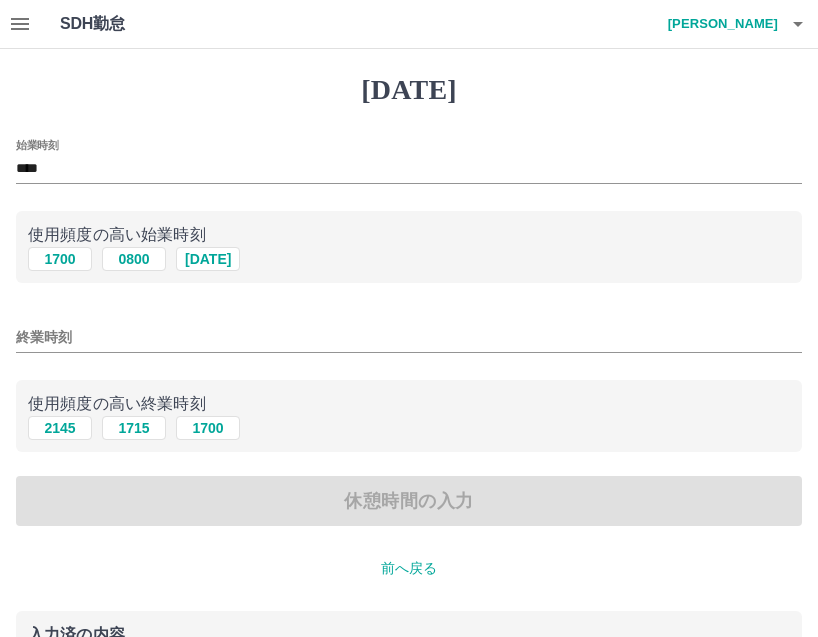 click on "2145 [DATE] [DATE]" at bounding box center [409, 428] 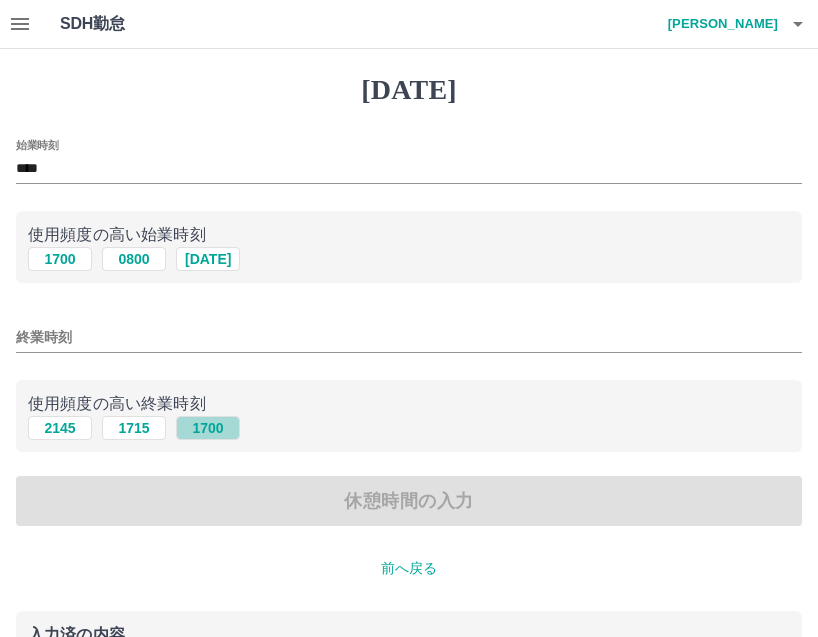 click on "1700" at bounding box center (208, 428) 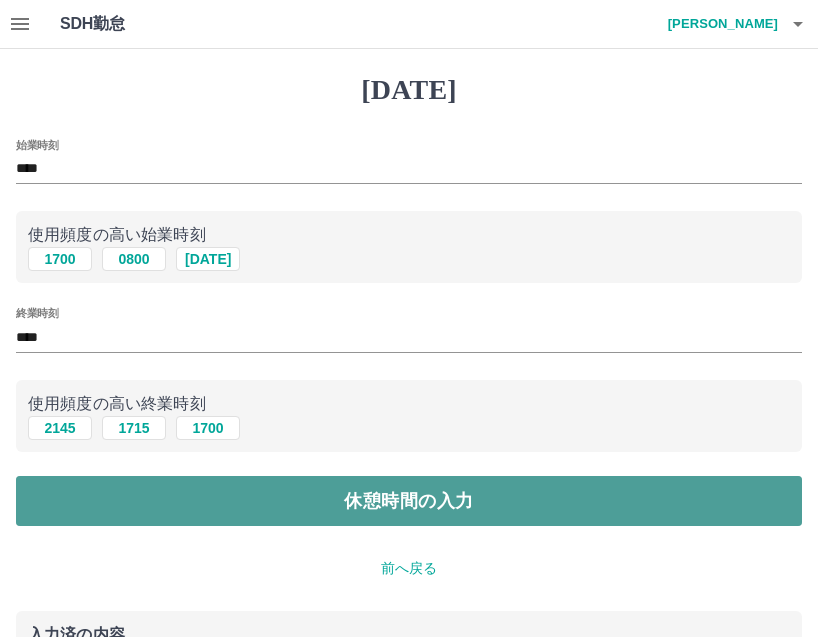 click on "休憩時間の入力" at bounding box center [409, 501] 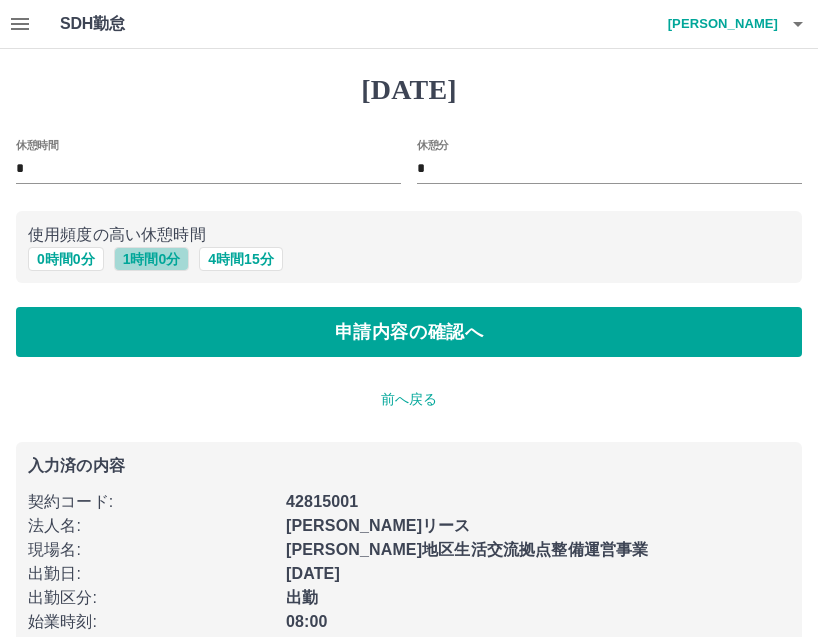 click on "1 時間 0 分" at bounding box center [152, 259] 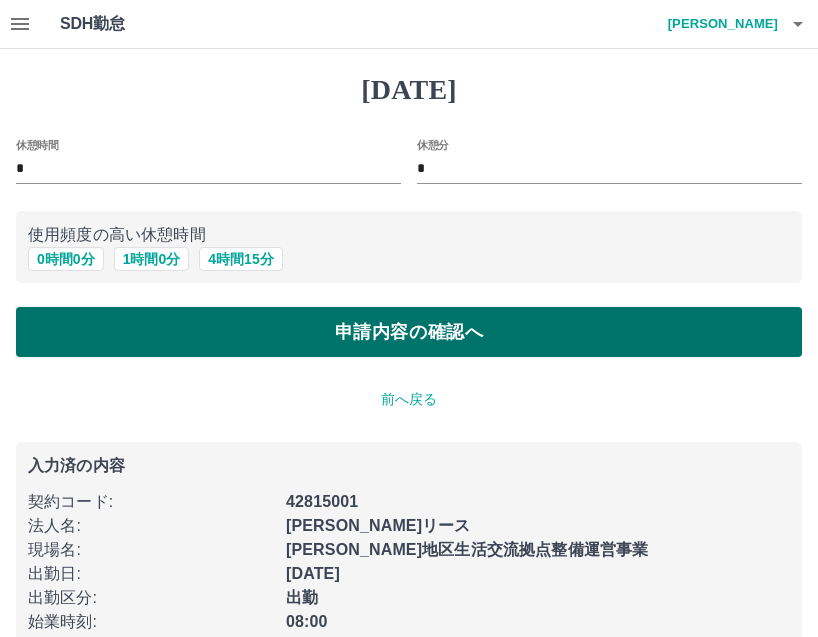 click on "申請内容の確認へ" at bounding box center (409, 332) 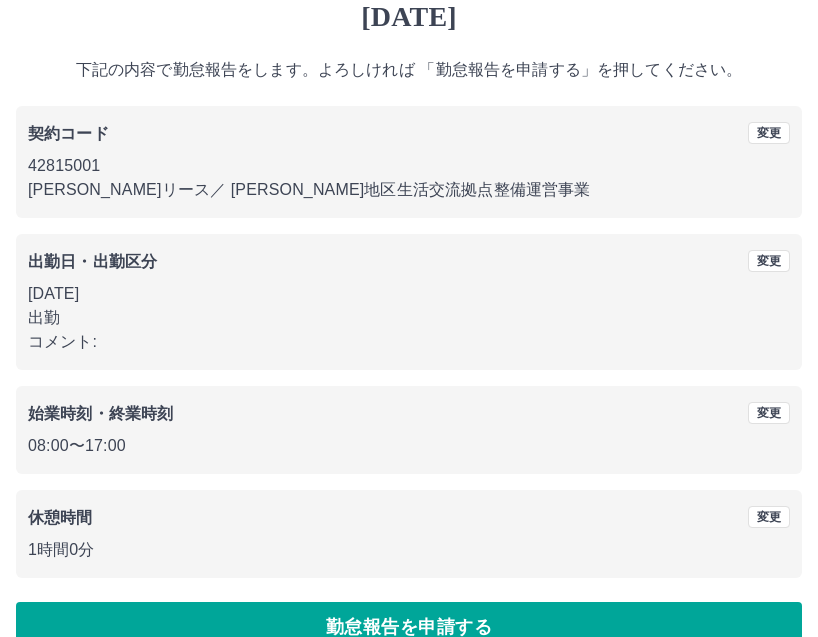 scroll, scrollTop: 112, scrollLeft: 0, axis: vertical 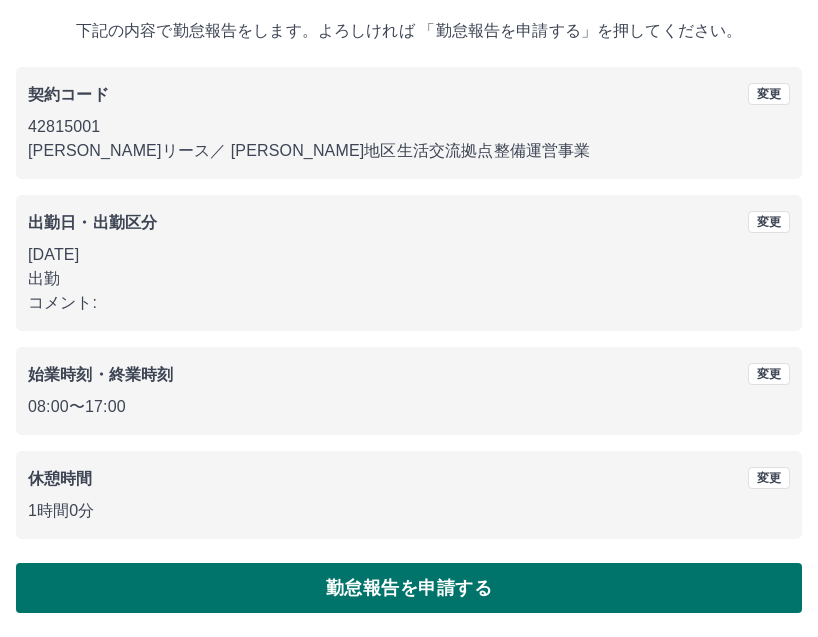 click on "勤怠報告を申請する" at bounding box center (409, 588) 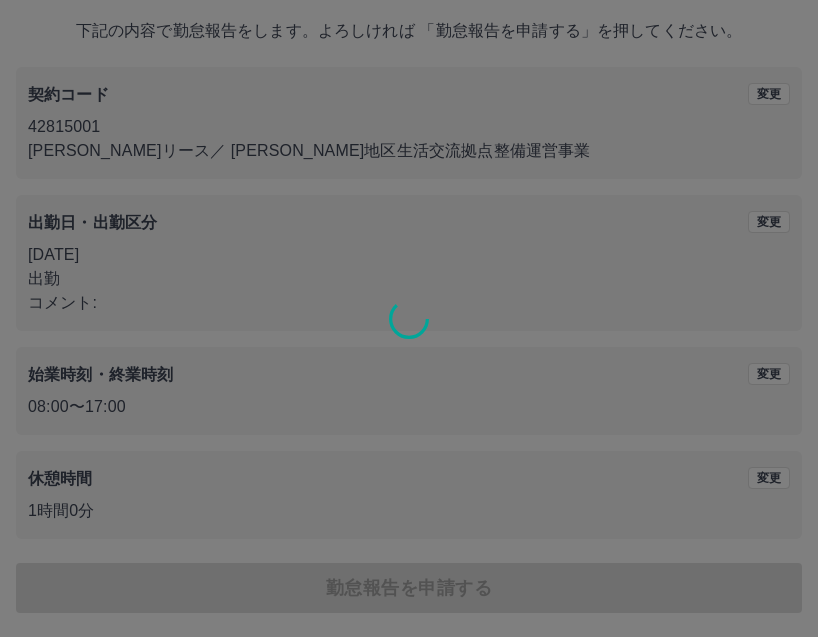 scroll, scrollTop: 0, scrollLeft: 0, axis: both 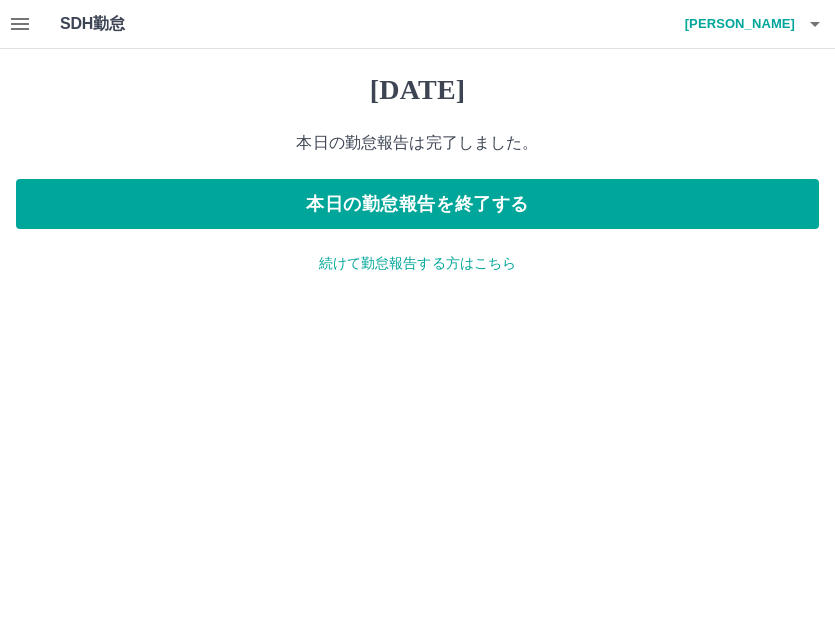 click on "[DATE] 本日の勤怠報告は完了しました。 本日の勤怠報告を終了する 続けて勤怠報告する方はこちら" at bounding box center [417, 173] 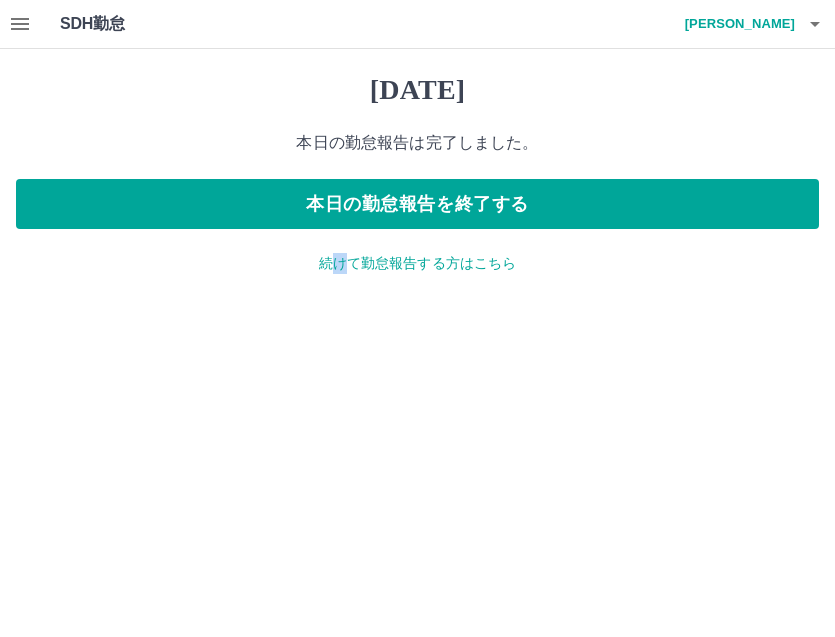 click on "続けて勤怠報告する方はこちら" at bounding box center [417, 263] 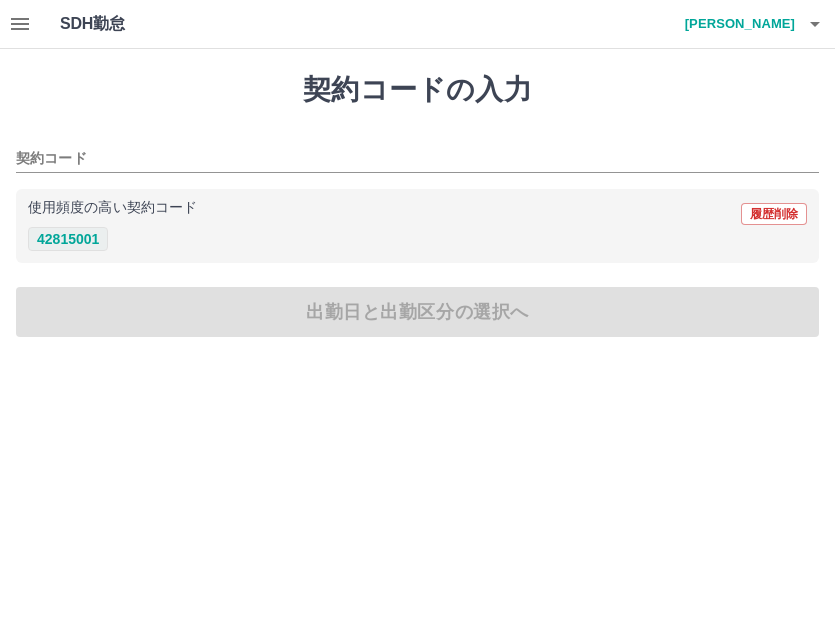 click on "42815001" at bounding box center (68, 239) 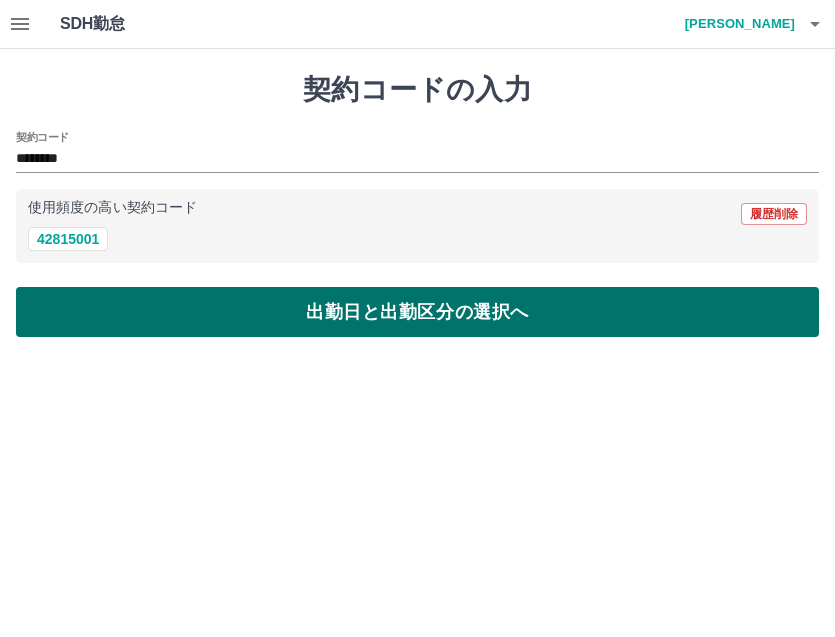 click on "出勤日と出勤区分の選択へ" at bounding box center (417, 312) 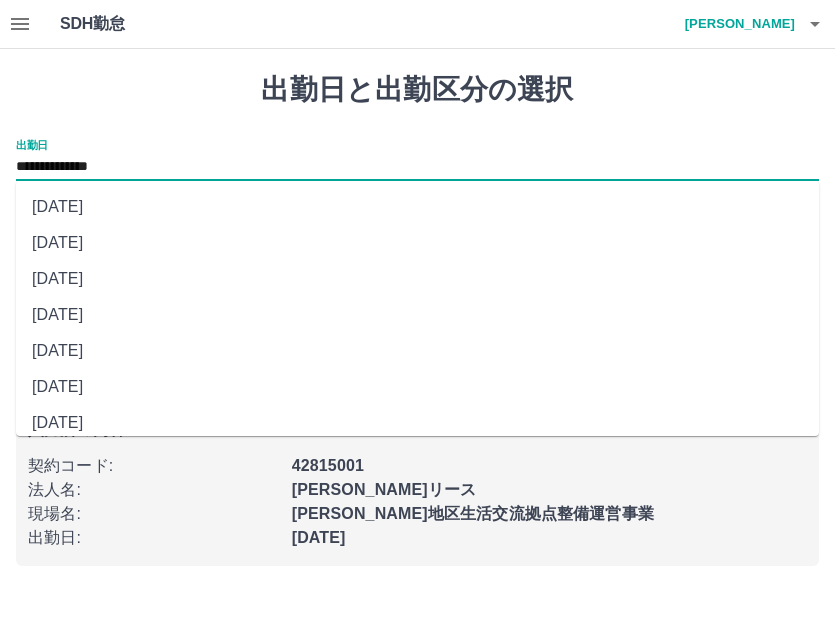 click on "**********" at bounding box center [417, 167] 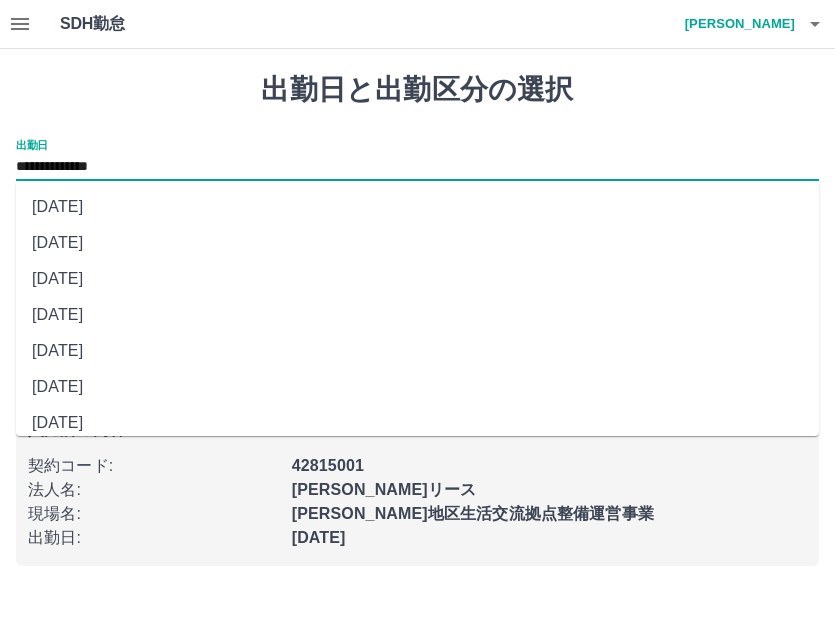 click on "[DATE]" at bounding box center [417, 279] 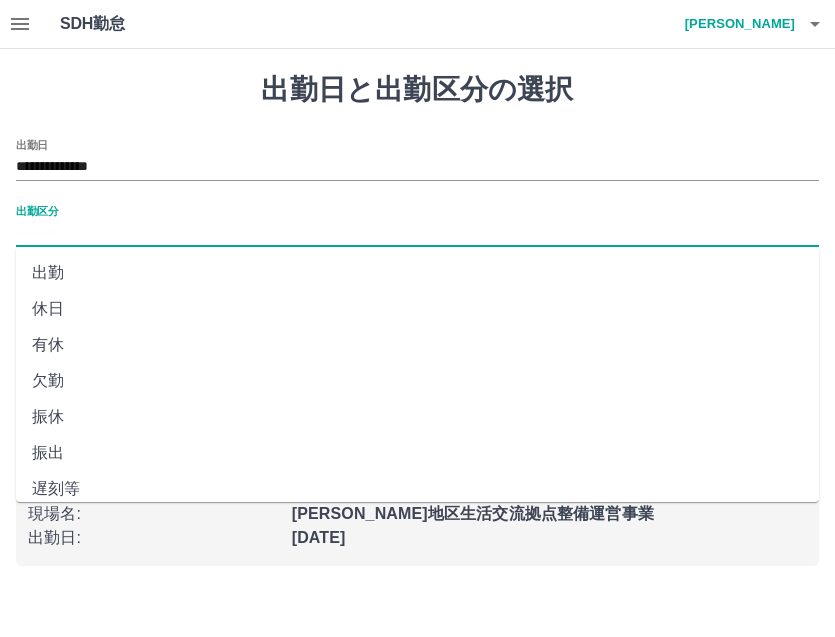 click on "出勤区分" at bounding box center [417, 233] 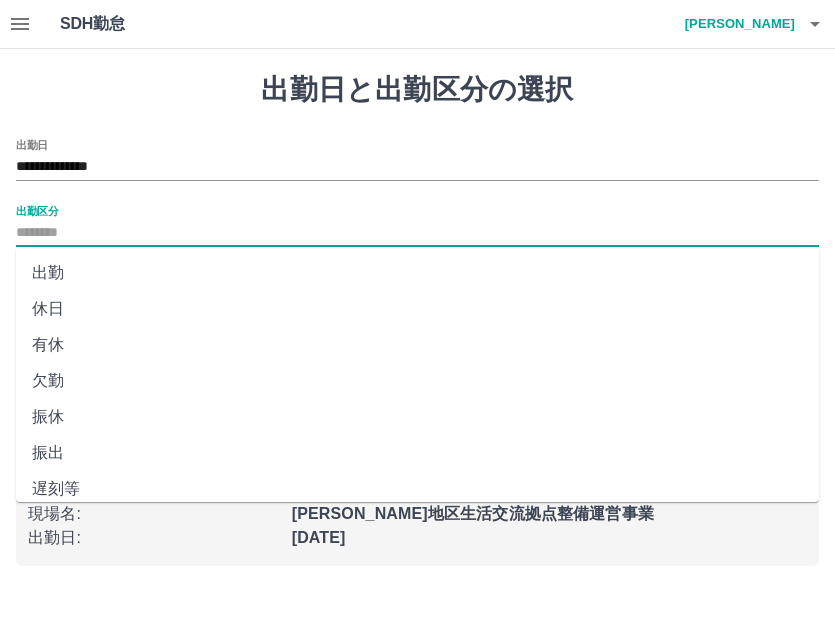 click on "出勤" at bounding box center [417, 273] 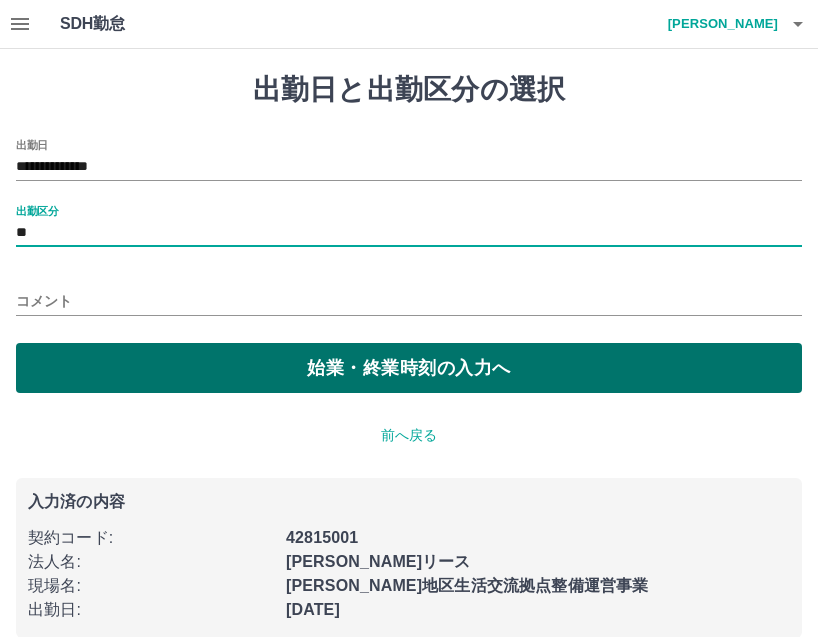 click on "始業・終業時刻の入力へ" at bounding box center [409, 368] 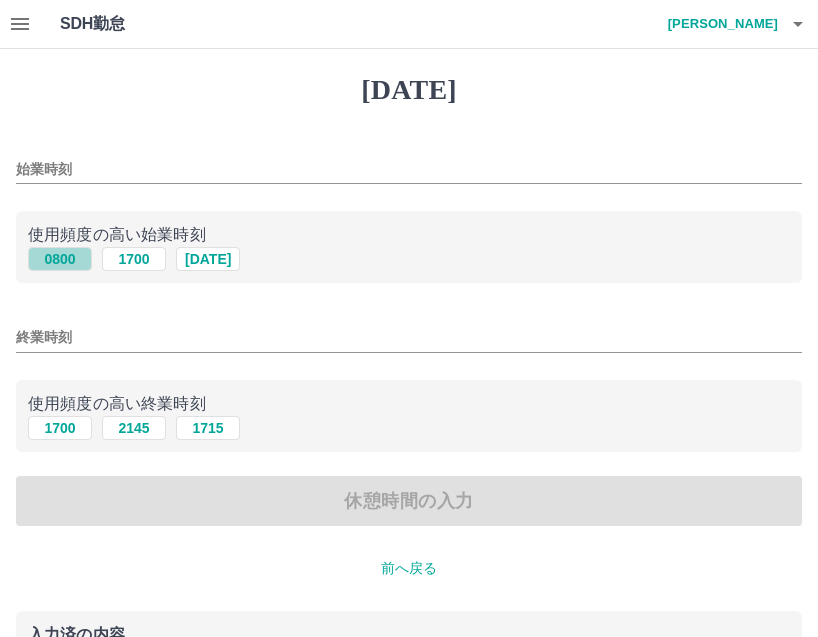 click on "0800" at bounding box center (60, 259) 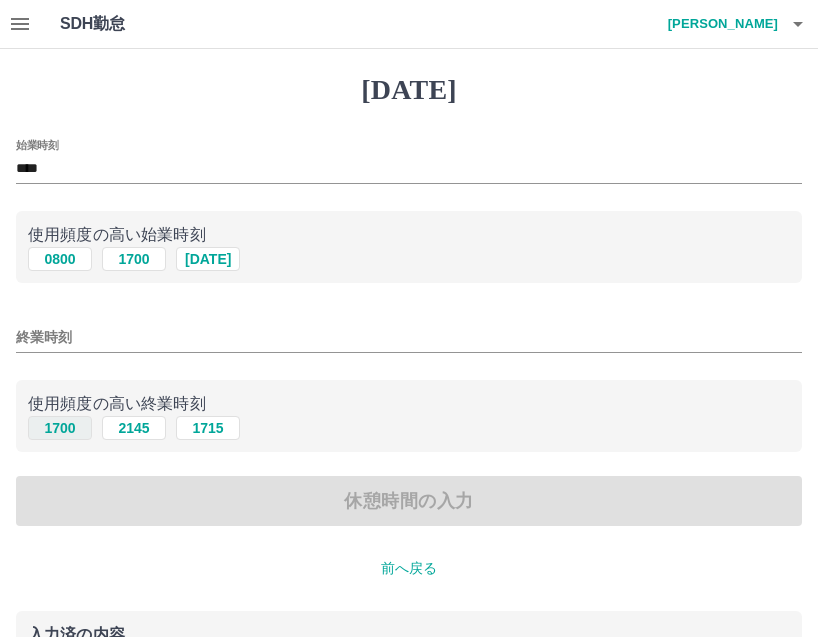 click on "1700" at bounding box center [60, 428] 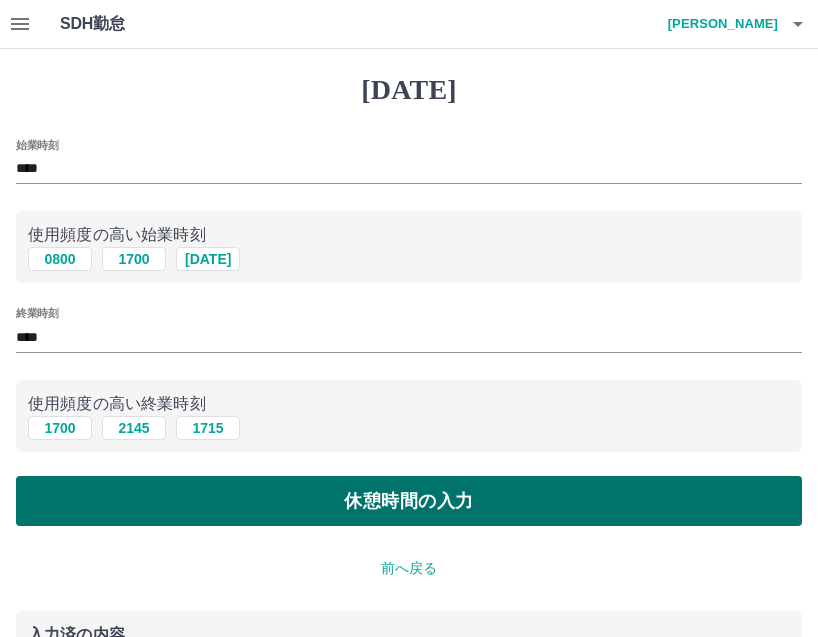 click on "休憩時間の入力" at bounding box center (409, 501) 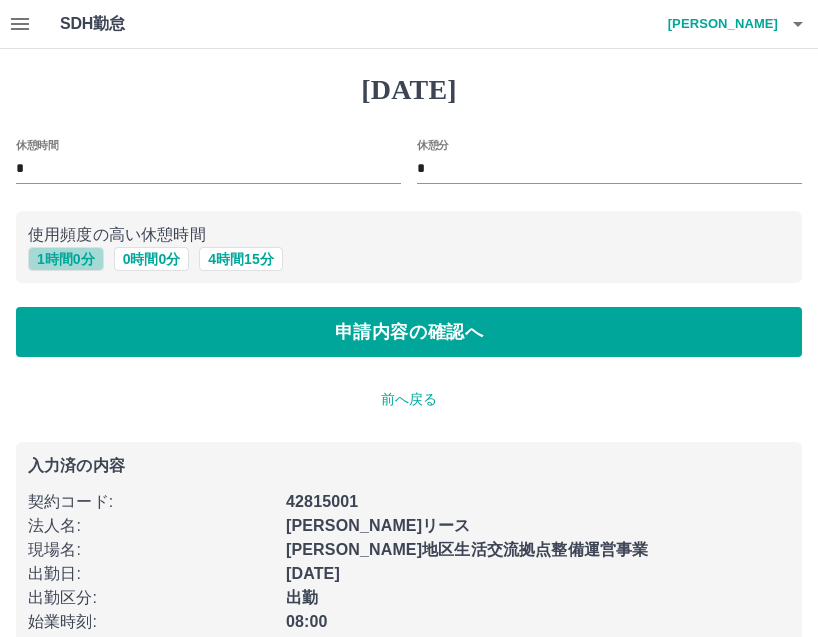 click on "1 時間 0 分" at bounding box center (66, 259) 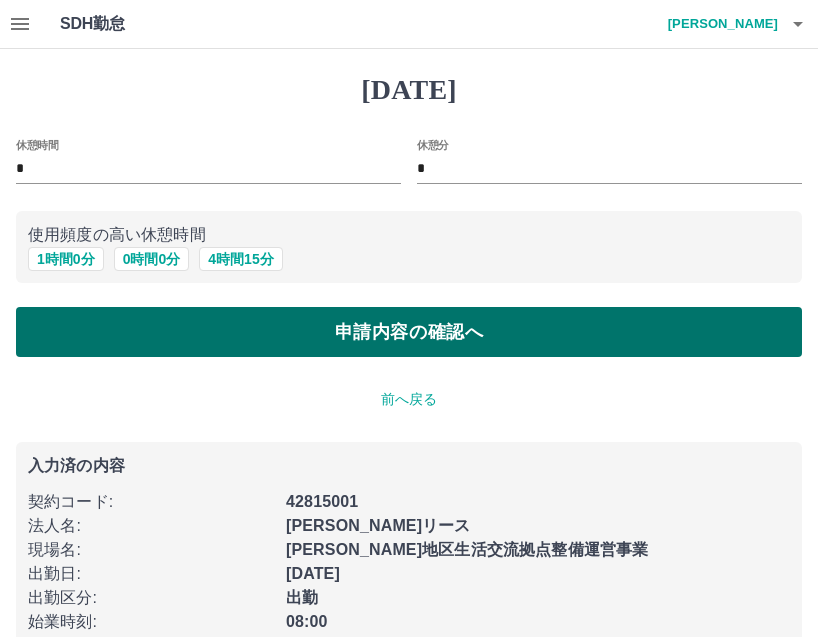 click on "申請内容の確認へ" at bounding box center [409, 332] 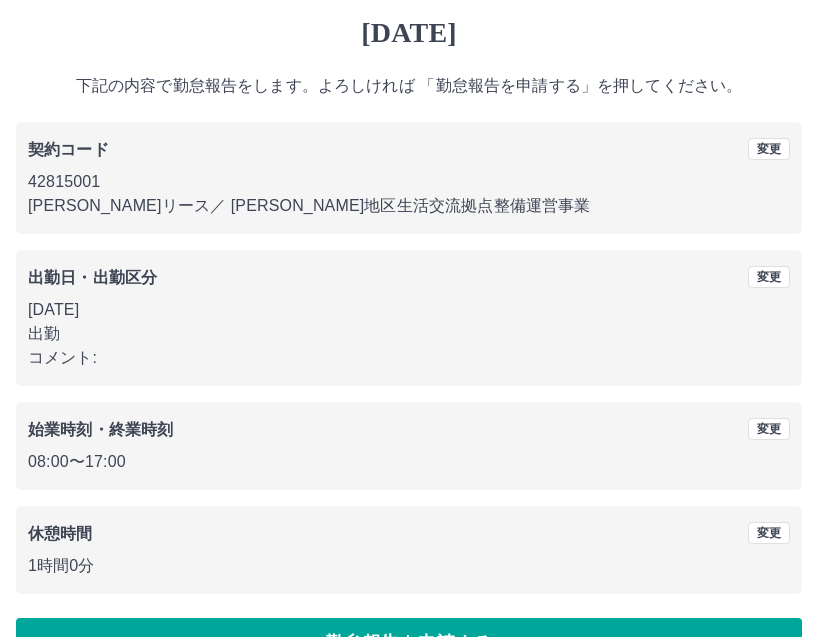scroll, scrollTop: 112, scrollLeft: 0, axis: vertical 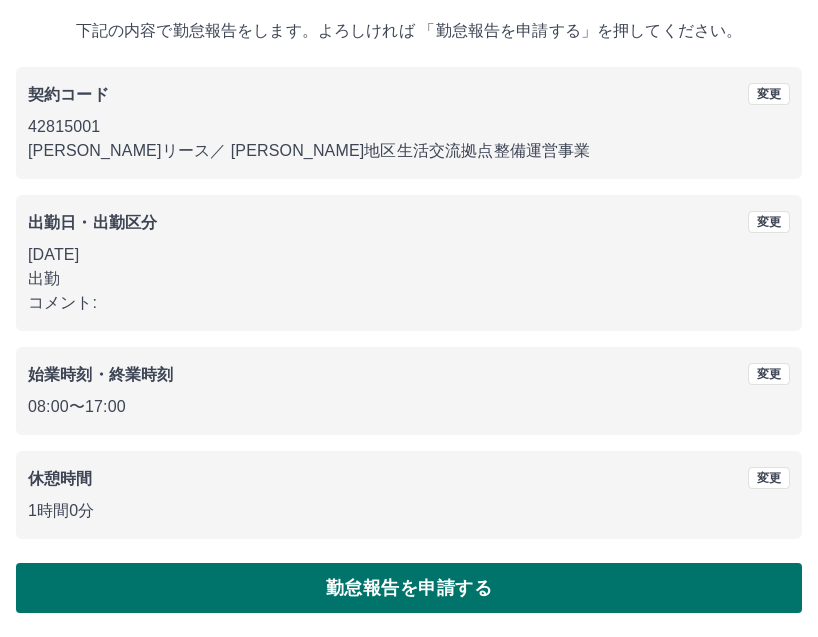 click on "勤怠報告を申請する" at bounding box center (409, 588) 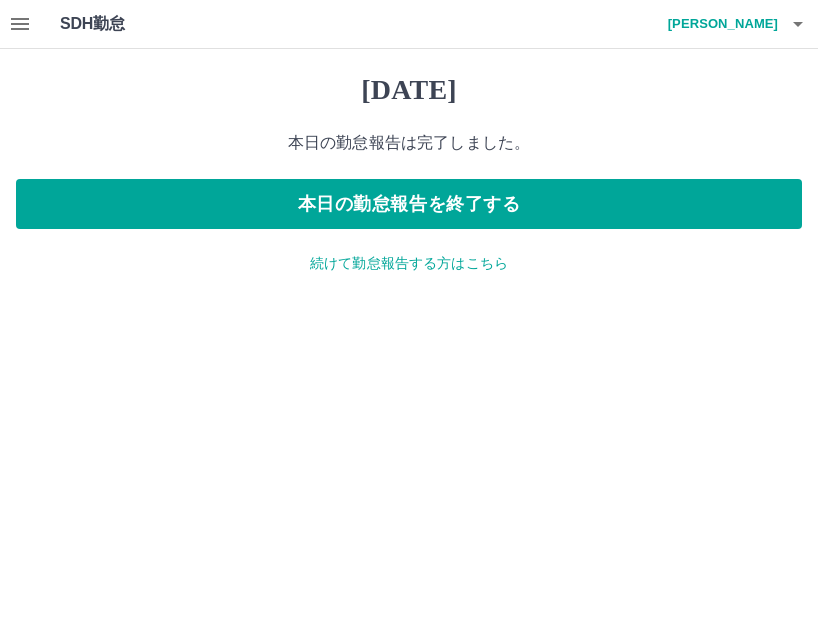 scroll, scrollTop: 0, scrollLeft: 0, axis: both 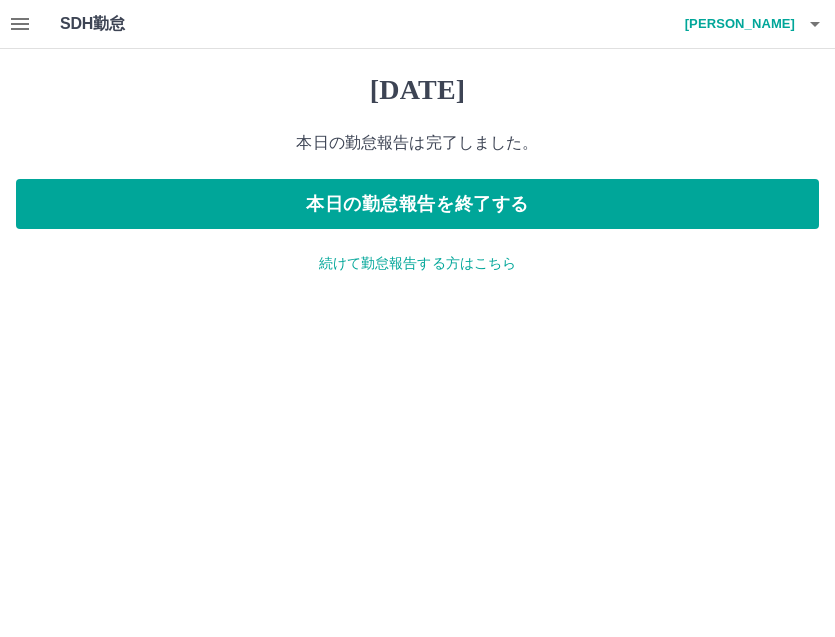 click on "続けて勤怠報告する方はこちら" at bounding box center (417, 263) 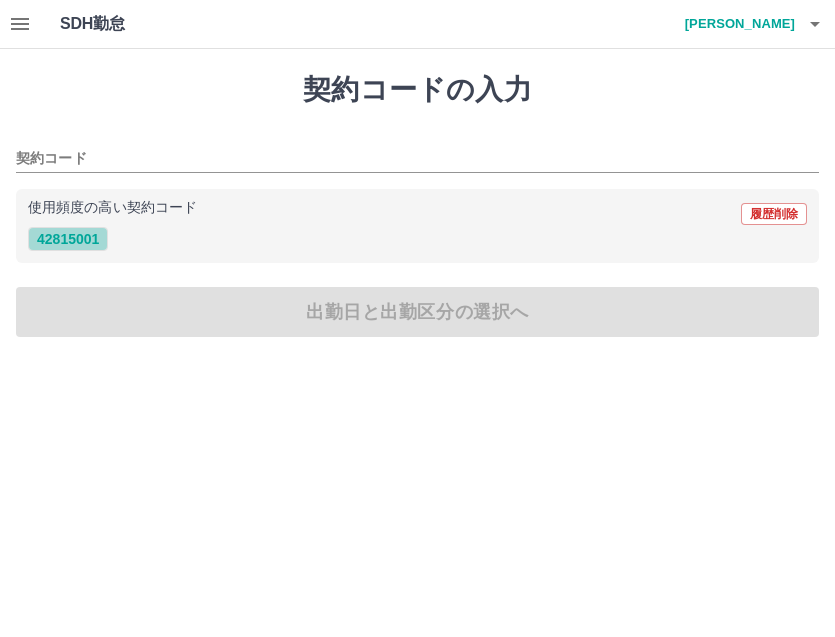 click on "42815001" at bounding box center [68, 239] 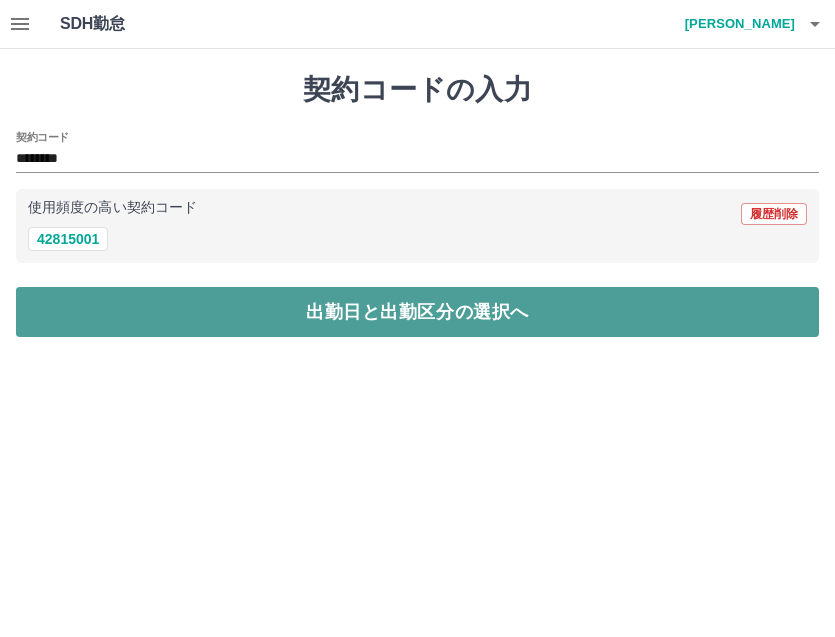 click on "出勤日と出勤区分の選択へ" at bounding box center (417, 312) 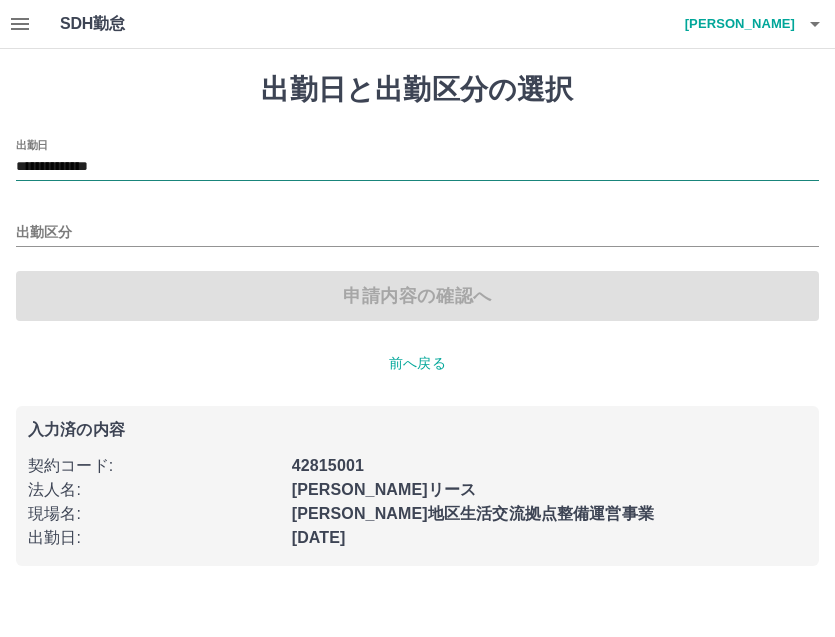 click on "**********" at bounding box center (417, 167) 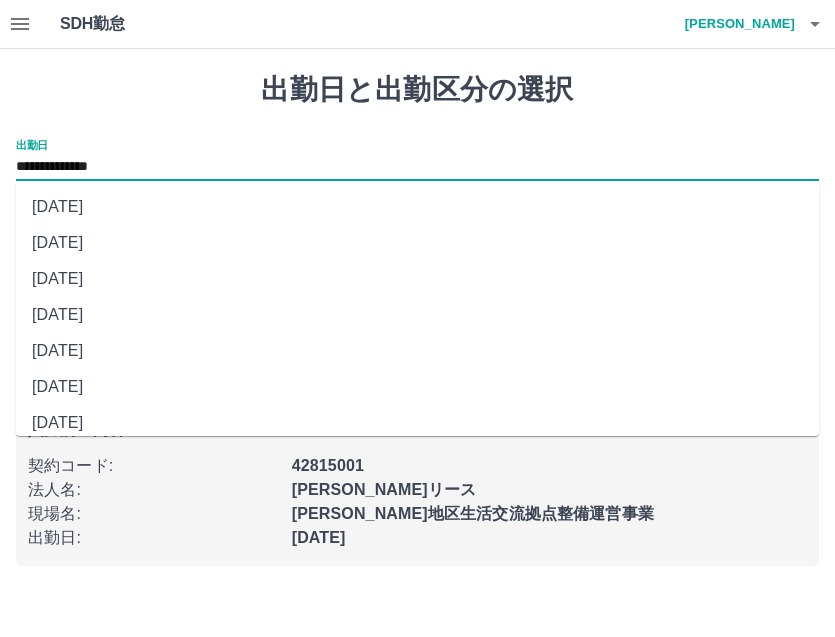 click on "[DATE]" at bounding box center [417, 279] 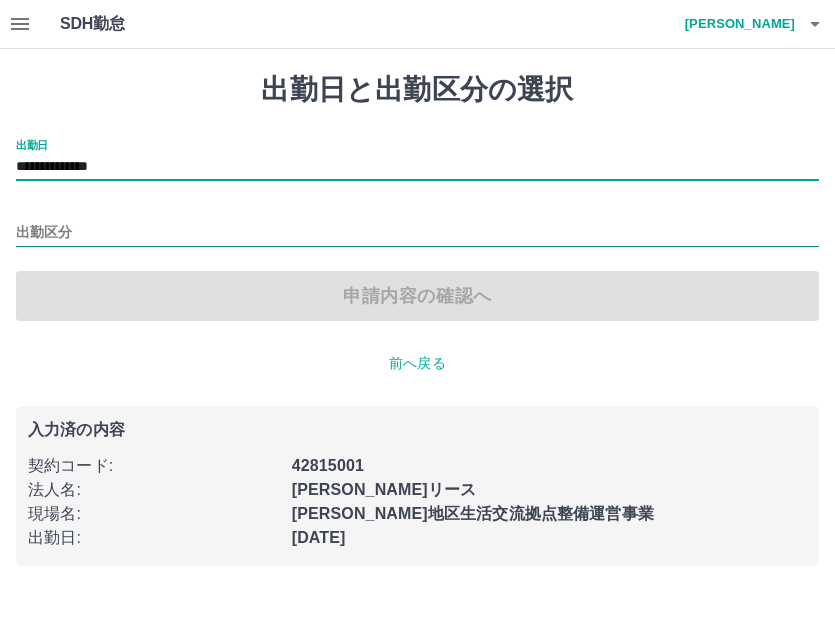 click on "出勤区分" at bounding box center (417, 233) 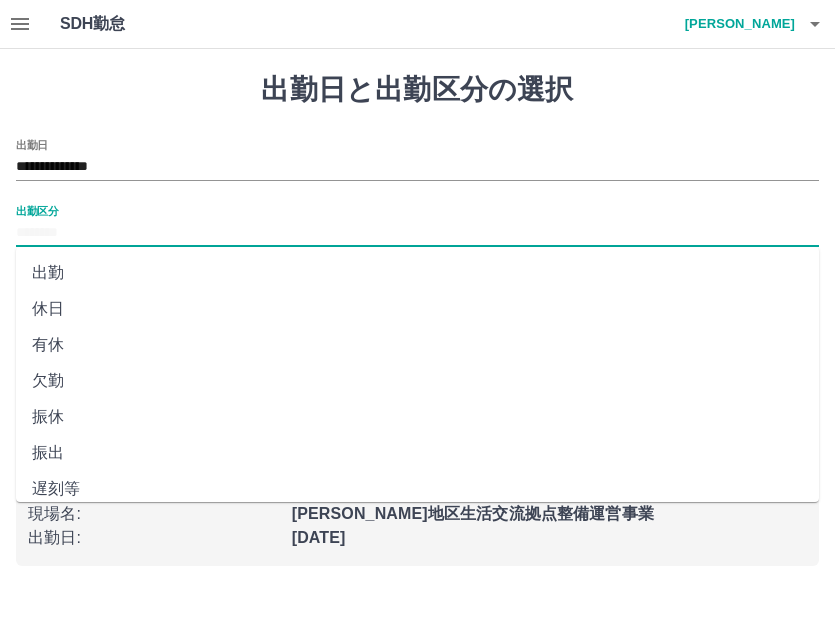 click on "出勤" at bounding box center (417, 273) 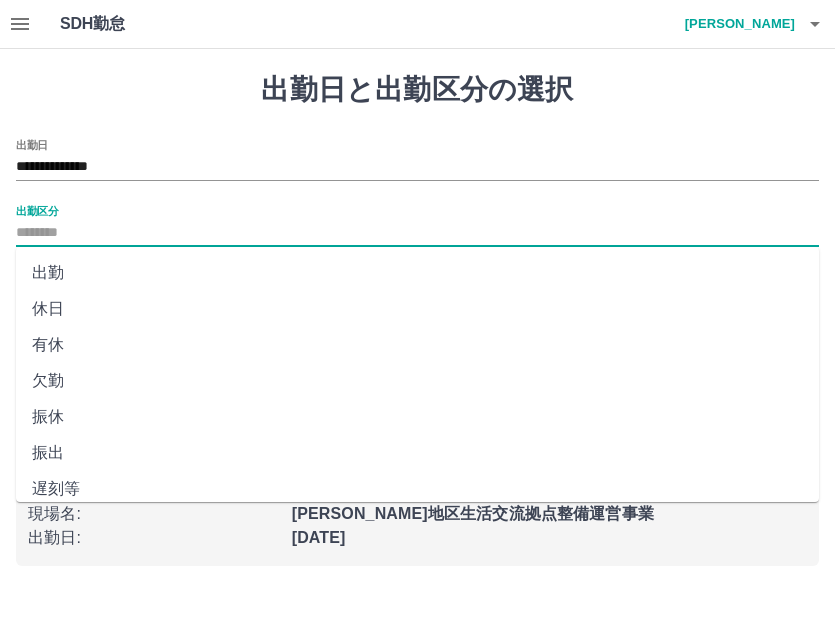 type on "**" 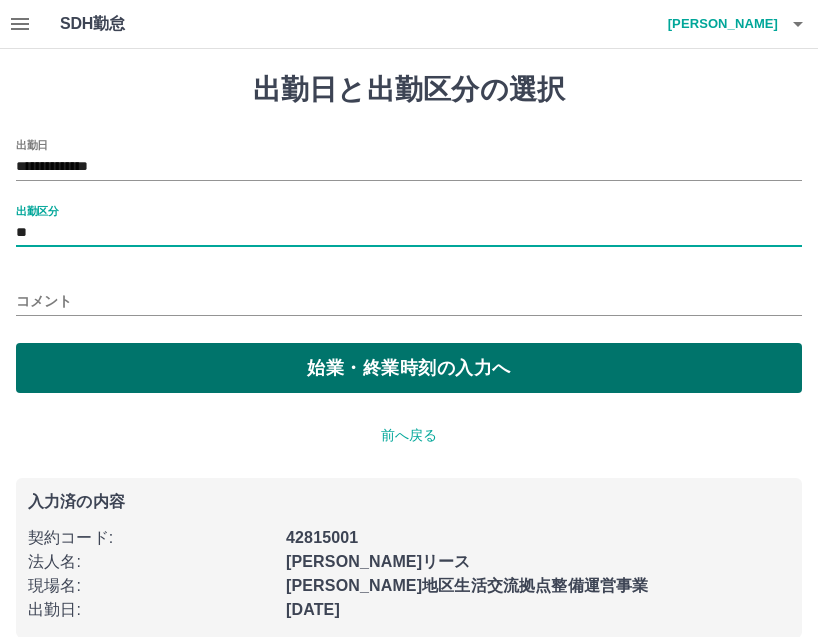 click on "始業・終業時刻の入力へ" at bounding box center (409, 368) 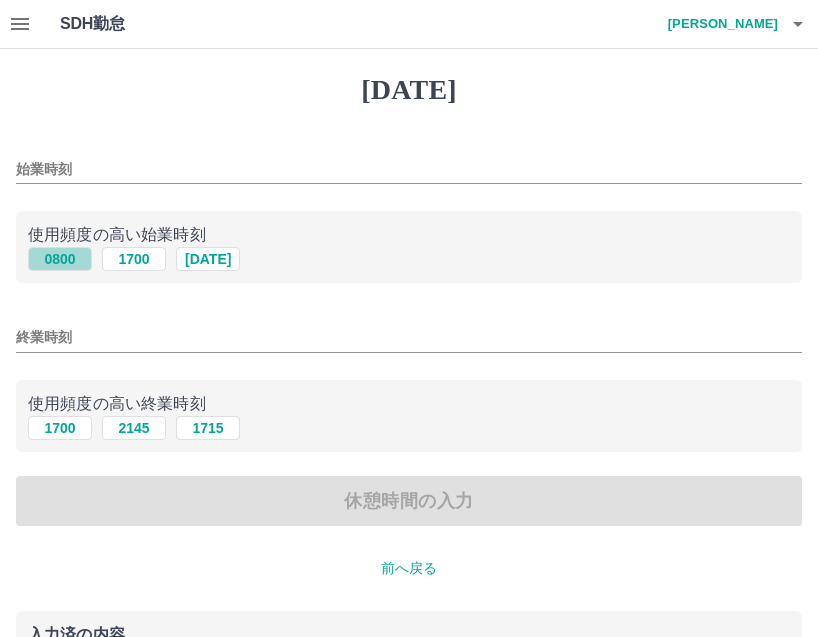 click on "0800" at bounding box center [60, 259] 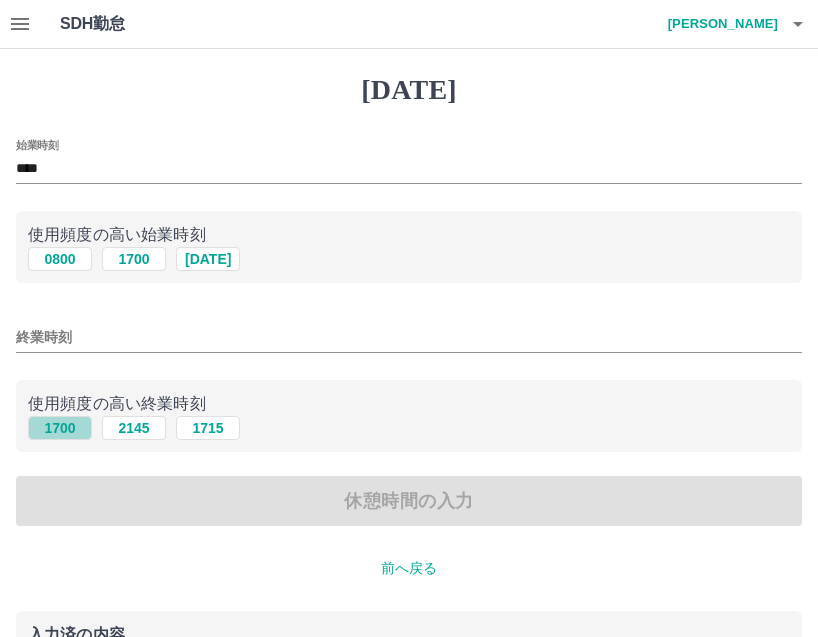 click on "1700" at bounding box center (60, 428) 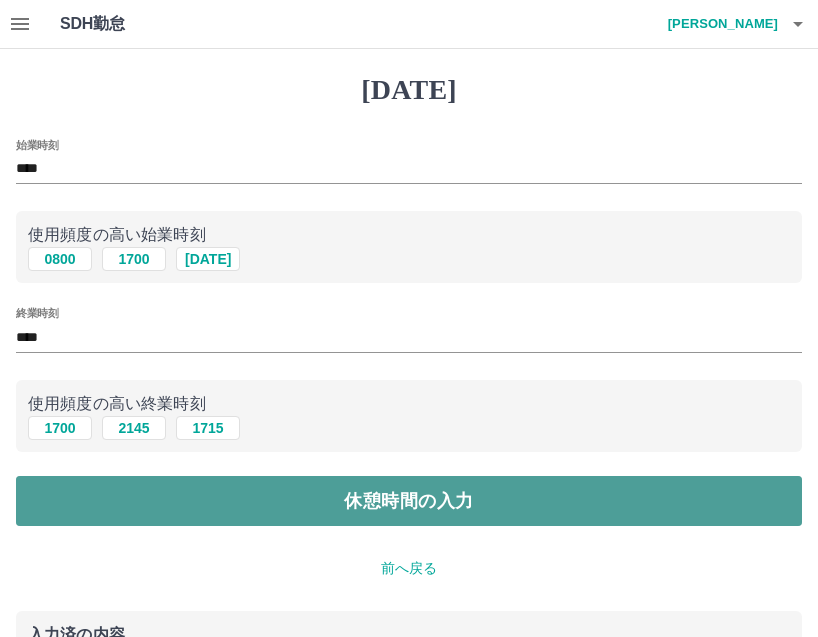 click on "休憩時間の入力" at bounding box center [409, 501] 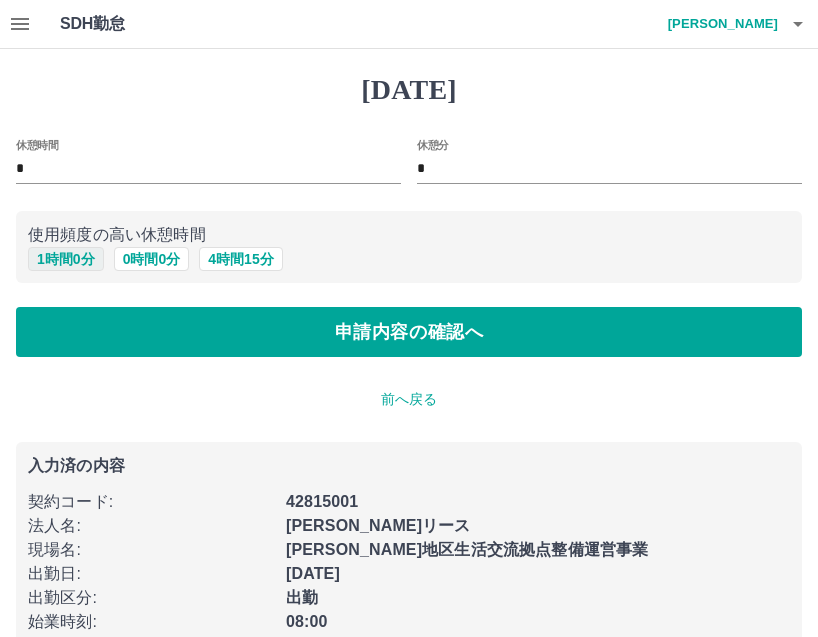 click on "1 時間 0 分" at bounding box center (66, 259) 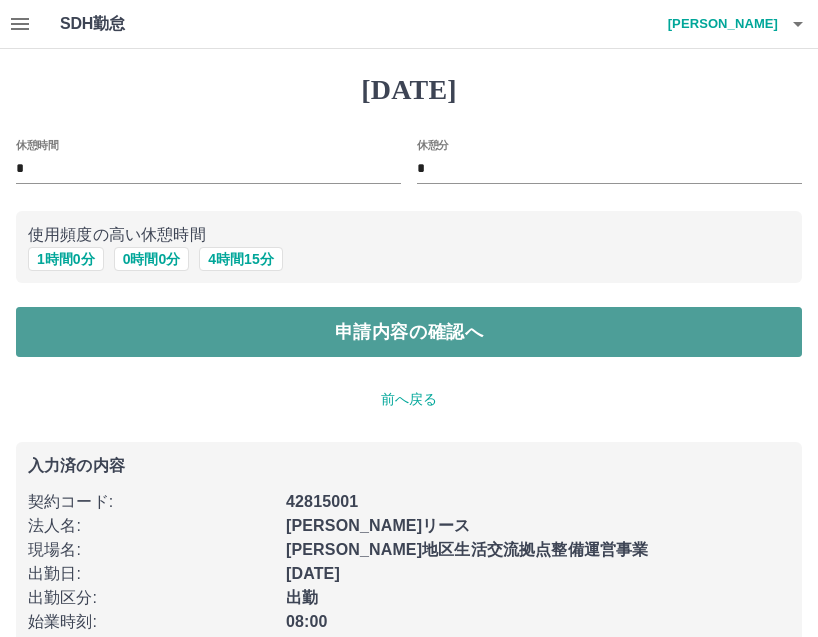 click on "申請内容の確認へ" at bounding box center (409, 332) 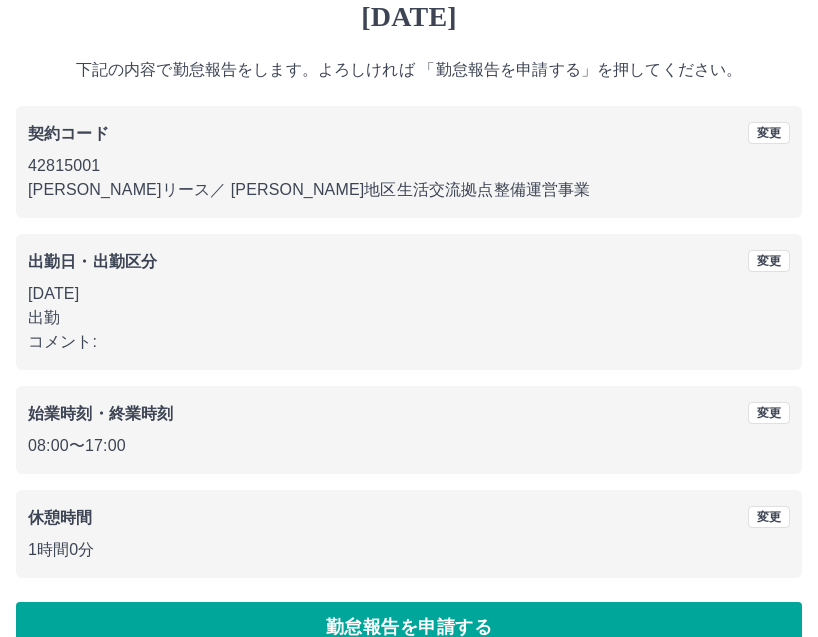 scroll, scrollTop: 112, scrollLeft: 0, axis: vertical 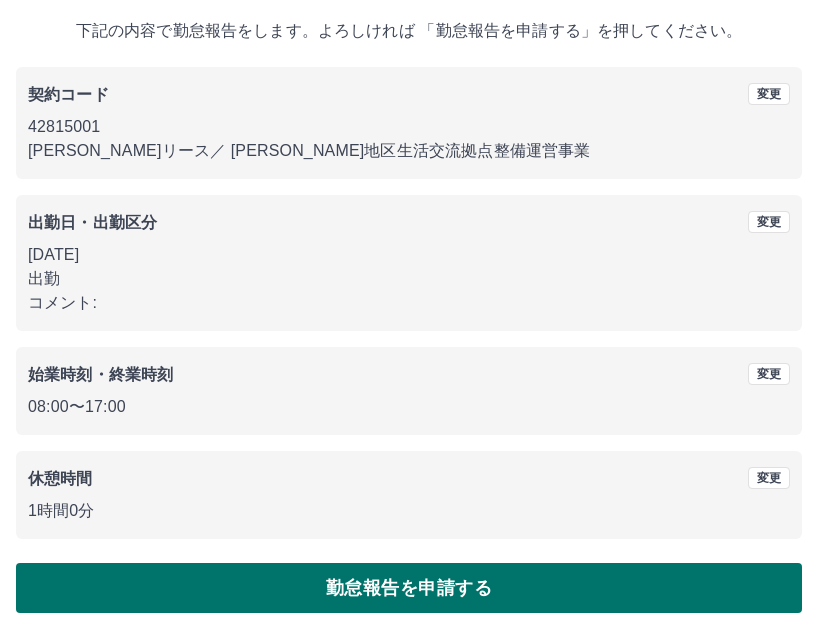 click on "勤怠報告を申請する" at bounding box center [409, 588] 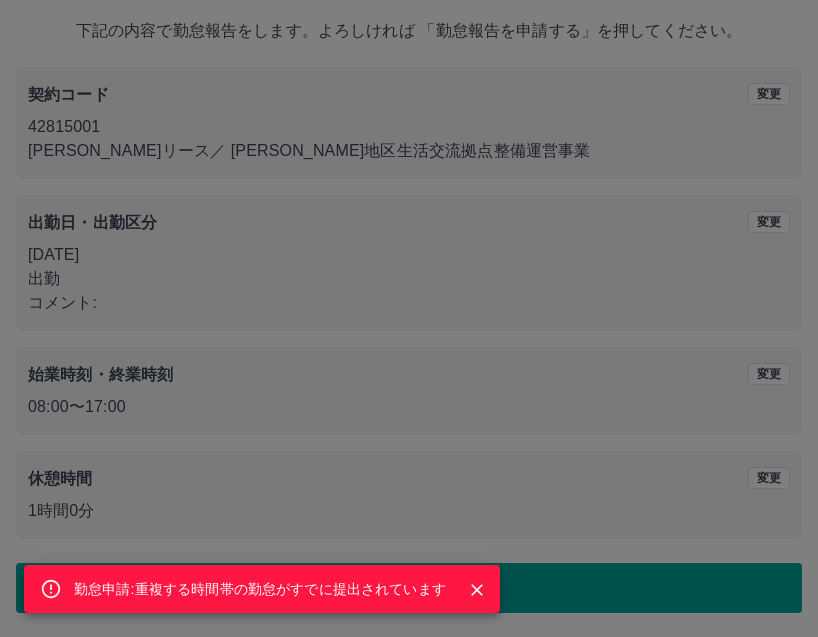 drag, startPoint x: 280, startPoint y: 509, endPoint x: 336, endPoint y: 423, distance: 102.625534 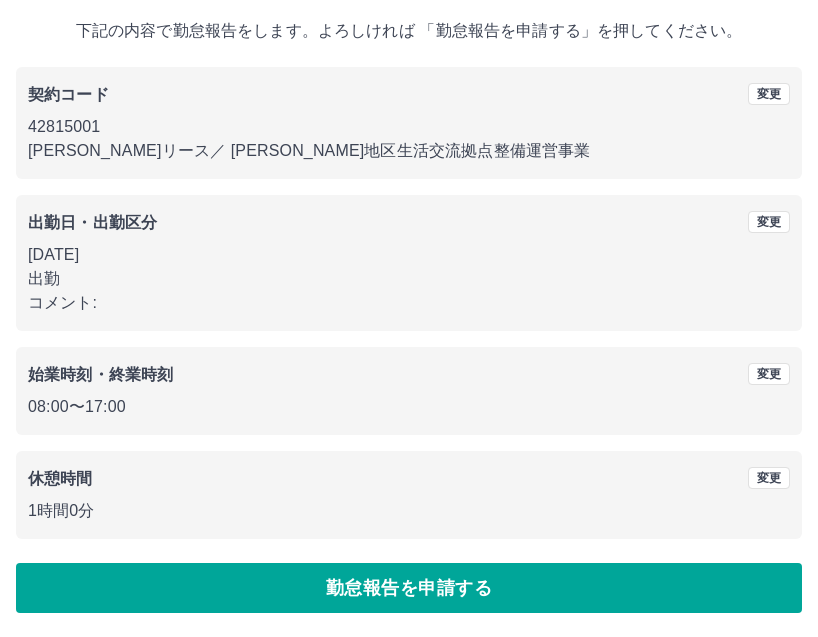 click on "出勤日・出勤区分 変更 [DATE] 出勤 コメント:" at bounding box center (409, 263) 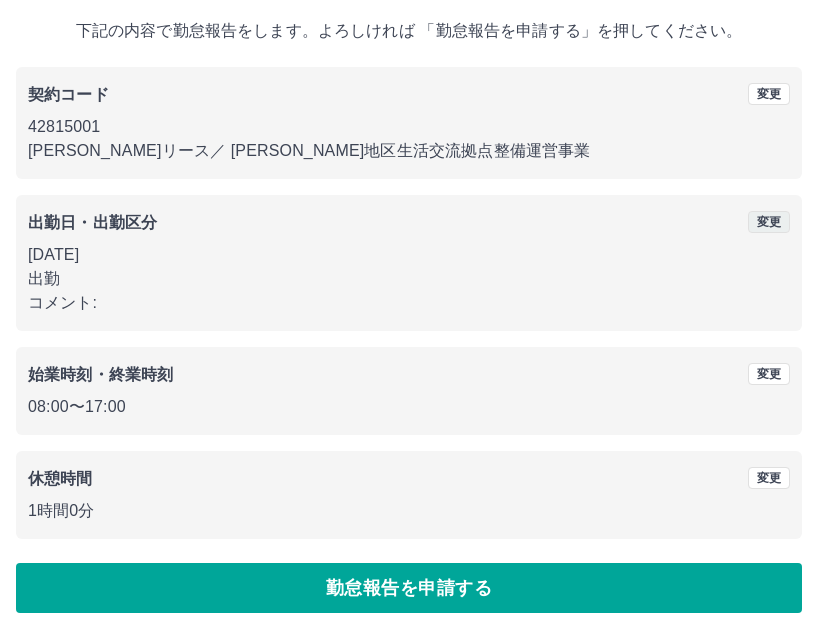 click on "変更" at bounding box center (769, 222) 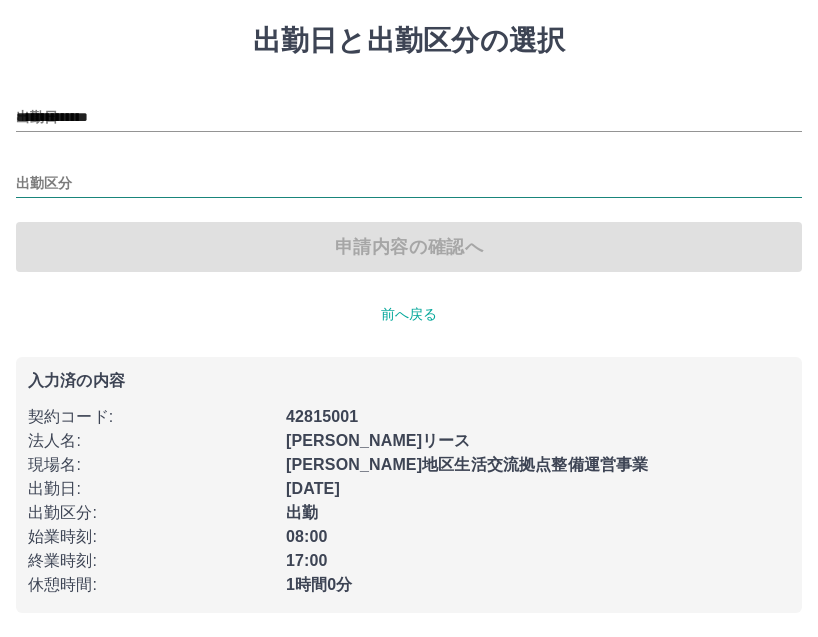 type on "**********" 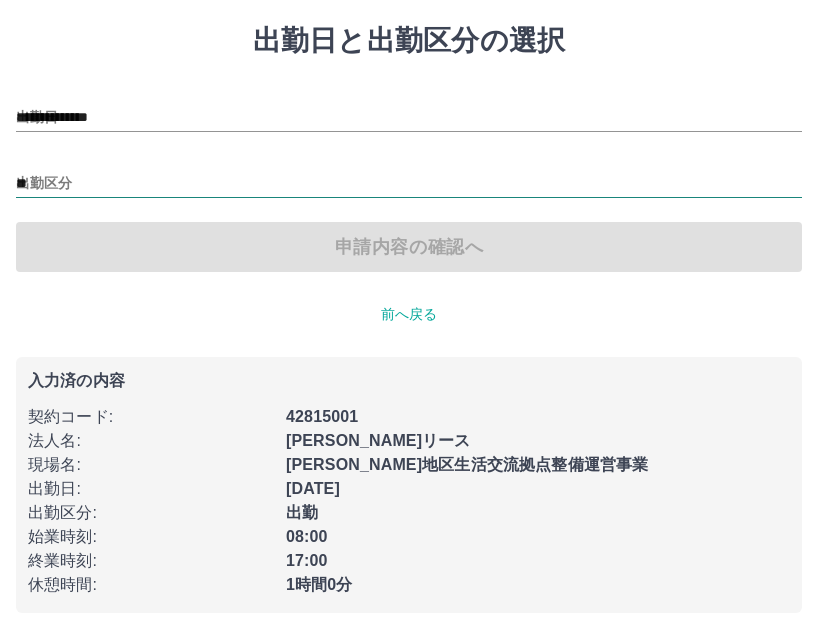 scroll, scrollTop: 0, scrollLeft: 0, axis: both 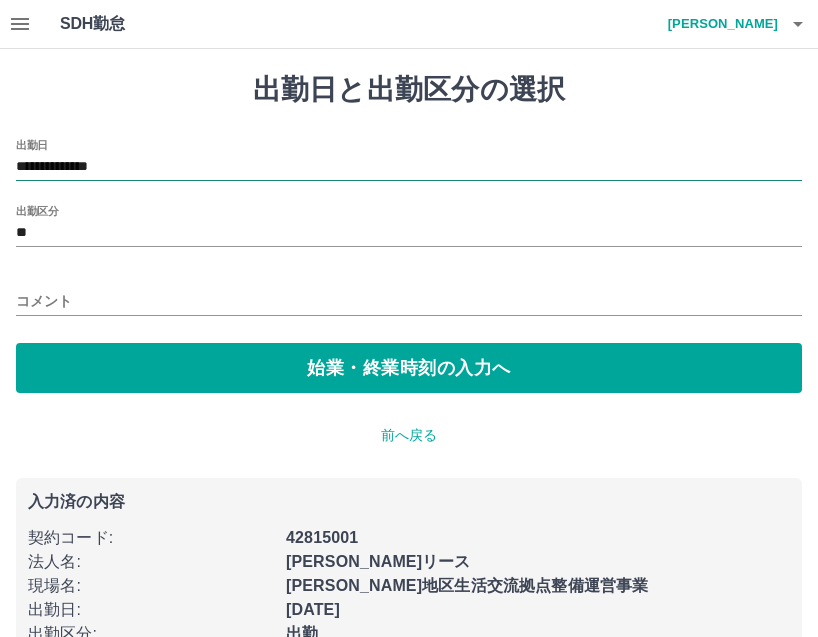 click on "**********" at bounding box center [409, 167] 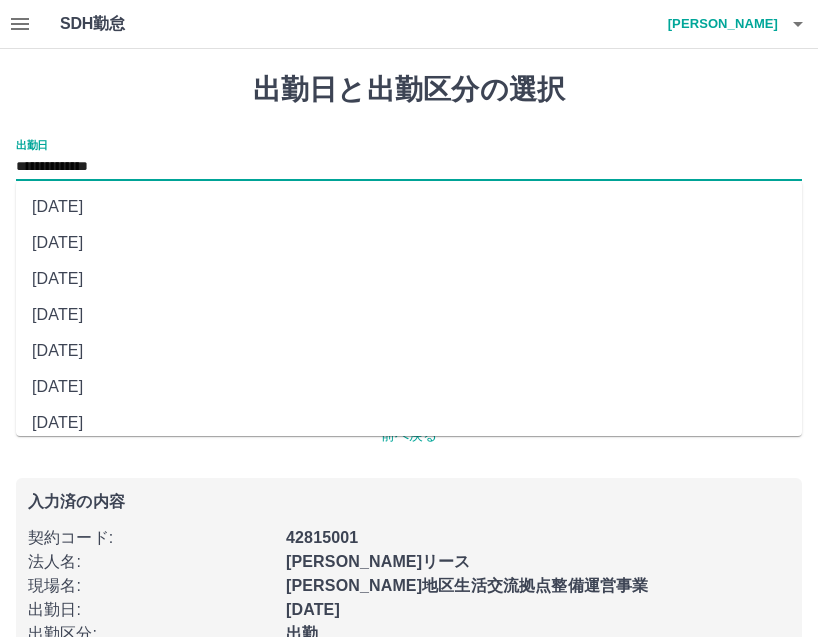 click on "[DATE]" at bounding box center [409, 243] 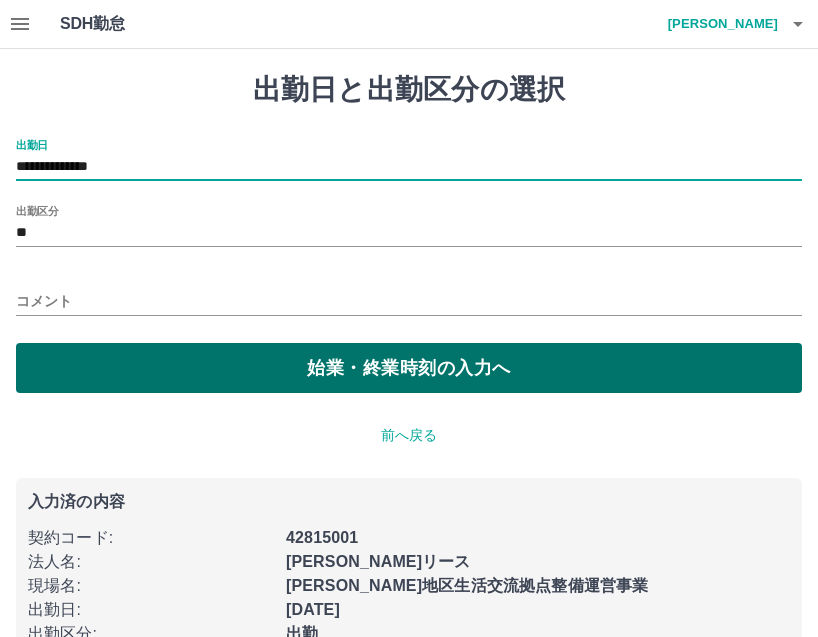 click on "始業・終業時刻の入力へ" at bounding box center (409, 368) 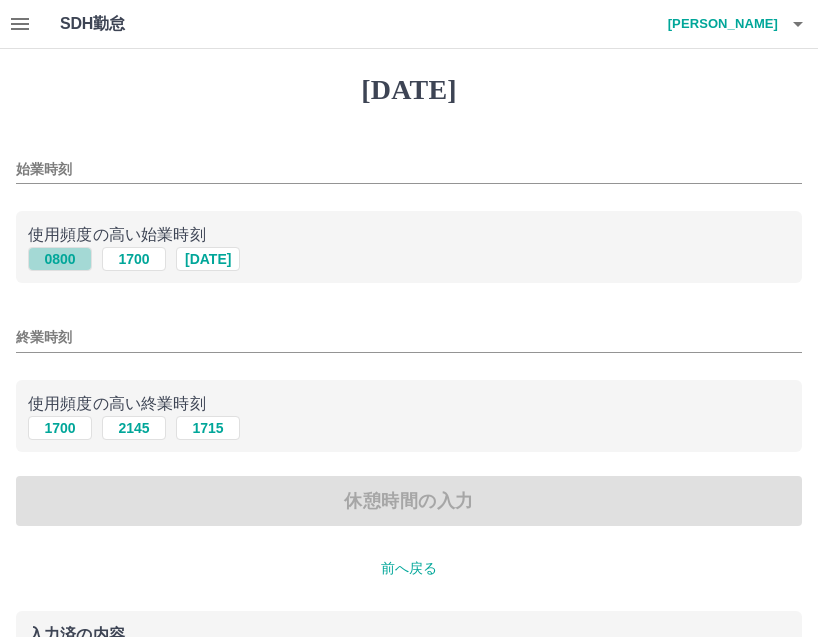 click on "0800" at bounding box center (60, 259) 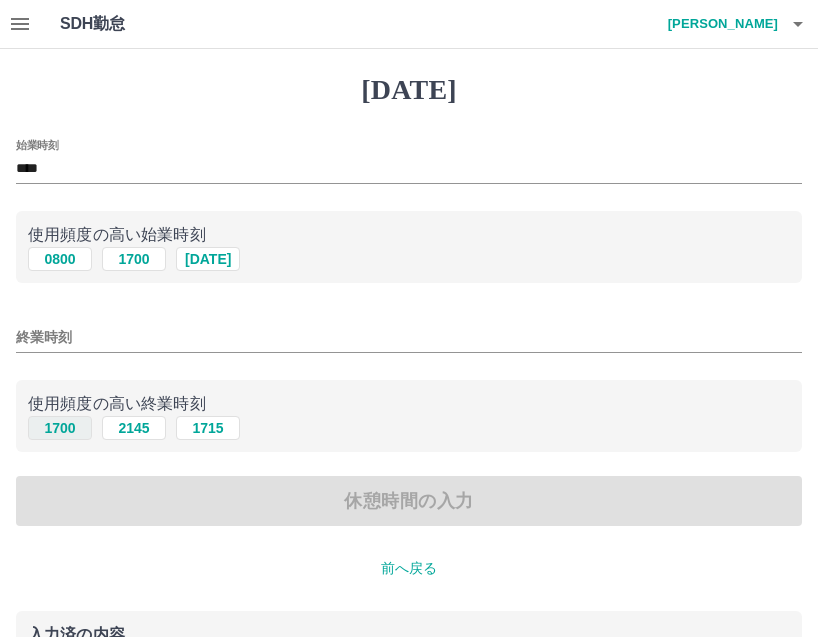 click on "1700" at bounding box center (60, 428) 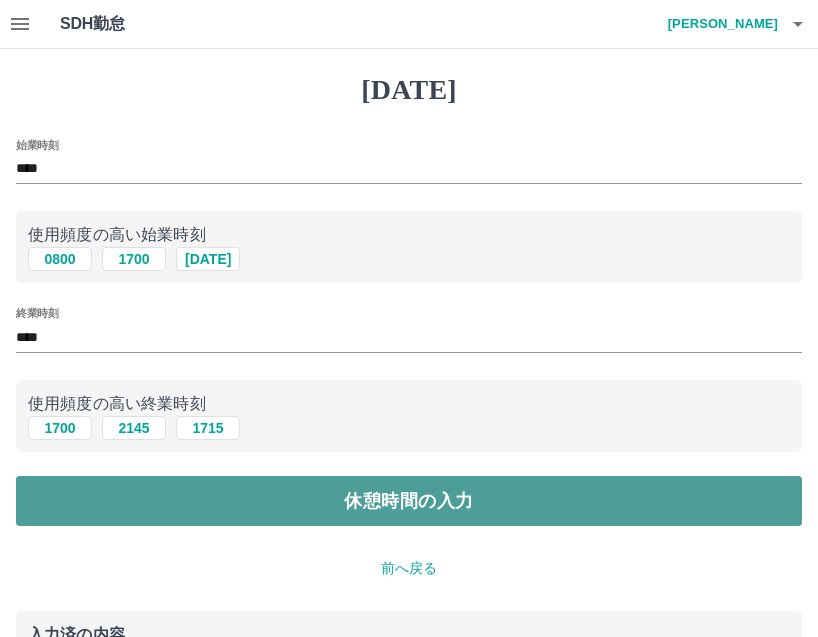 click on "休憩時間の入力" at bounding box center (409, 501) 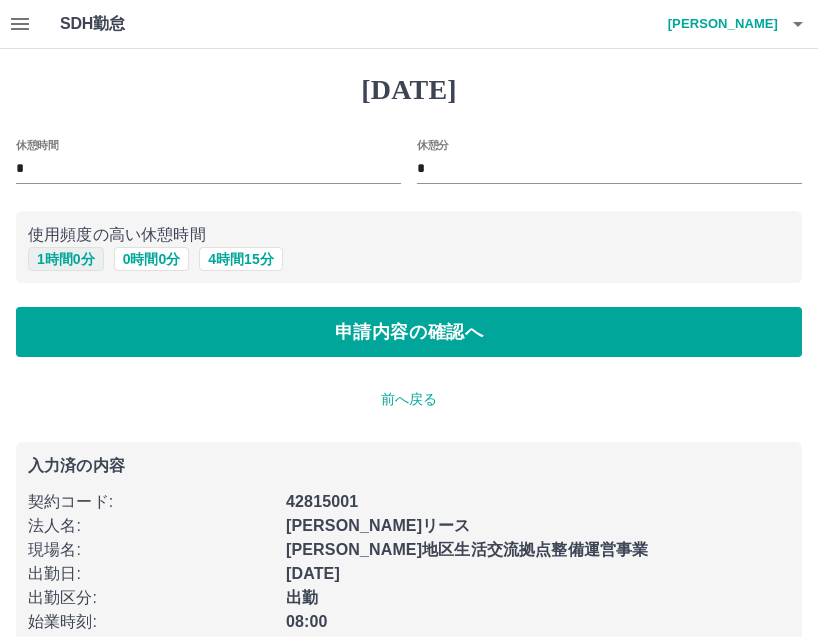 click on "1 時間 0 分" at bounding box center (66, 259) 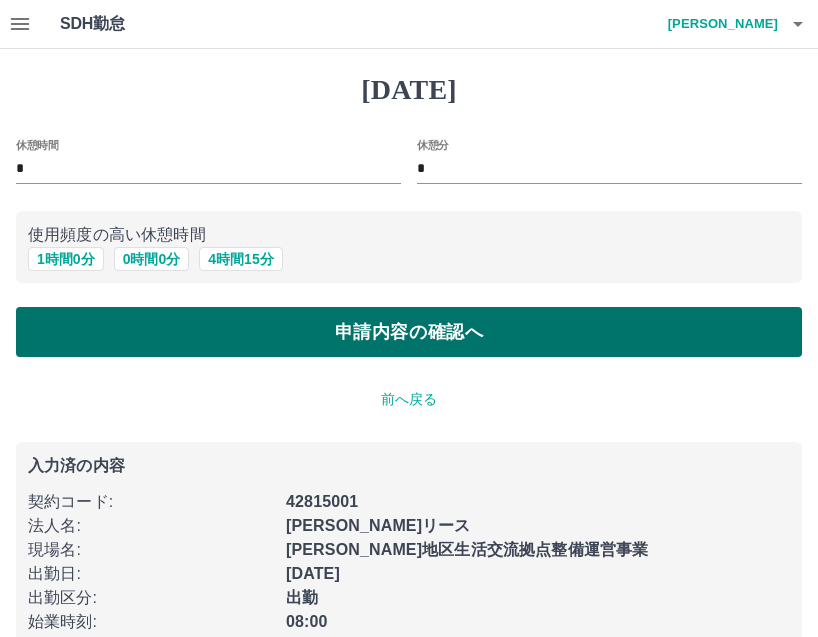 click on "申請内容の確認へ" at bounding box center (409, 332) 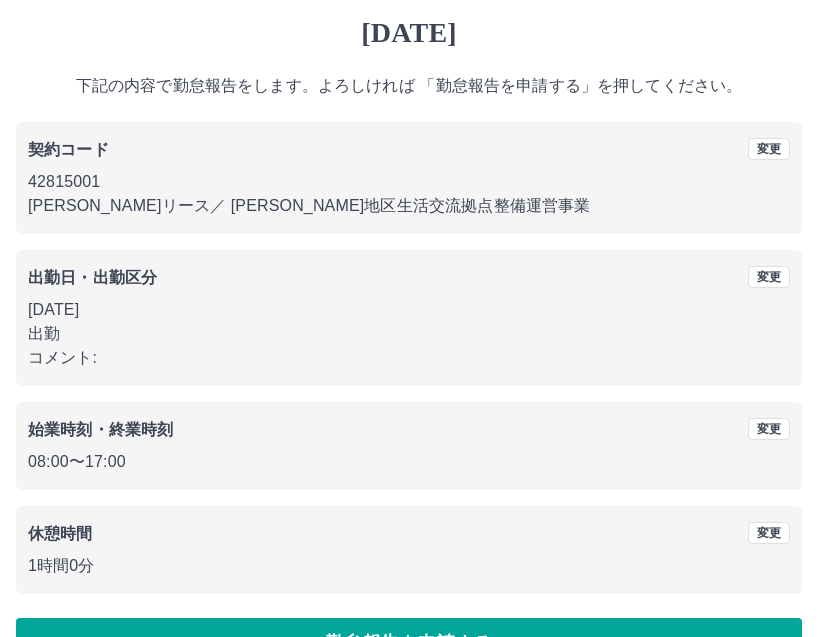 scroll, scrollTop: 112, scrollLeft: 0, axis: vertical 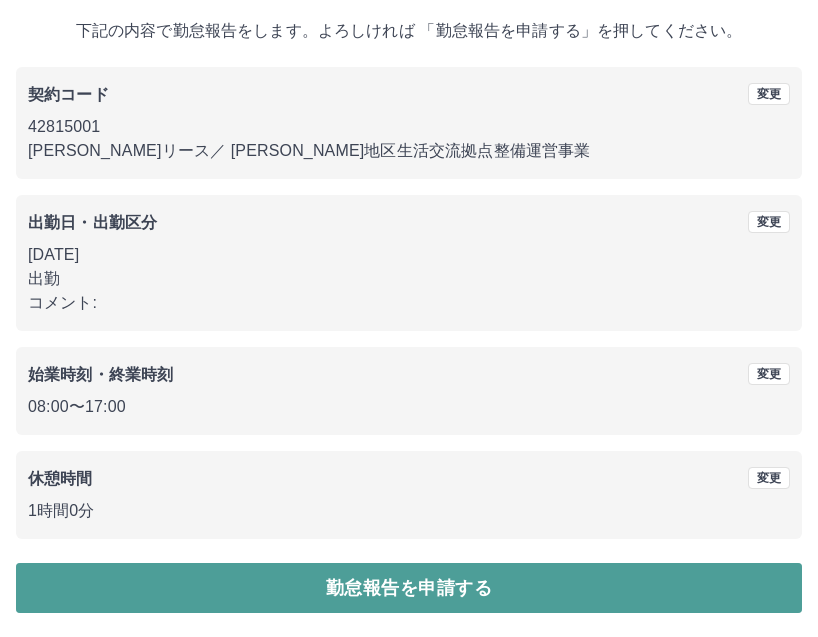 click on "勤怠報告を申請する" at bounding box center (409, 588) 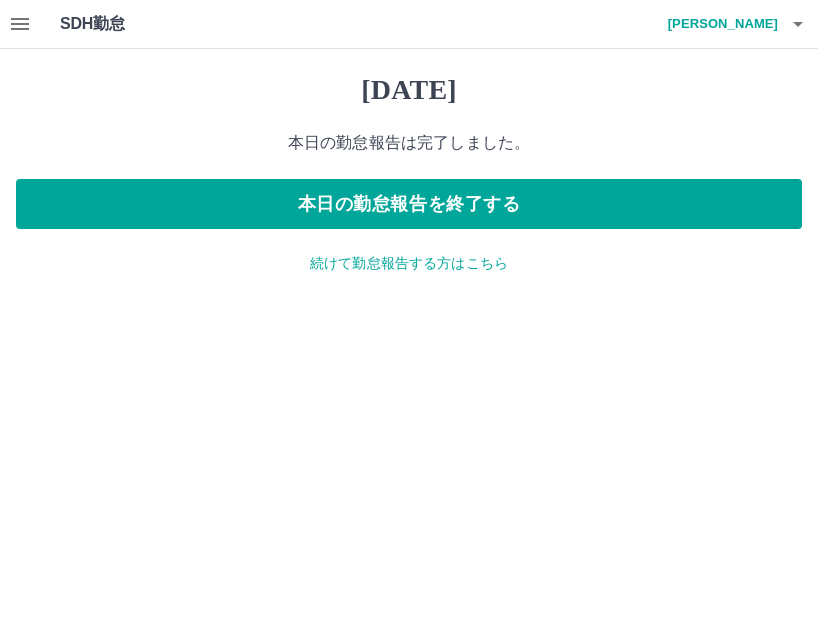 scroll, scrollTop: 0, scrollLeft: 0, axis: both 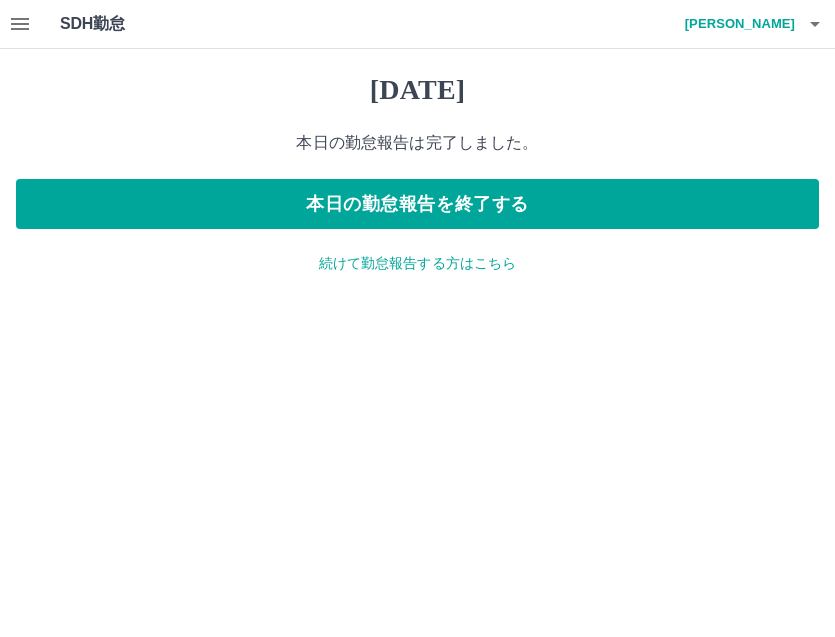 click on "続けて勤怠報告する方はこちら" at bounding box center [417, 263] 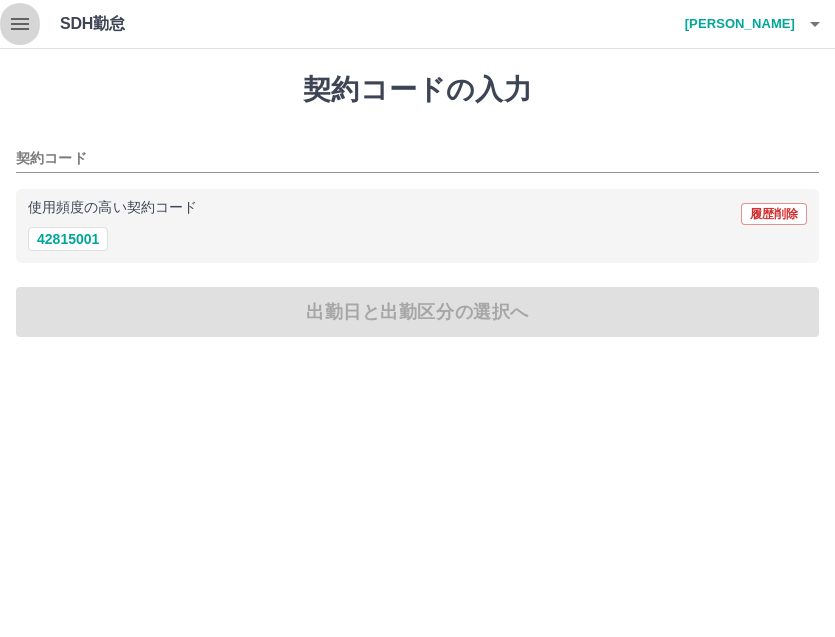 click at bounding box center [20, 24] 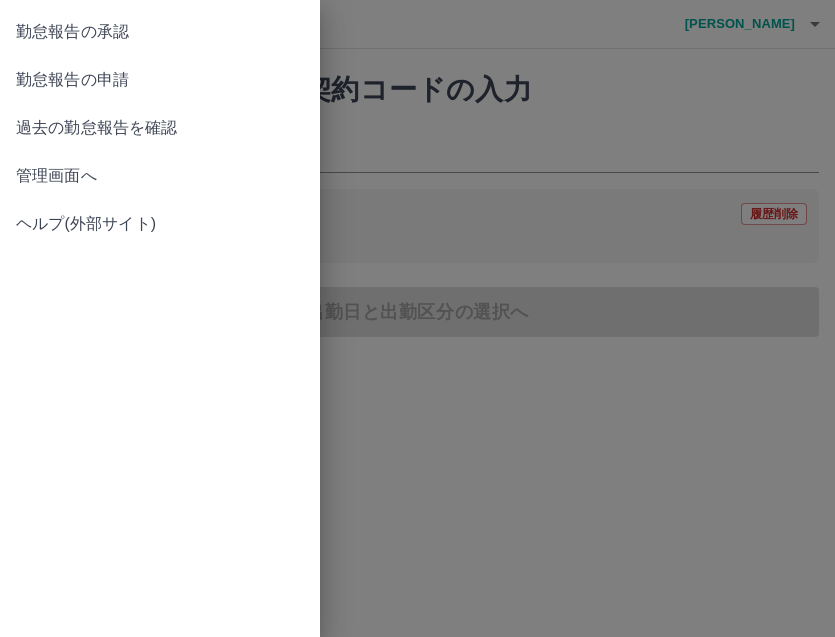 drag, startPoint x: 93, startPoint y: 79, endPoint x: 136, endPoint y: 17, distance: 75.45197 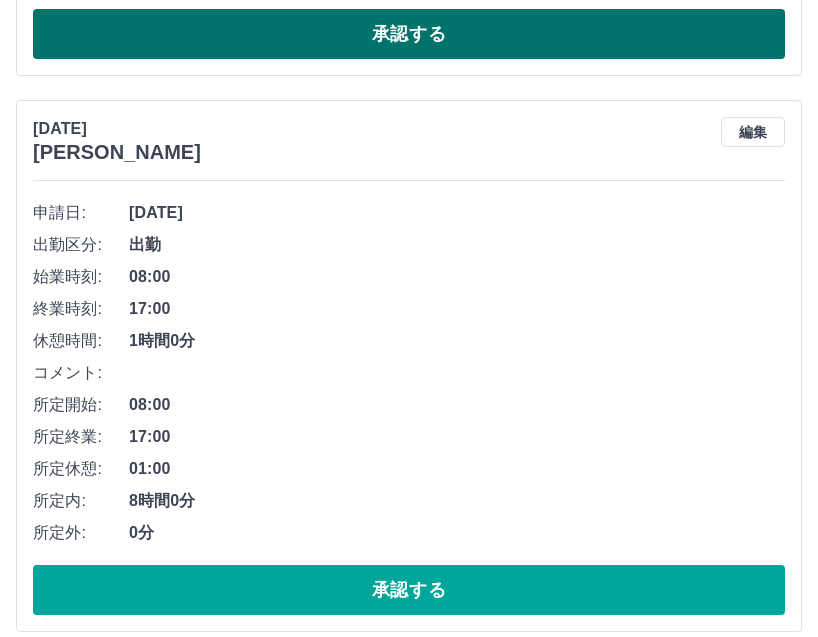scroll, scrollTop: 800, scrollLeft: 0, axis: vertical 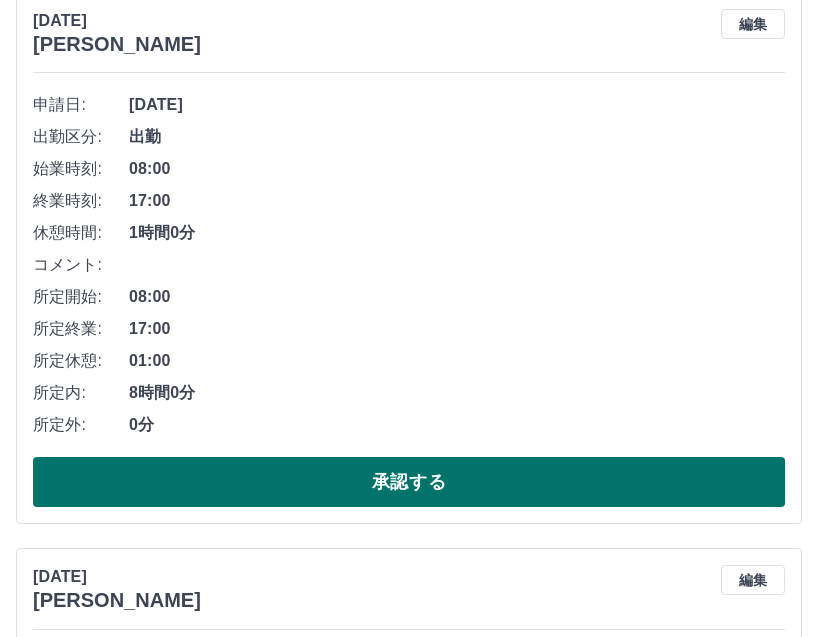 click on "承認する" at bounding box center [409, 482] 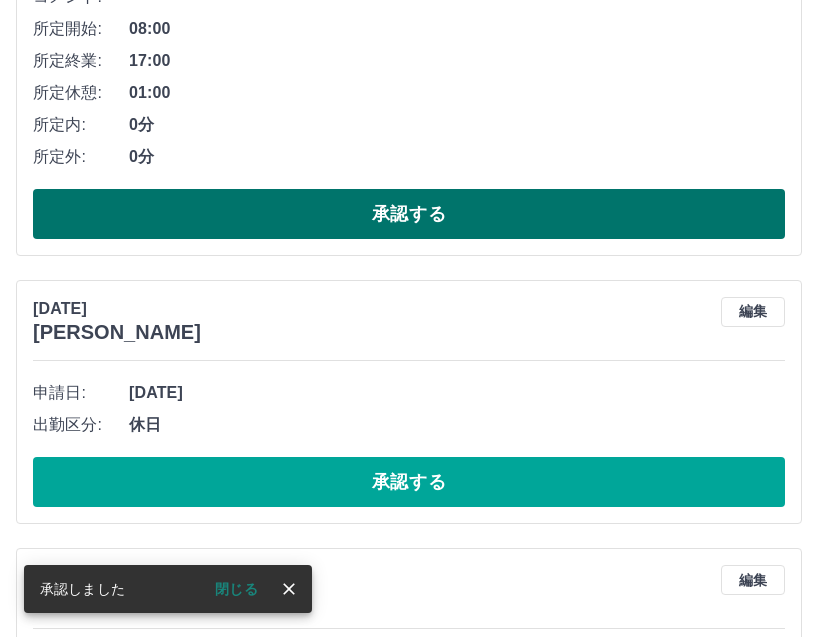 scroll, scrollTop: 3379, scrollLeft: 0, axis: vertical 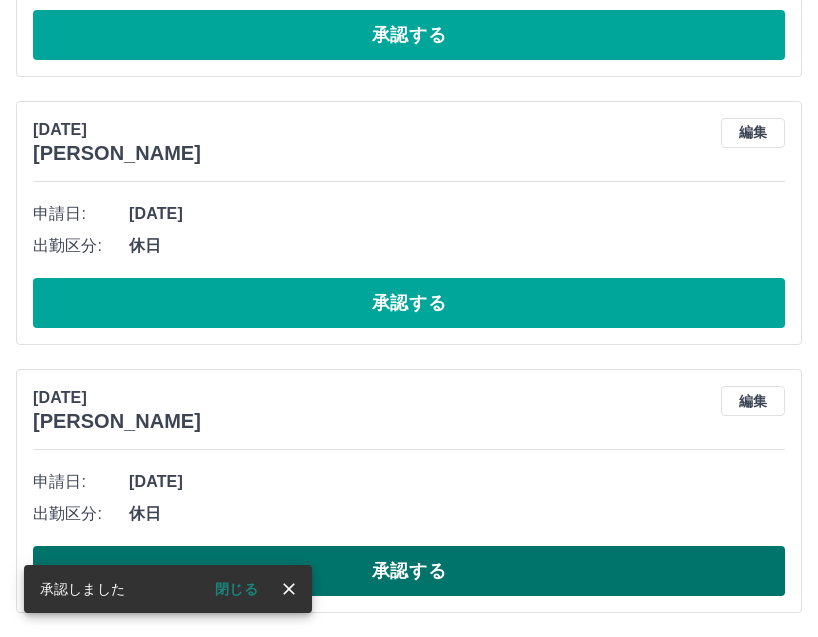 click on "承認する" at bounding box center [409, 571] 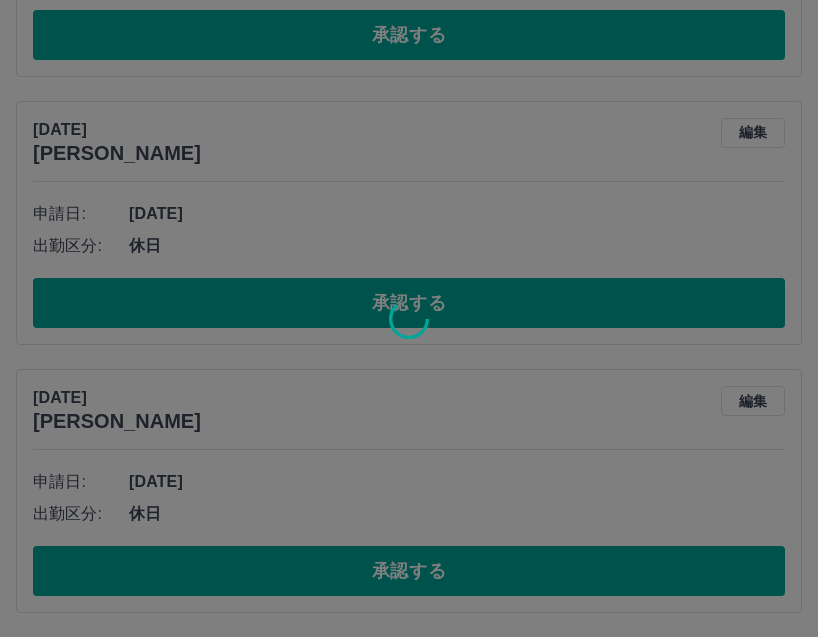 scroll, scrollTop: 3111, scrollLeft: 0, axis: vertical 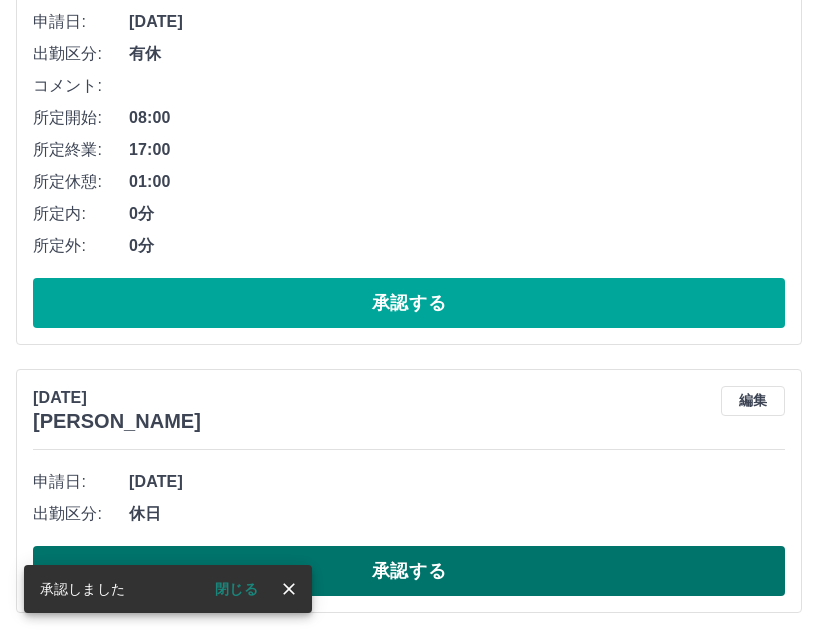 click on "承認する" at bounding box center [409, 571] 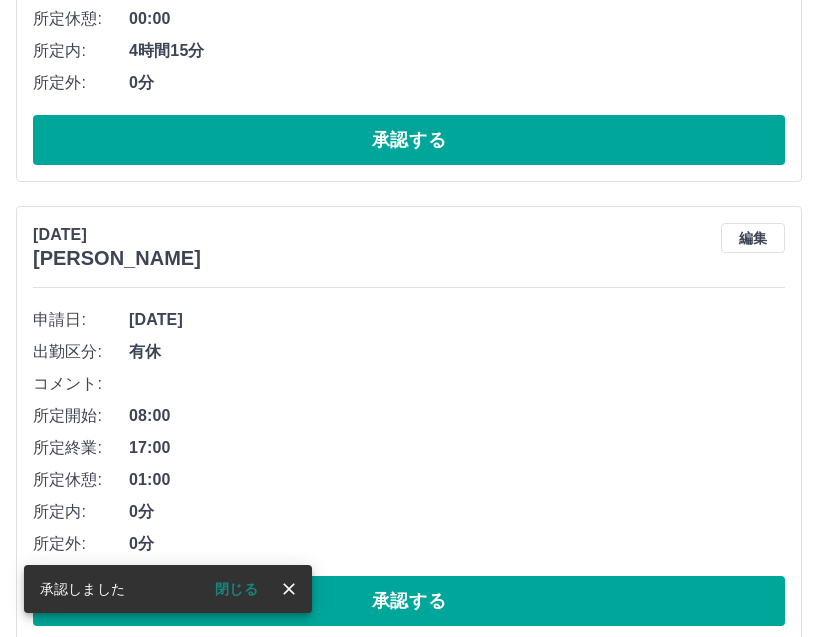 scroll, scrollTop: 2843, scrollLeft: 0, axis: vertical 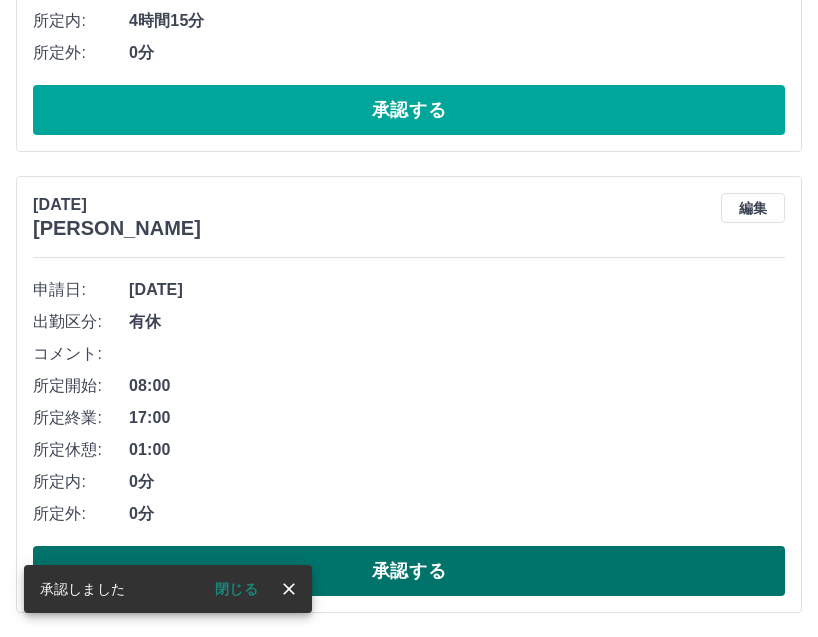click on "承認する" at bounding box center [409, 571] 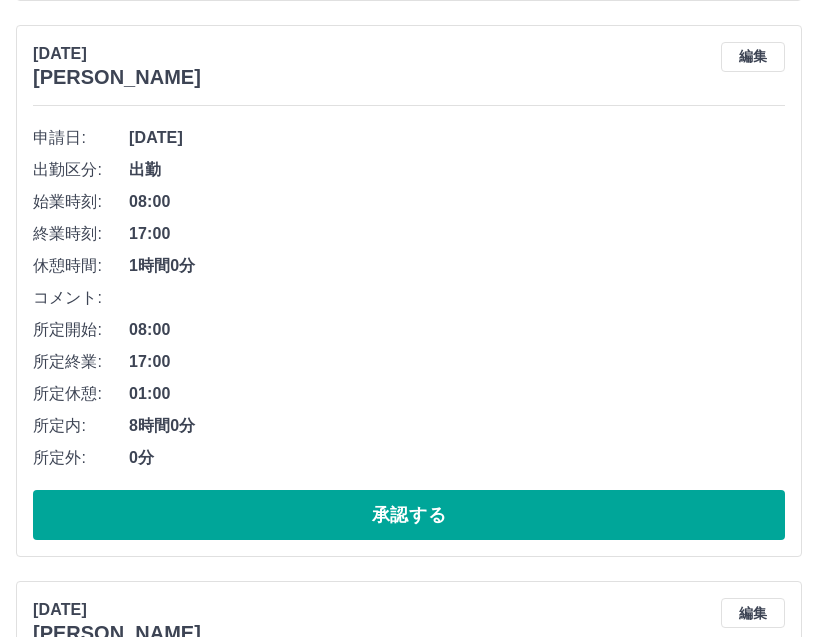 scroll, scrollTop: 1882, scrollLeft: 0, axis: vertical 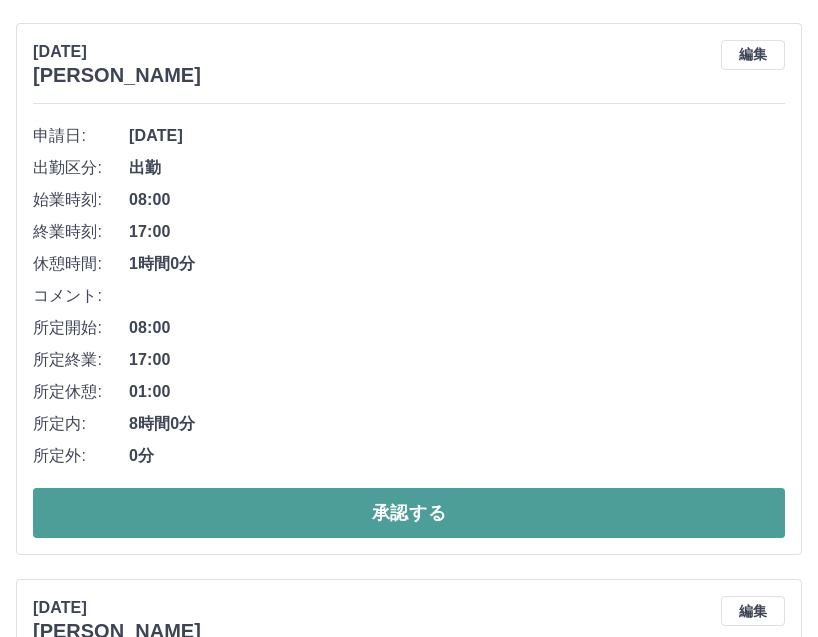 click on "承認する" at bounding box center [409, 513] 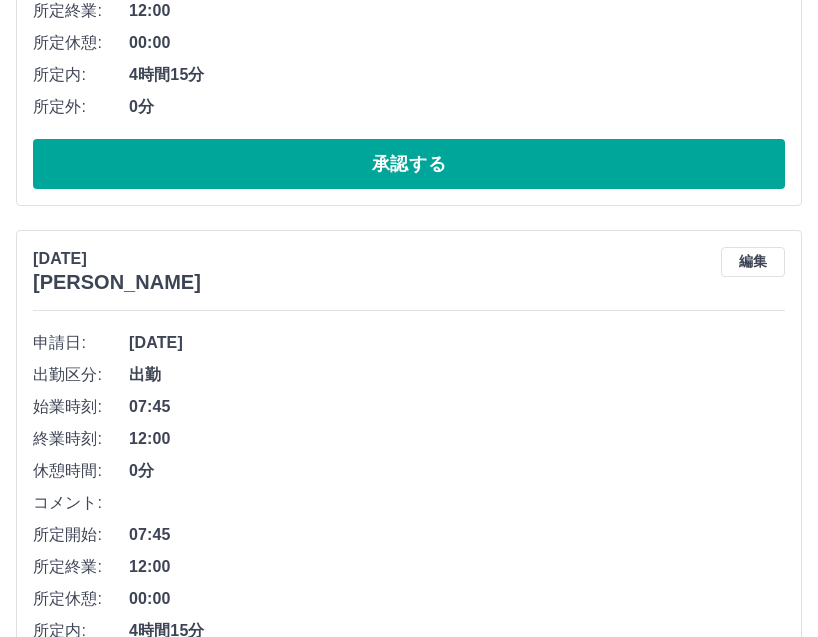 scroll, scrollTop: 1826, scrollLeft: 0, axis: vertical 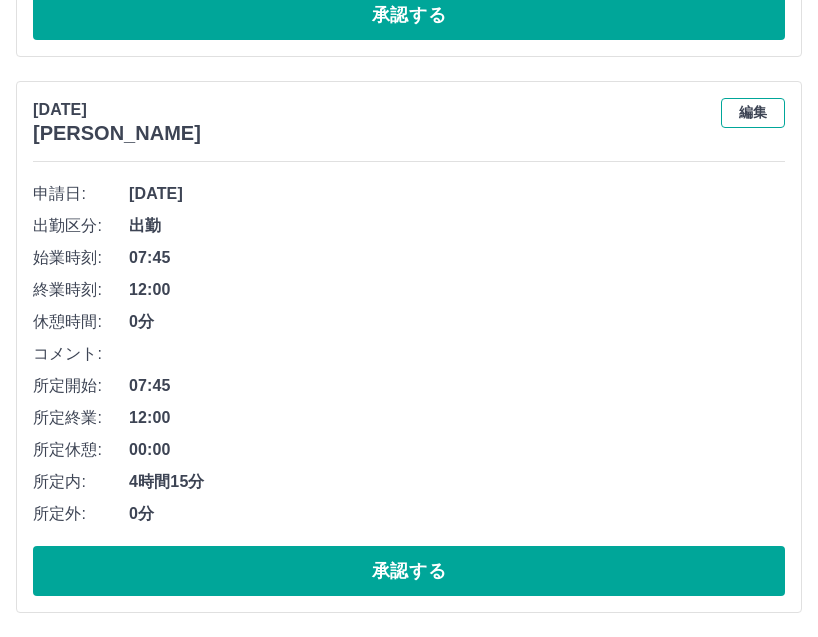 click on "編集" at bounding box center [753, 113] 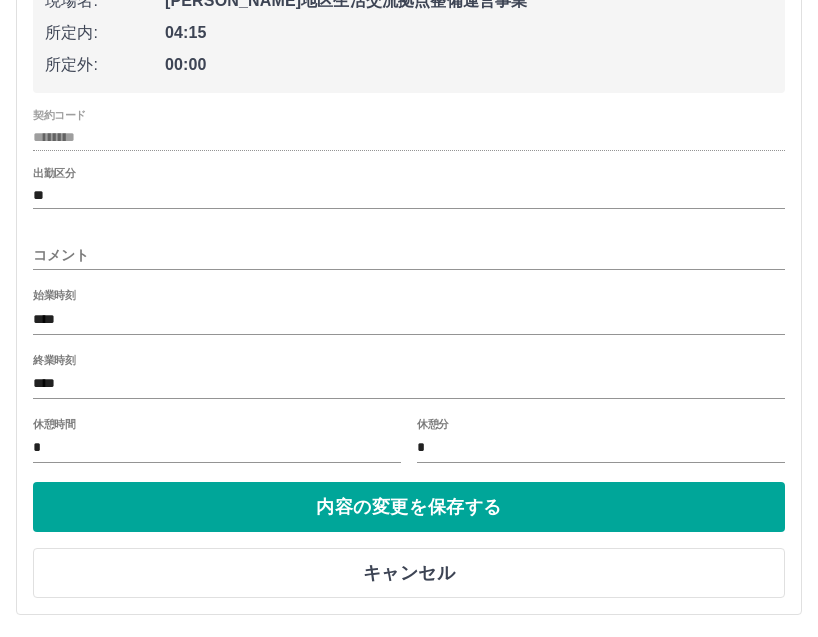 scroll, scrollTop: 2129, scrollLeft: 0, axis: vertical 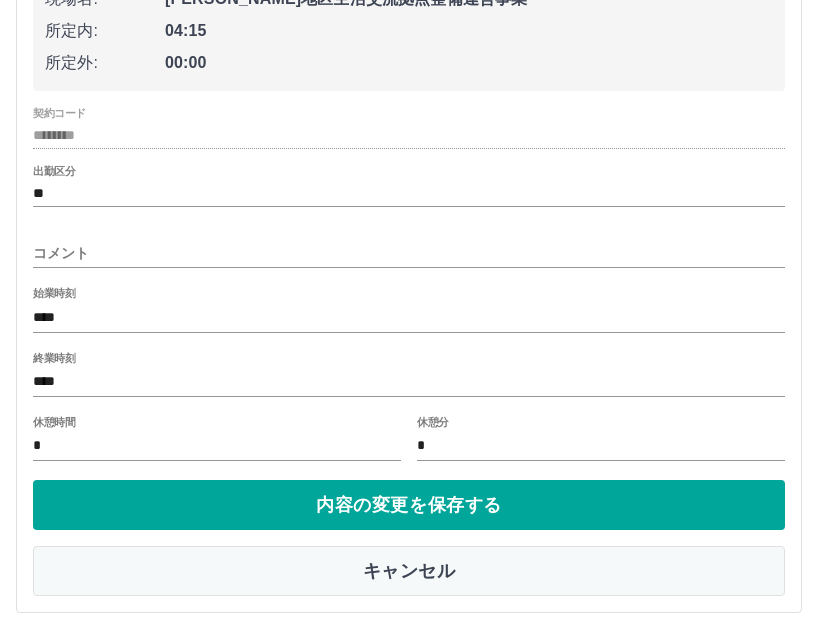 click on "キャンセル" at bounding box center (409, 571) 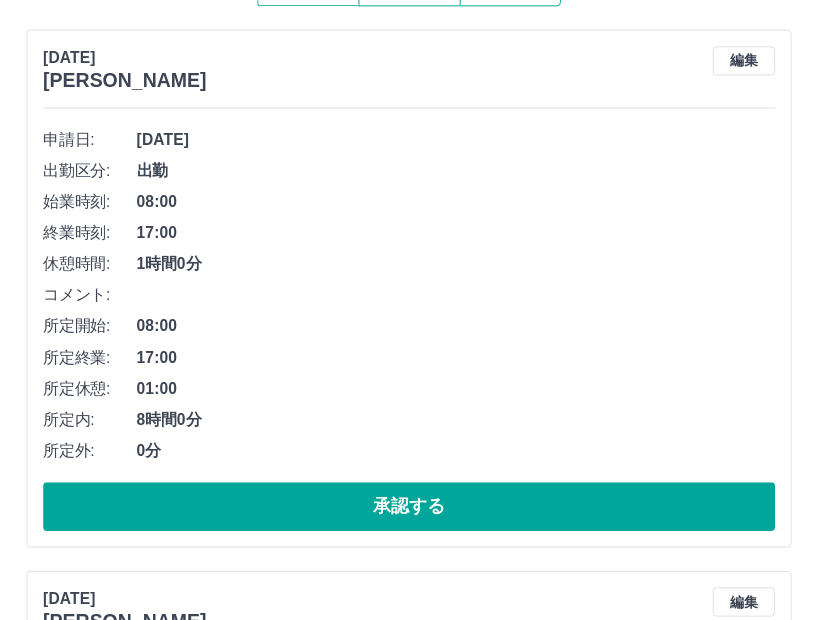 scroll, scrollTop: 0, scrollLeft: 0, axis: both 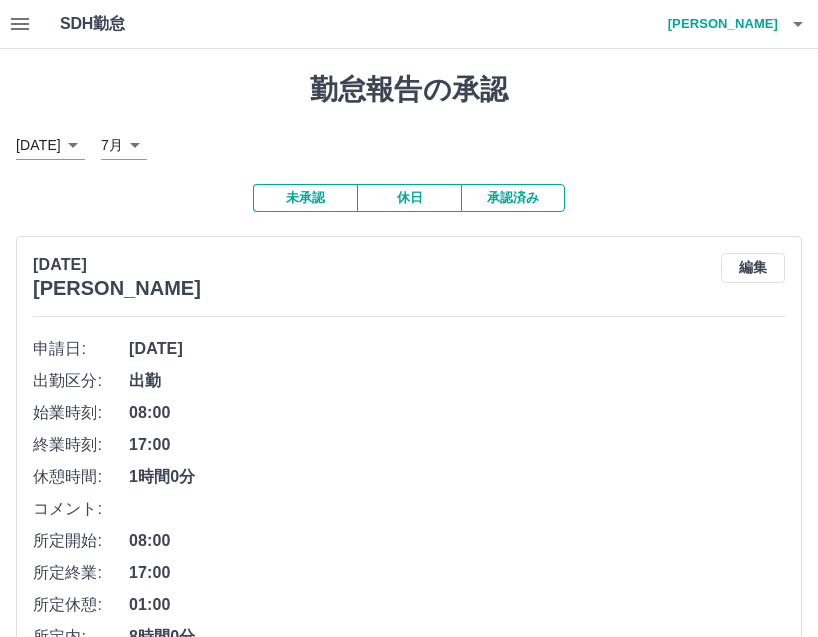 click at bounding box center (20, 24) 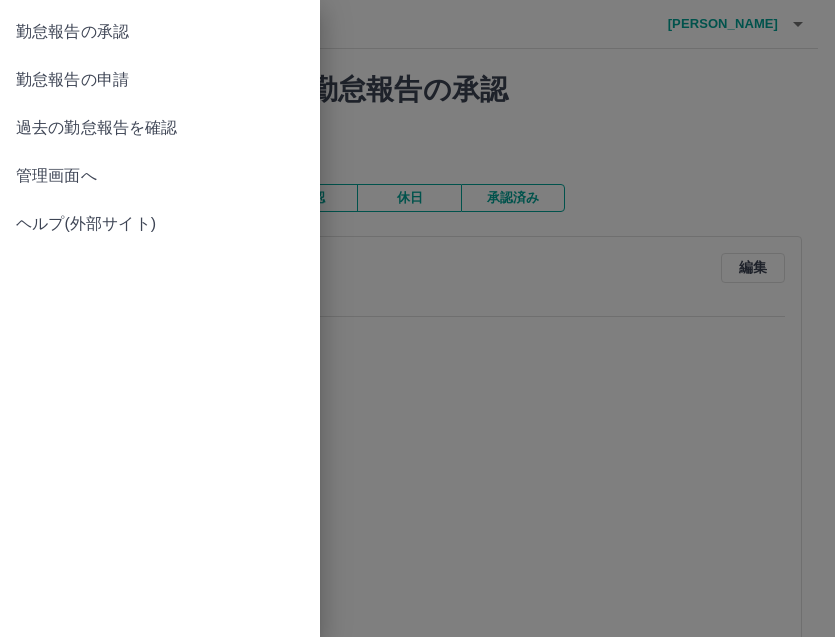 click at bounding box center (417, 318) 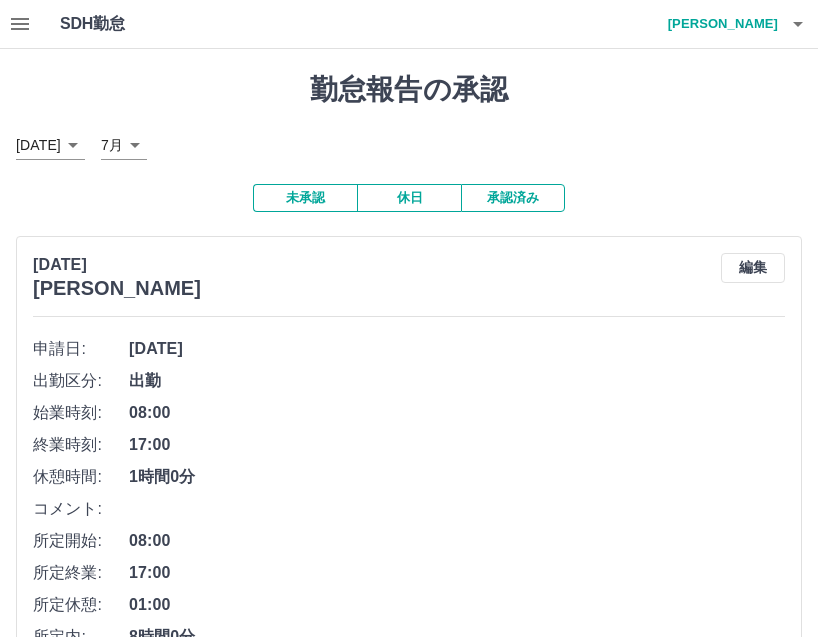 click 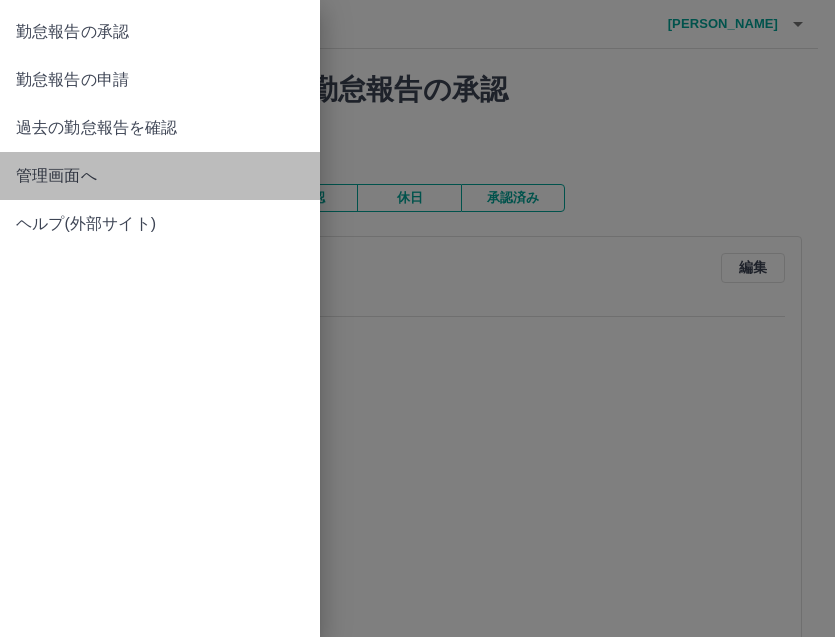 click on "管理画面へ" at bounding box center (160, 176) 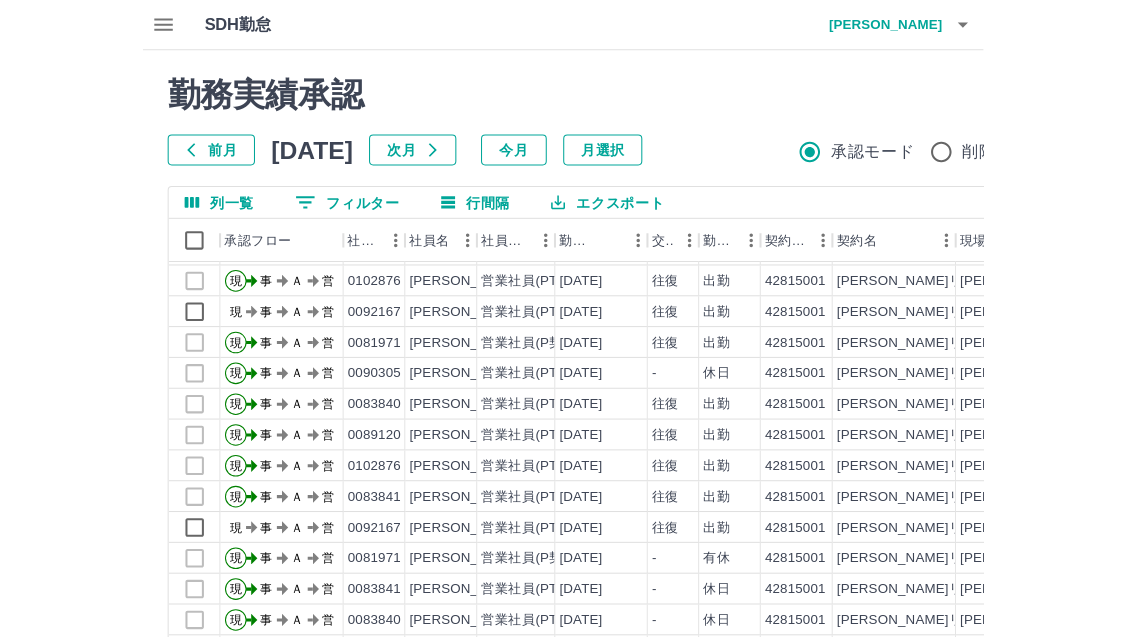 scroll, scrollTop: 104, scrollLeft: 0, axis: vertical 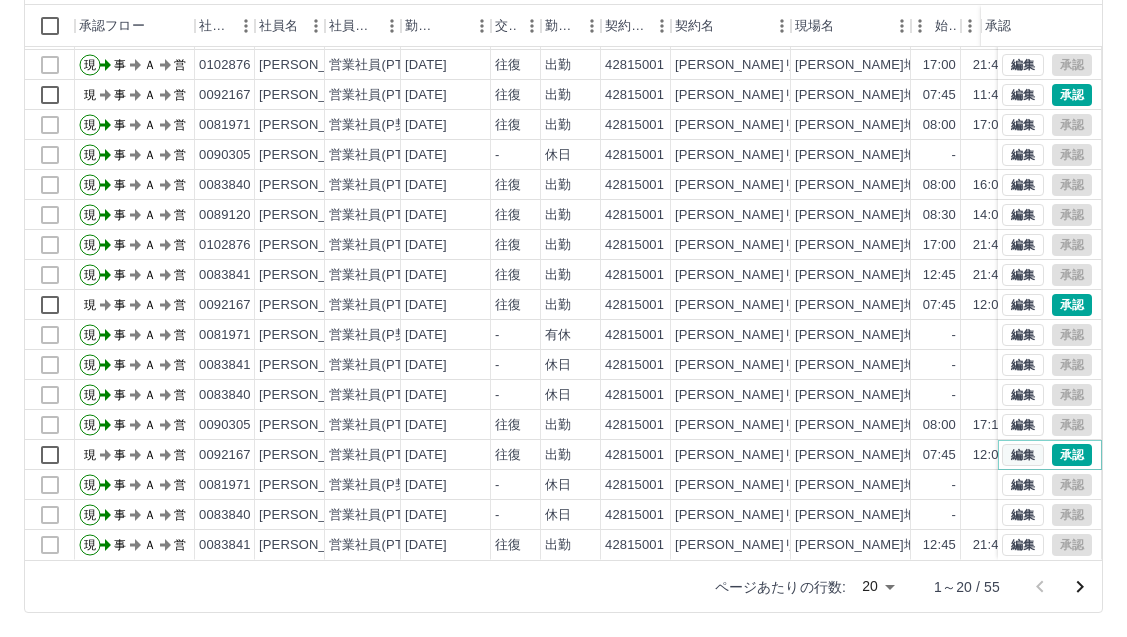 click on "編集" at bounding box center [1023, 455] 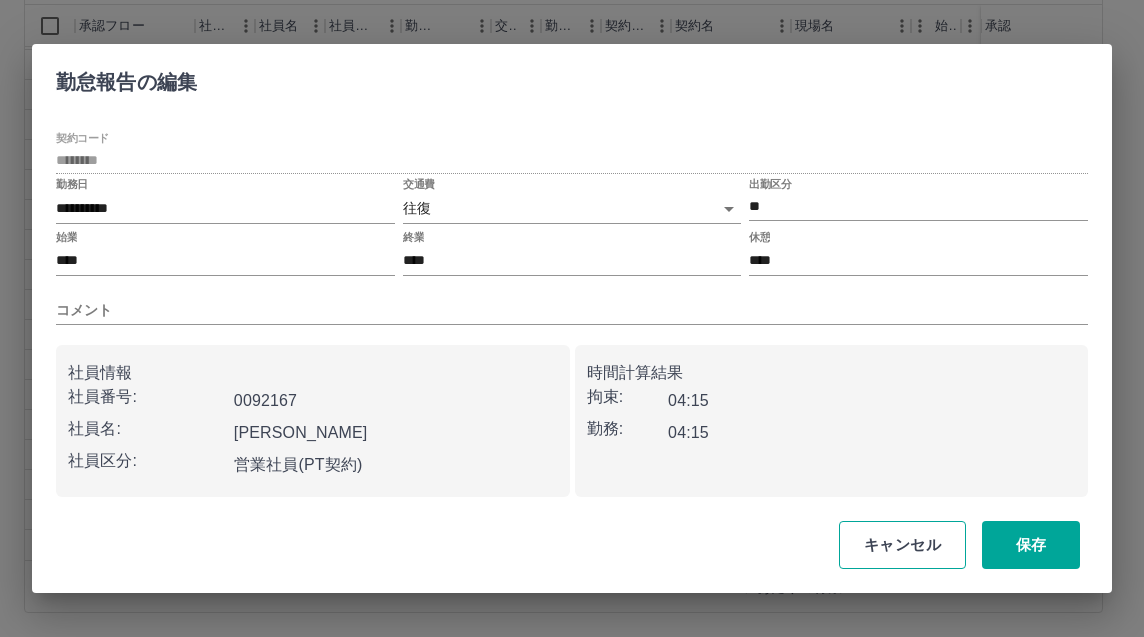 click on "キャンセル" at bounding box center (902, 545) 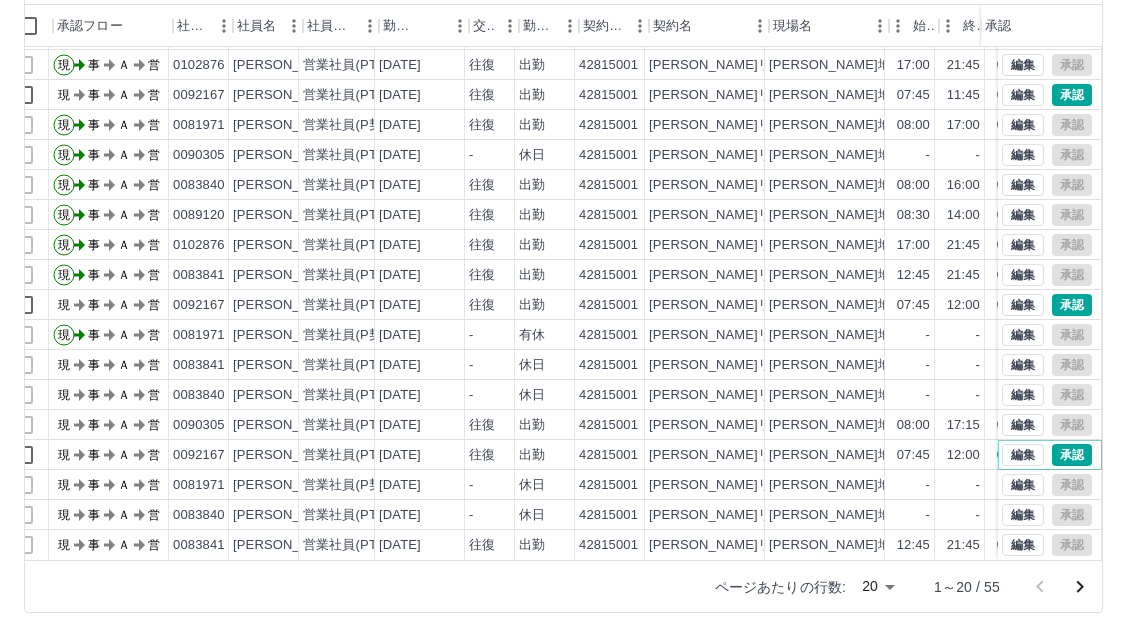 scroll, scrollTop: 104, scrollLeft: 0, axis: vertical 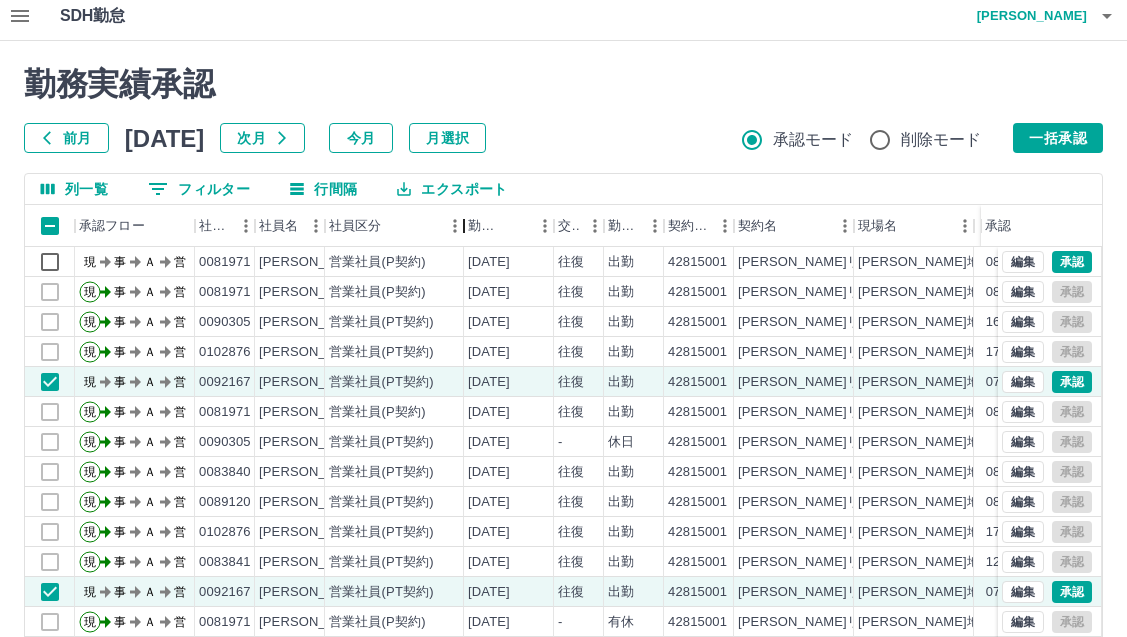 drag, startPoint x: 401, startPoint y: 223, endPoint x: 464, endPoint y: 225, distance: 63.03174 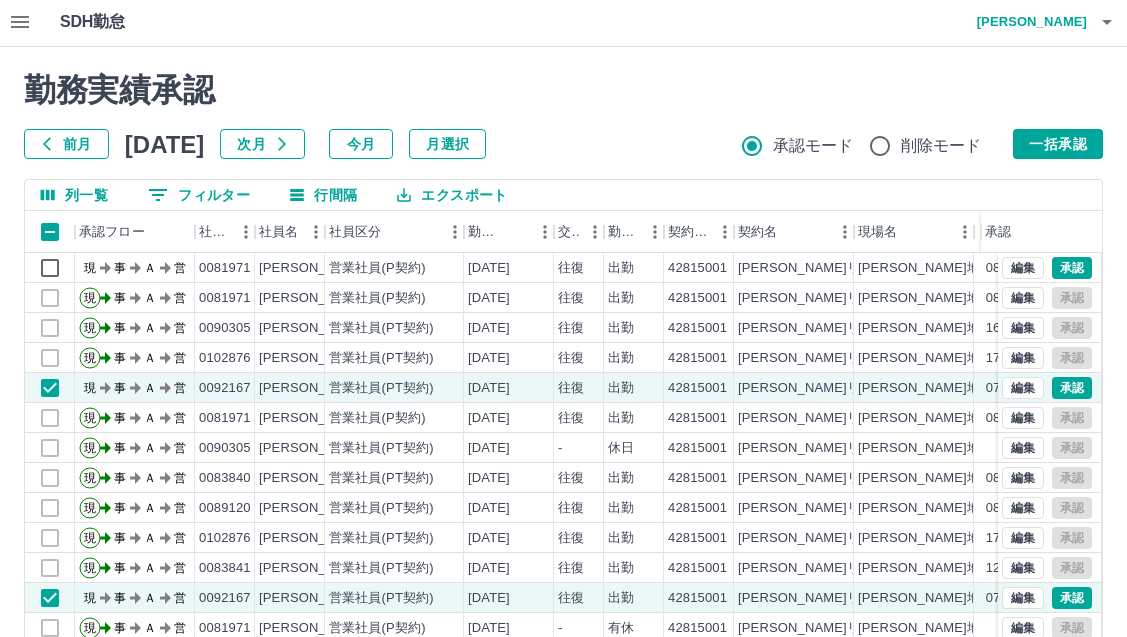 scroll, scrollTop: 0, scrollLeft: 0, axis: both 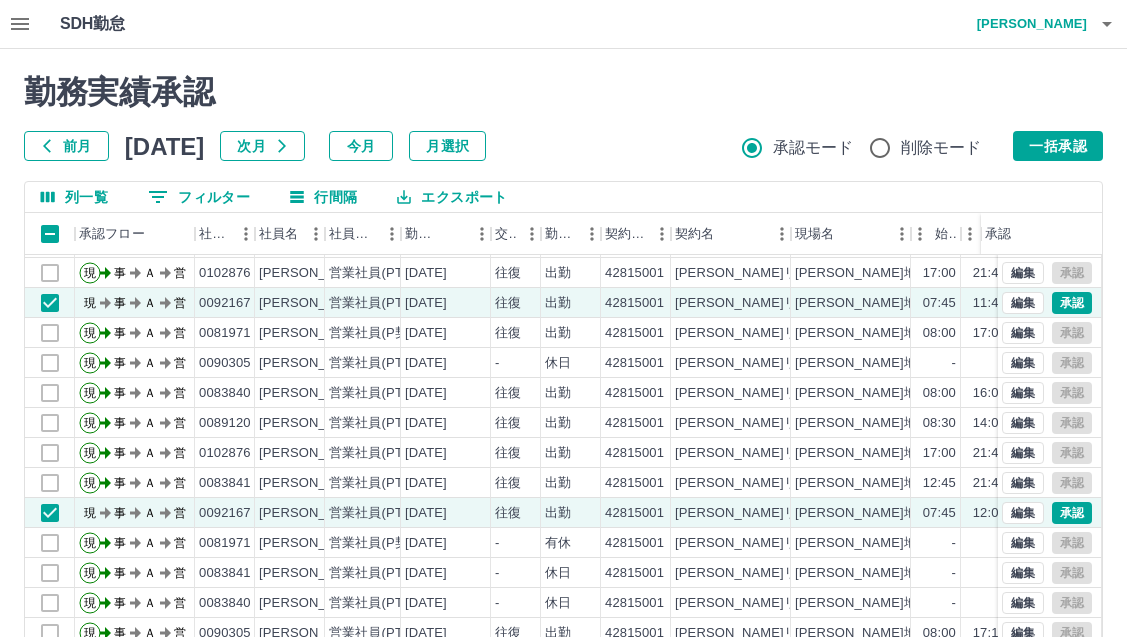 click on "削除モード" at bounding box center [941, 148] 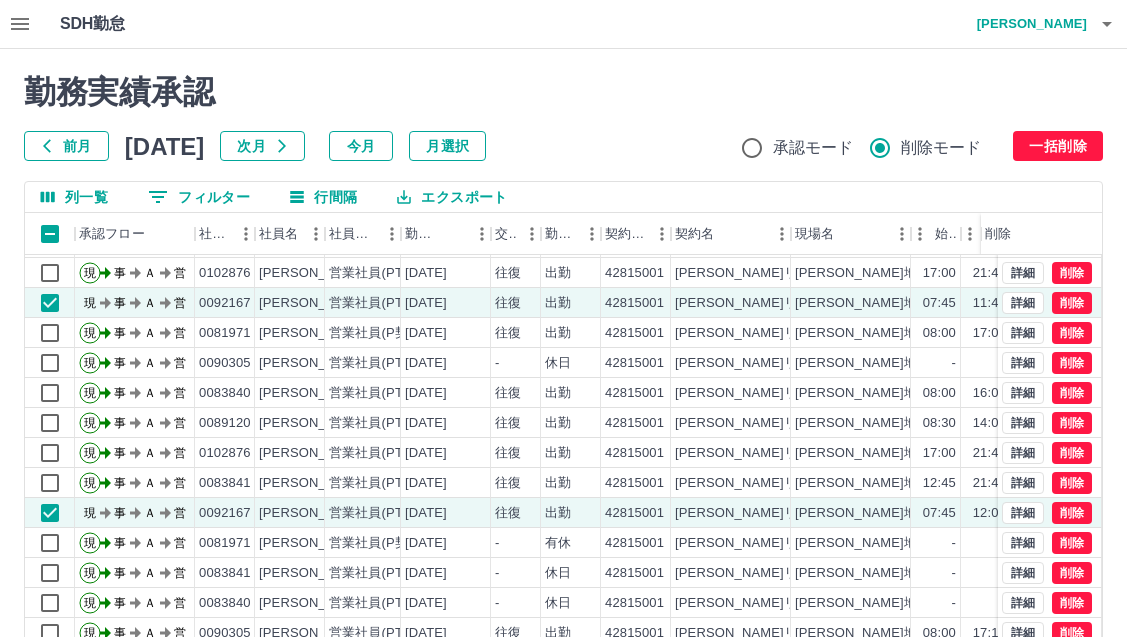 click on "勤務実績承認" at bounding box center (563, 92) 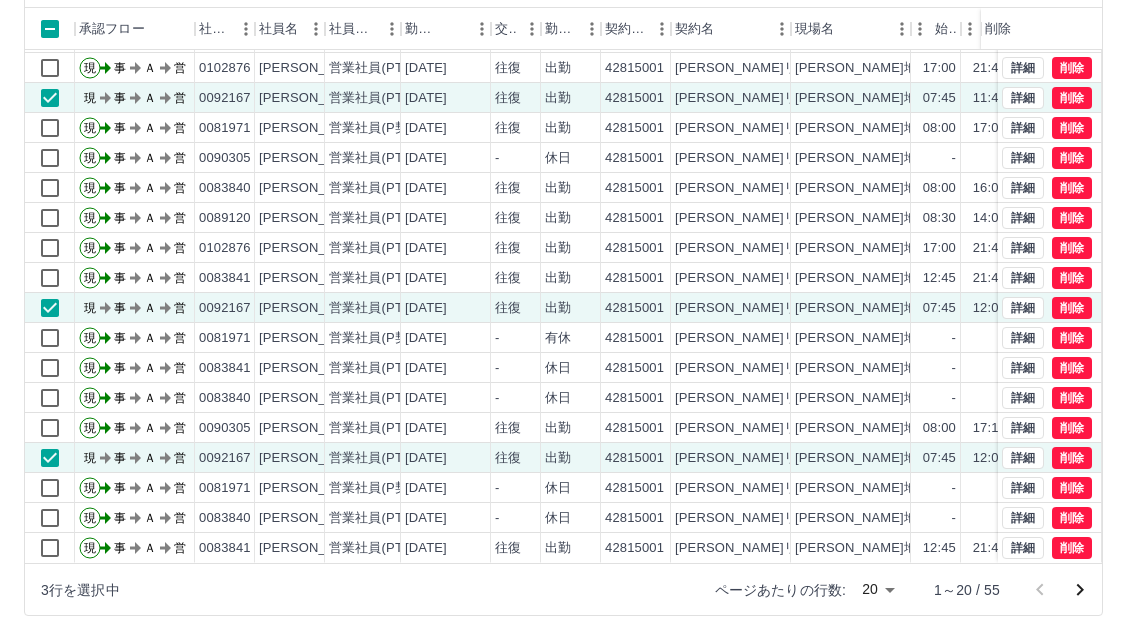 scroll, scrollTop: 208, scrollLeft: 0, axis: vertical 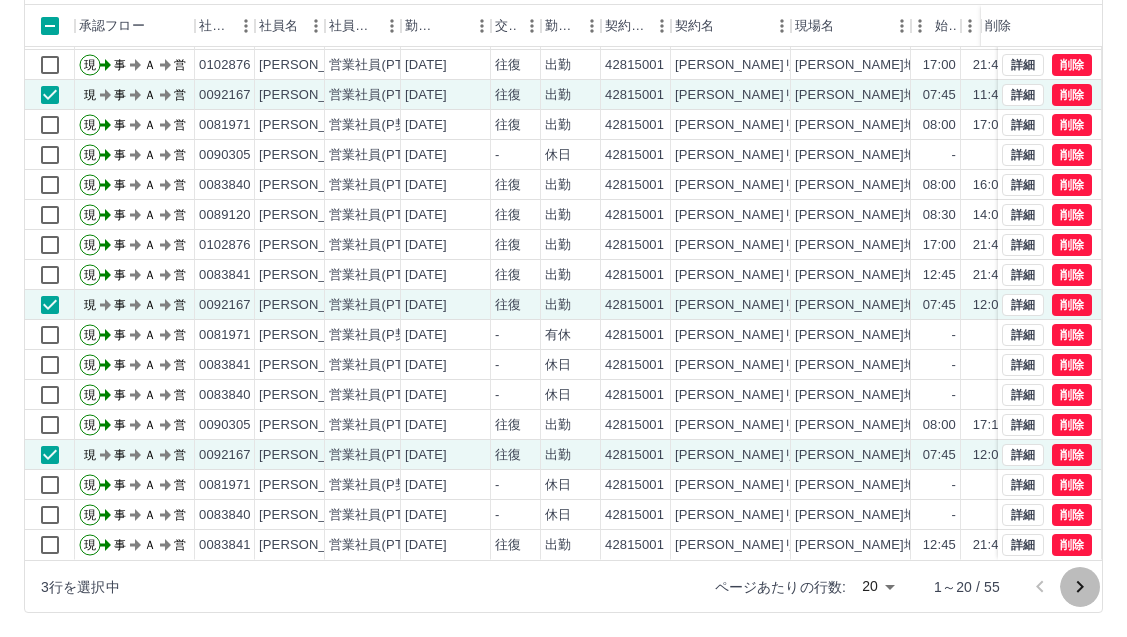 click 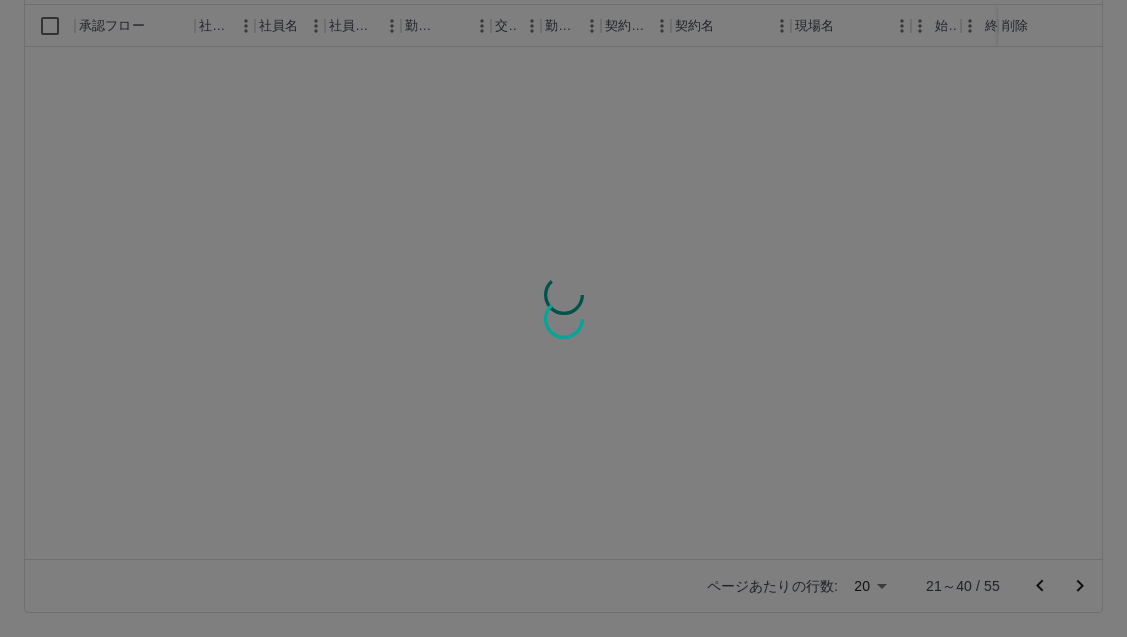 scroll, scrollTop: 0, scrollLeft: 0, axis: both 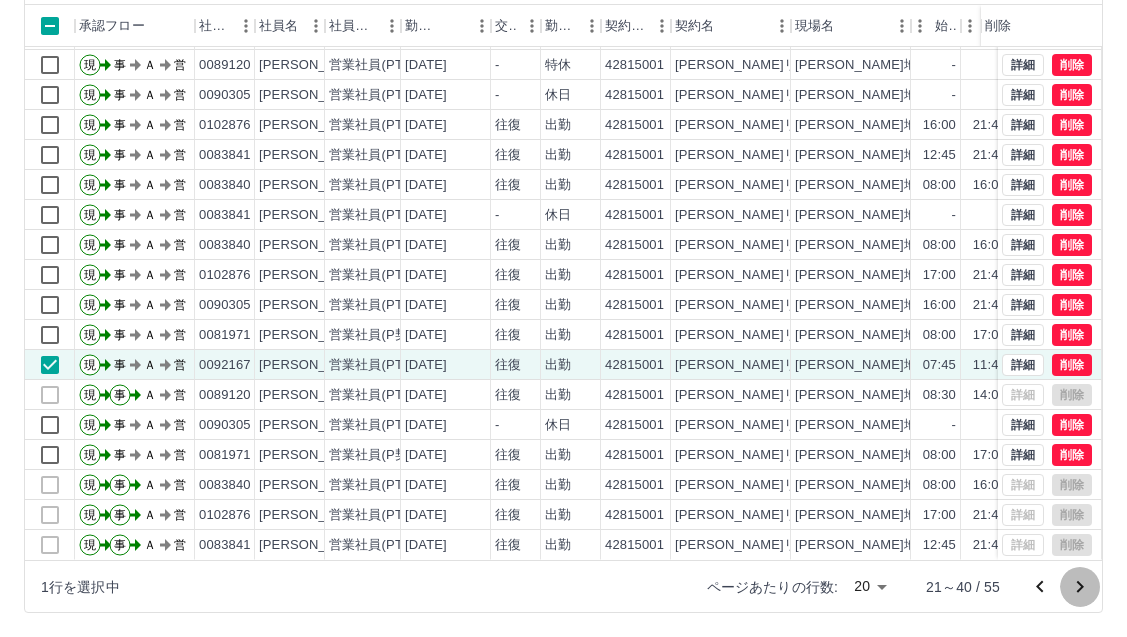 click 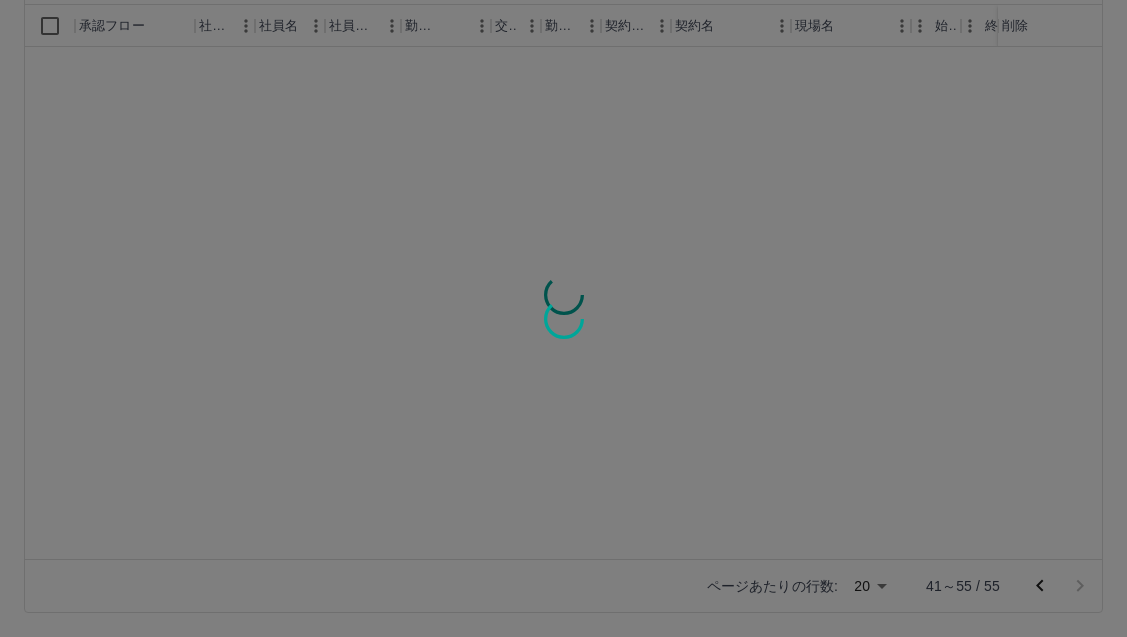scroll, scrollTop: 0, scrollLeft: 0, axis: both 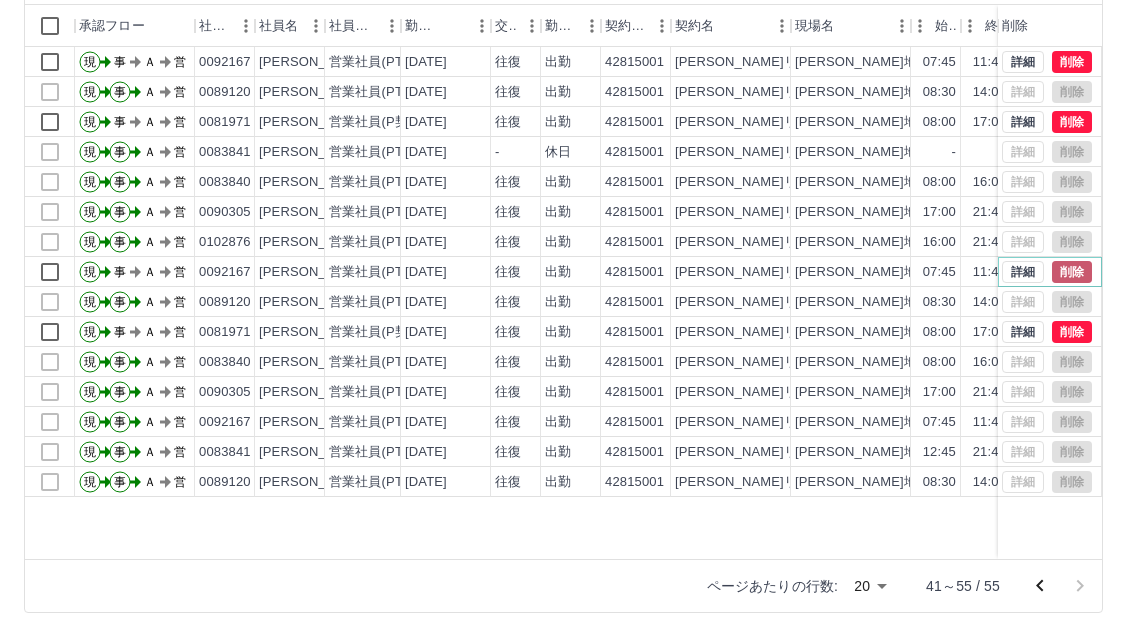 click on "削除" at bounding box center (1072, 272) 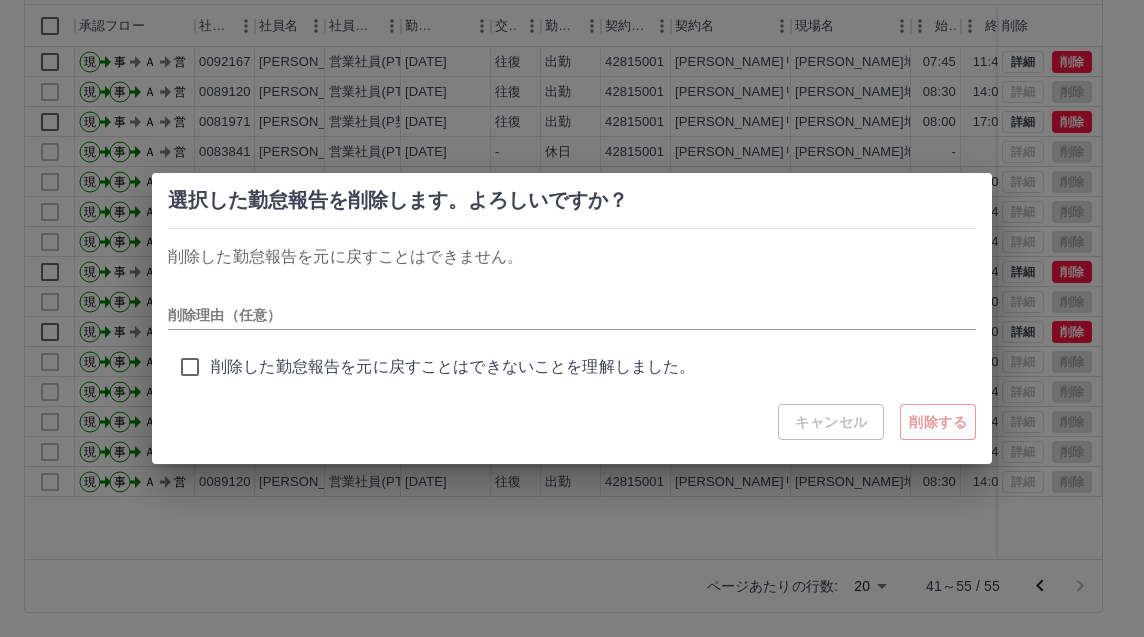 click on "キャンセル 削除する" at bounding box center [877, 422] 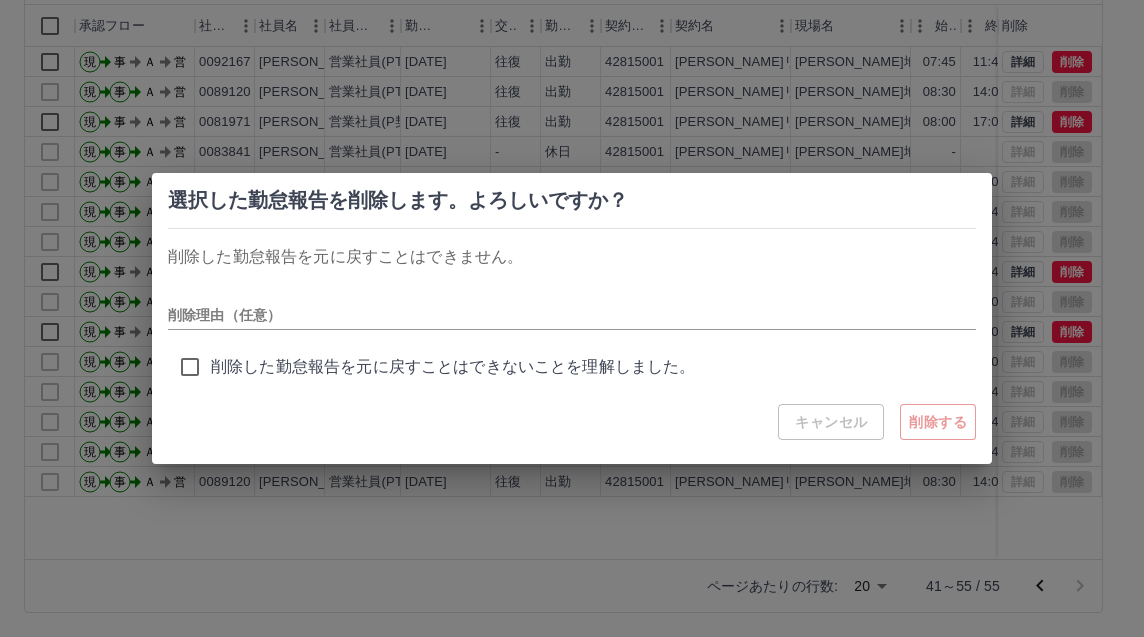 click on "選択した勤怠報告を削除します。よろしいですか？ 削除した勤怠報告を元に戻すことはできません。 削除理由（任意） 削除した勤怠報告を元に戻すことはできないことを理解しました。 キャンセル 削除する" at bounding box center [572, 318] 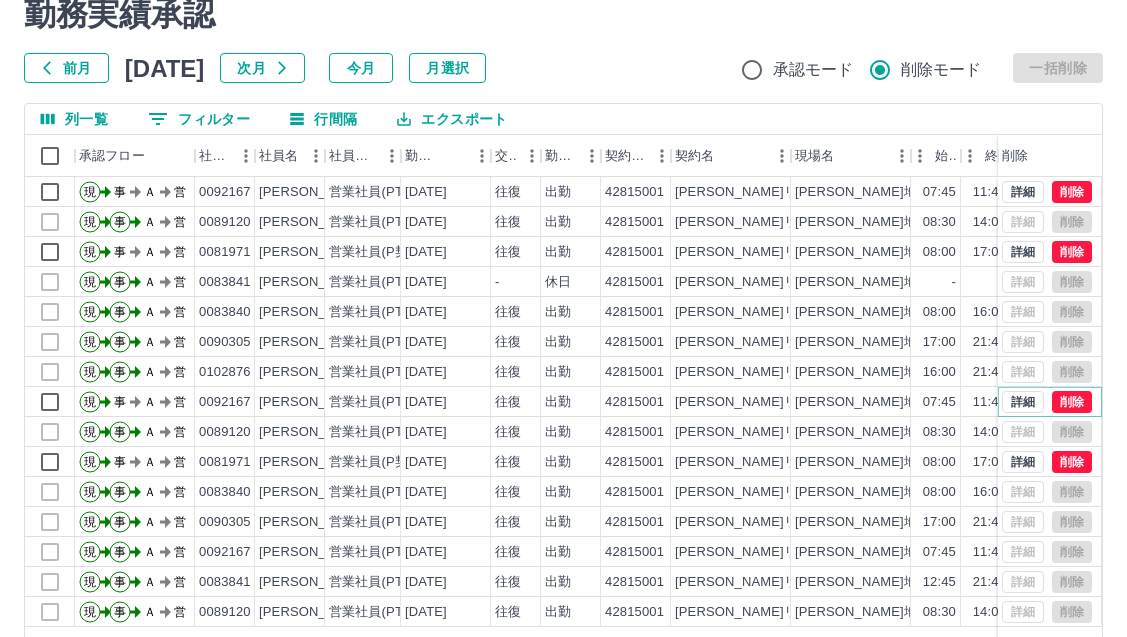 scroll, scrollTop: 0, scrollLeft: 0, axis: both 